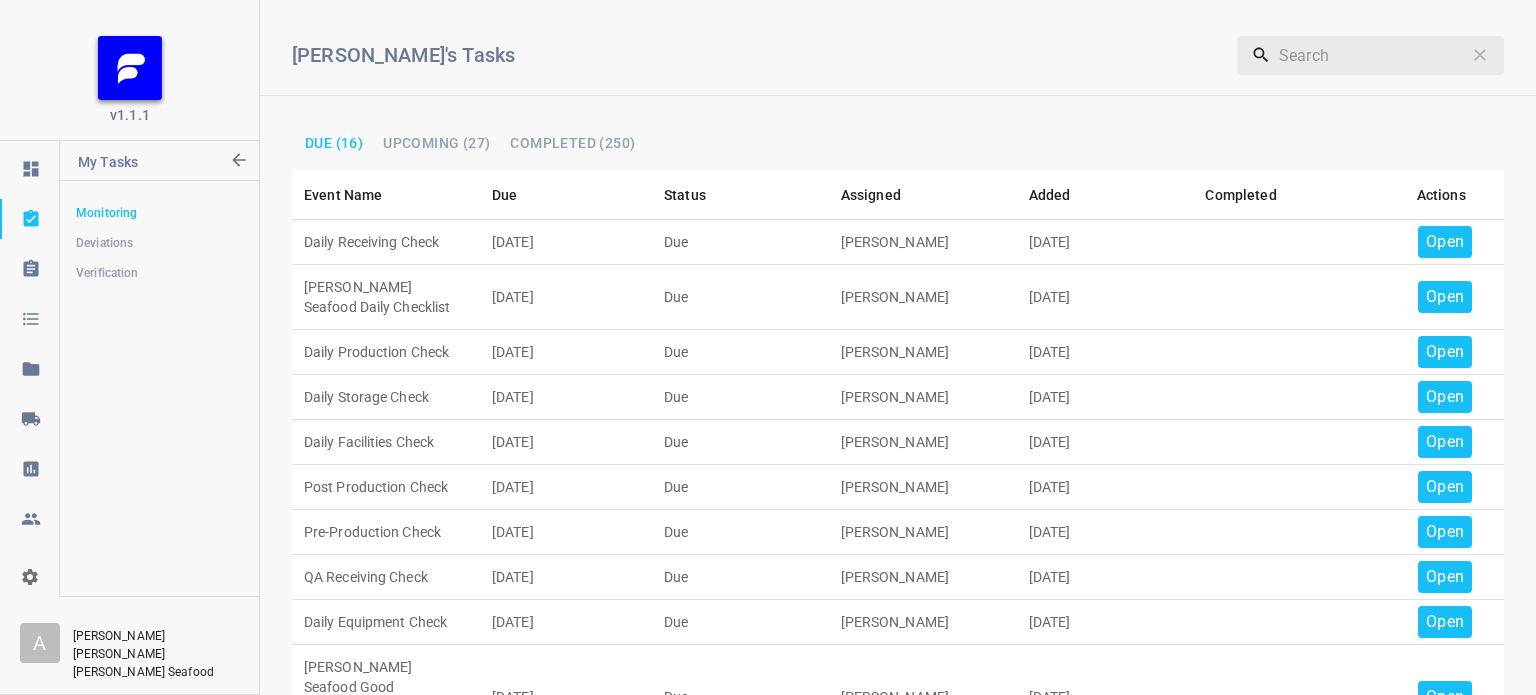 scroll, scrollTop: 0, scrollLeft: 0, axis: both 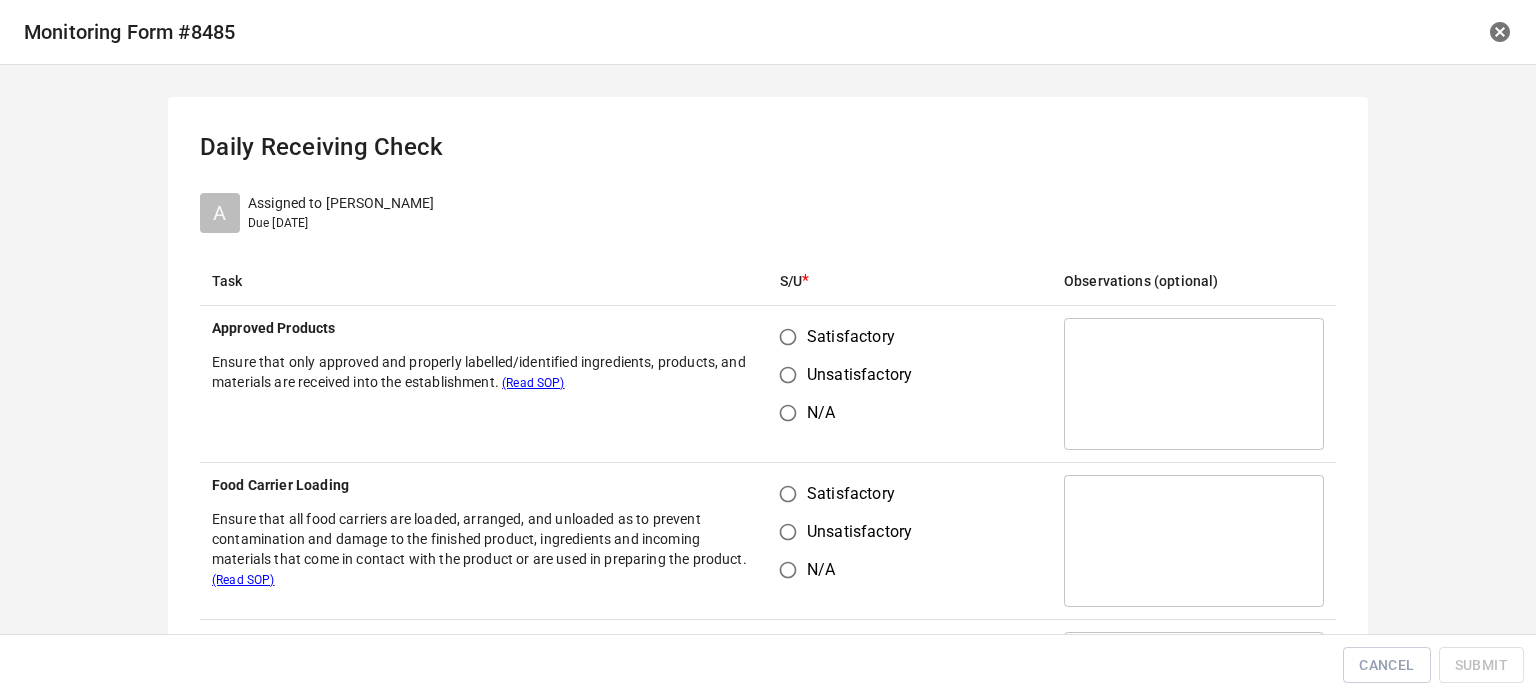 click on "Satisfactory" at bounding box center (788, 337) 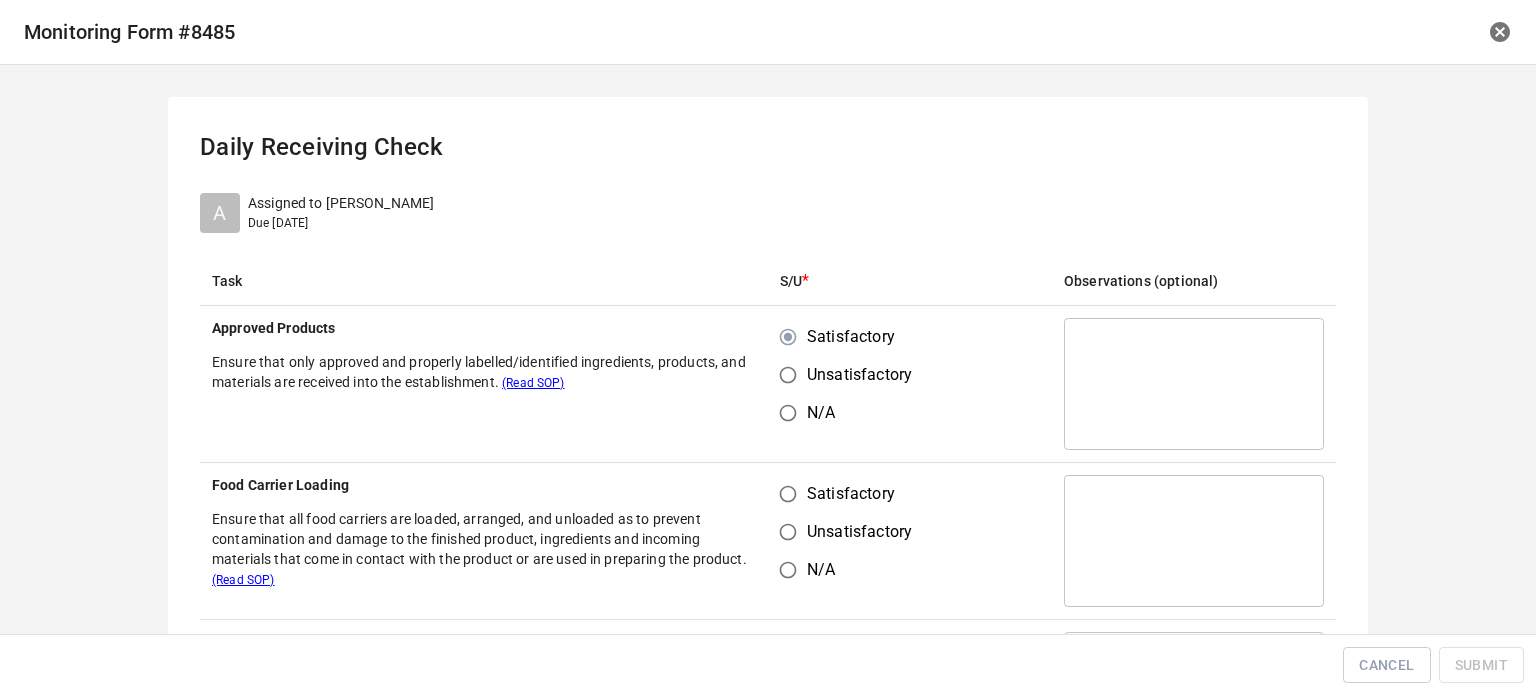 click on "Satisfactory" at bounding box center [788, 494] 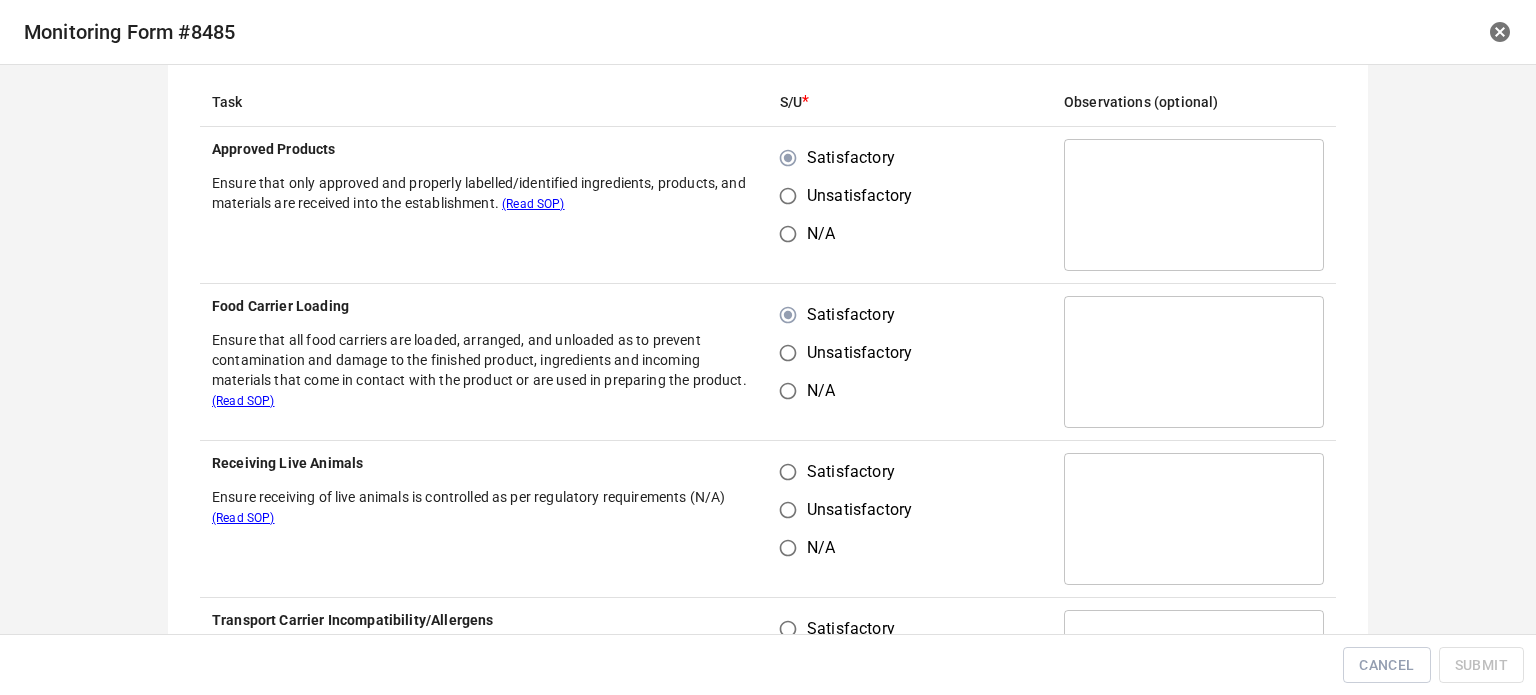 scroll, scrollTop: 400, scrollLeft: 0, axis: vertical 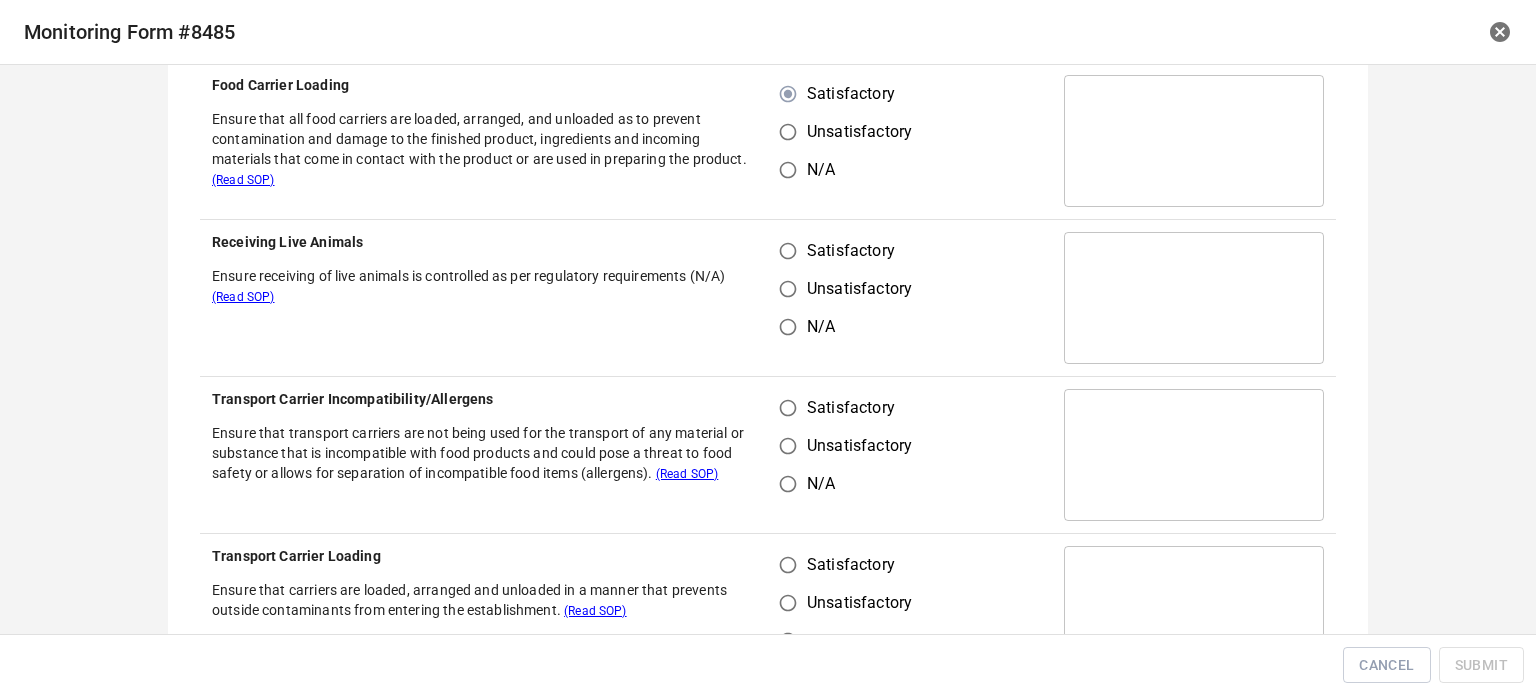click on "Satisfactory" at bounding box center (788, 251) 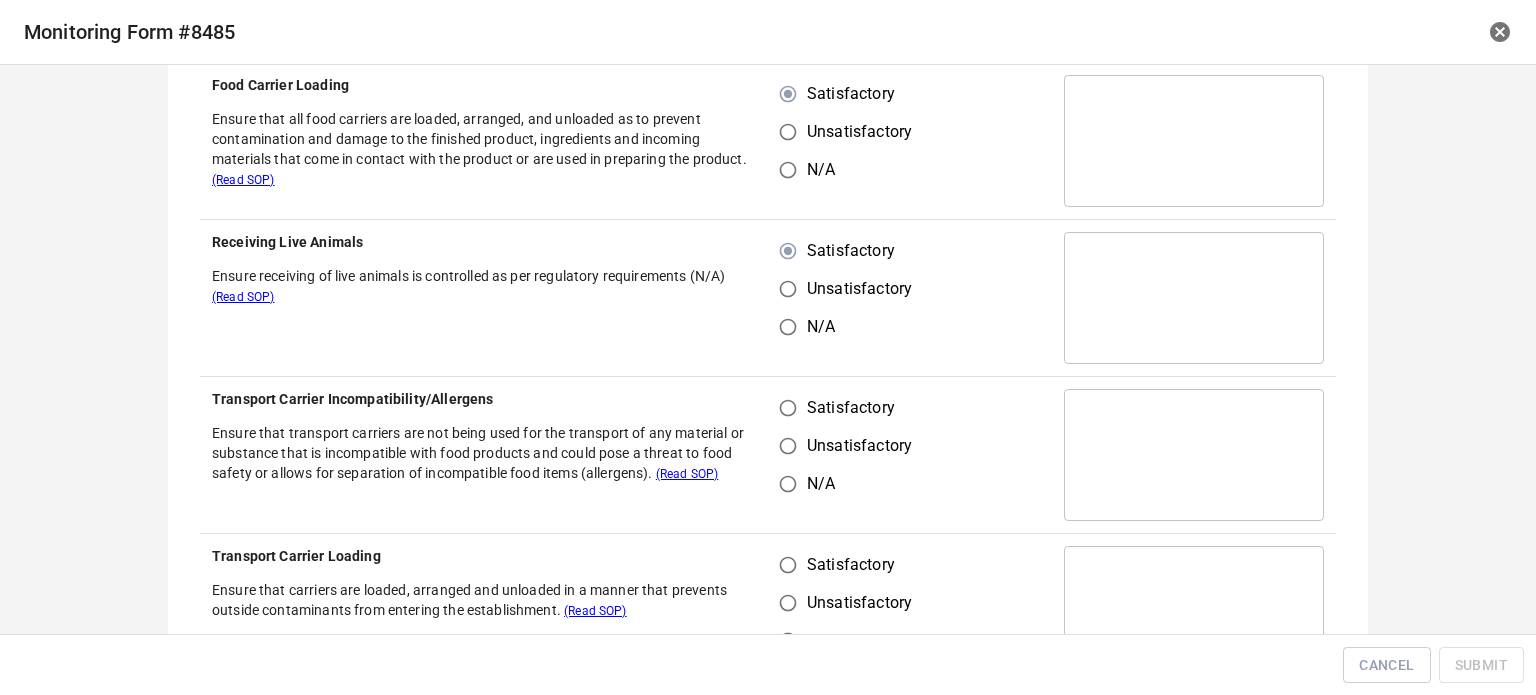 click on "Satisfactory" at bounding box center [788, 408] 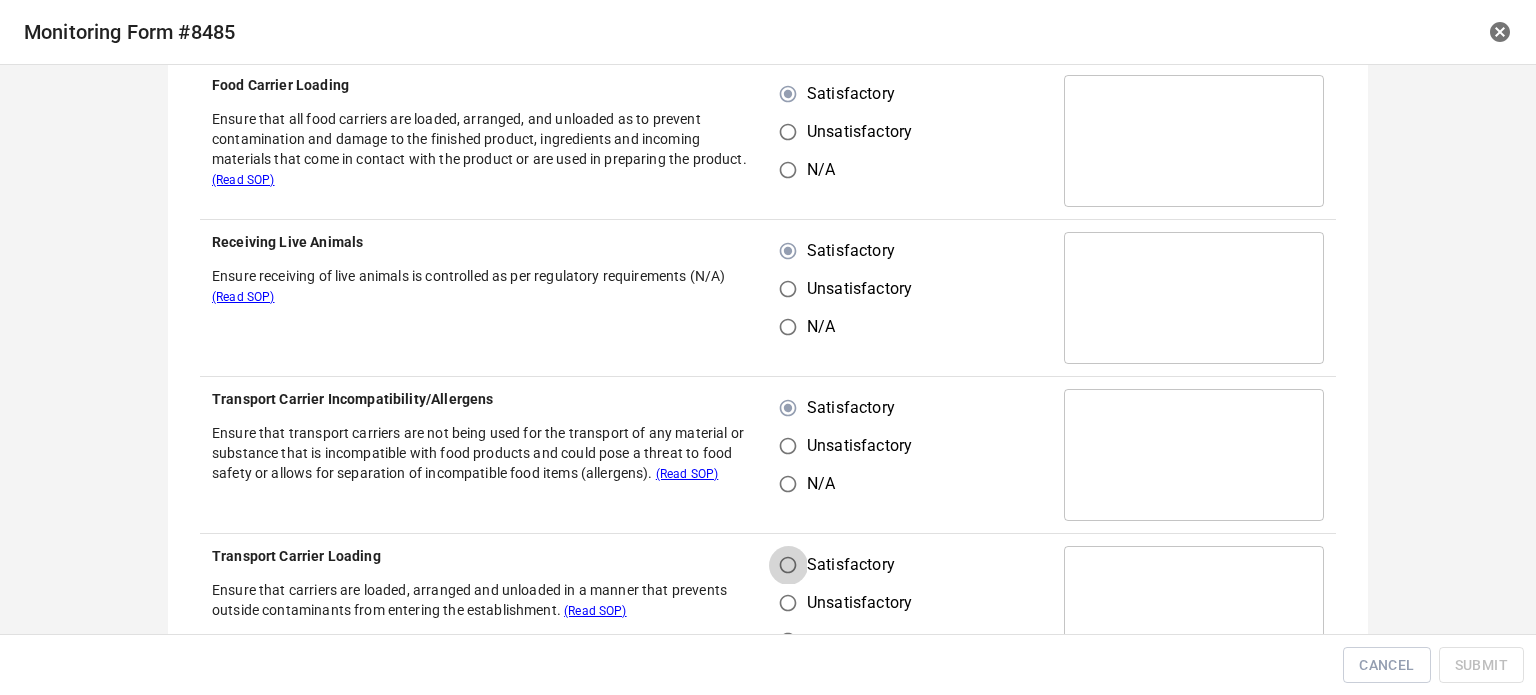 drag, startPoint x: 779, startPoint y: 575, endPoint x: 793, endPoint y: 535, distance: 42.379242 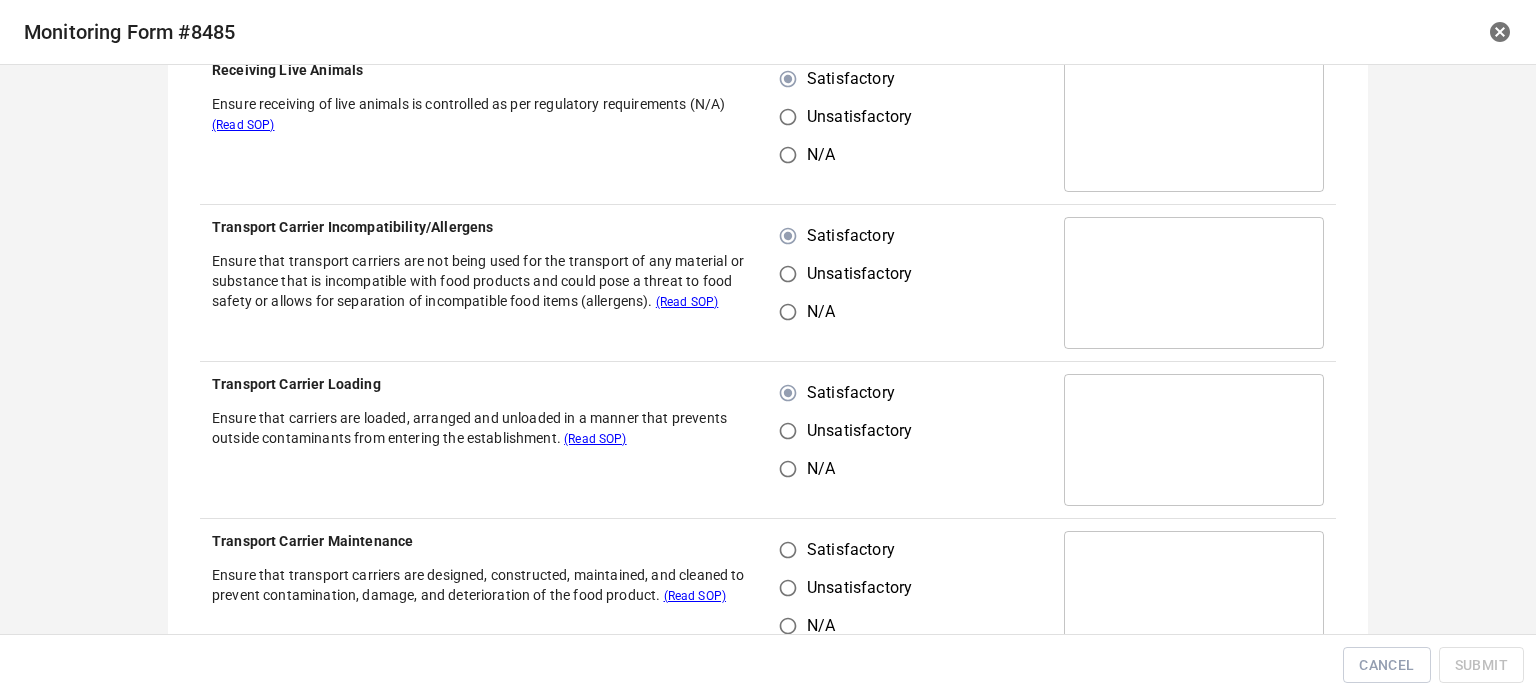 scroll, scrollTop: 800, scrollLeft: 0, axis: vertical 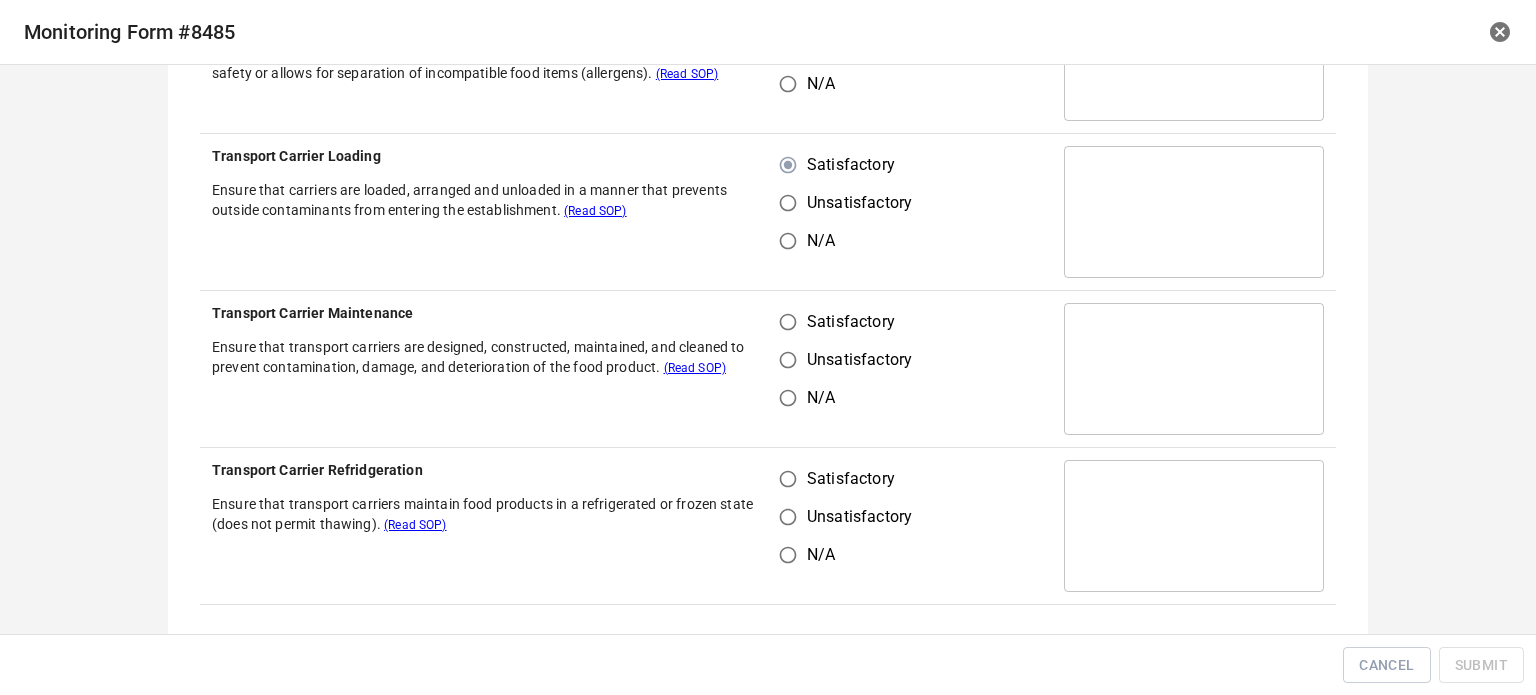 click on "Satisfactory" at bounding box center (788, 322) 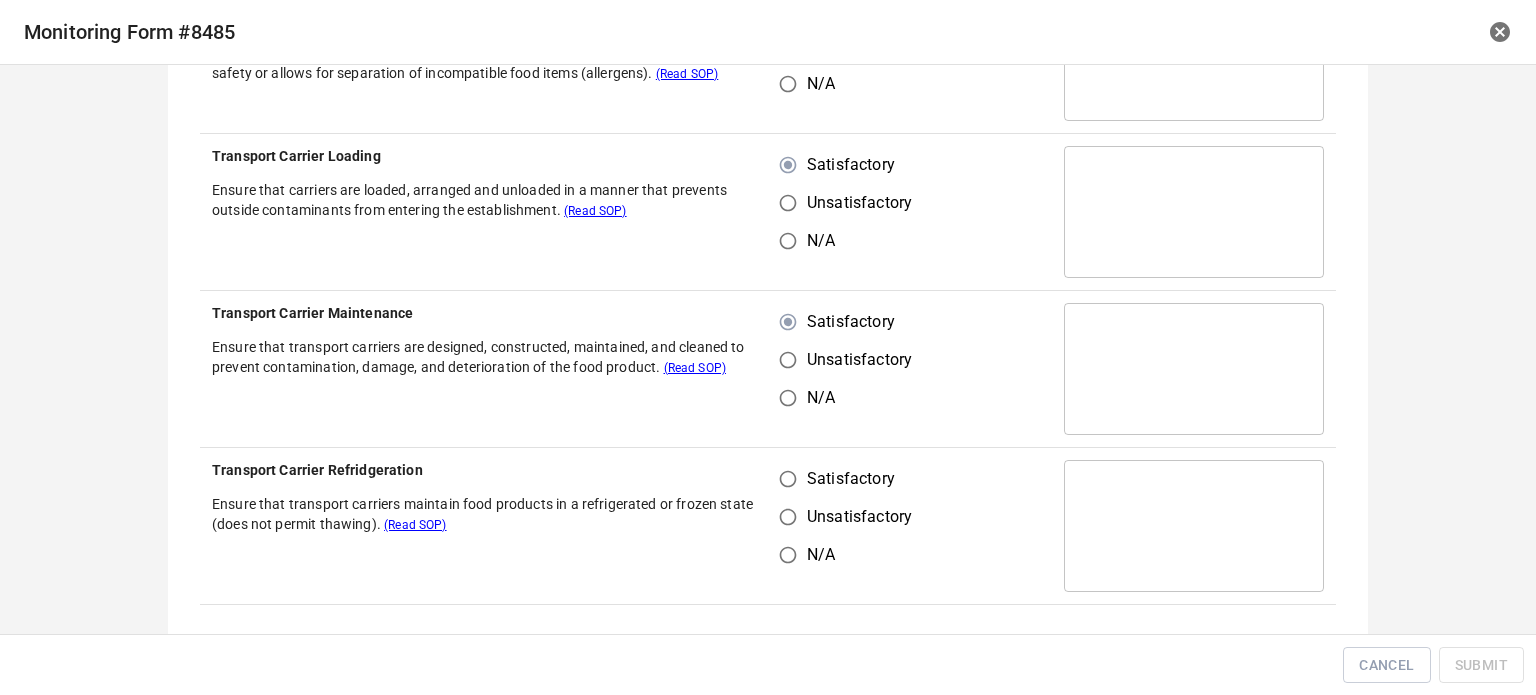 click on "Satisfactory" at bounding box center [788, 479] 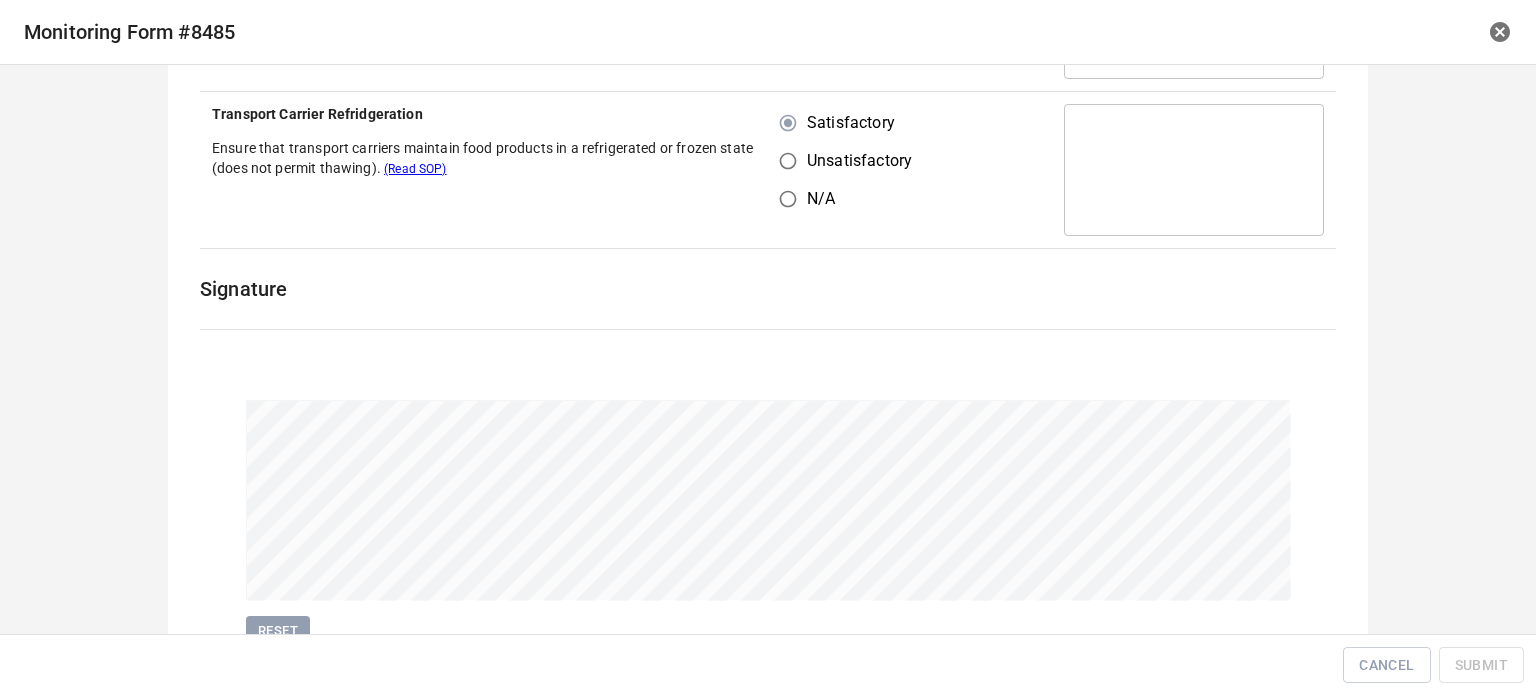 scroll, scrollTop: 1245, scrollLeft: 0, axis: vertical 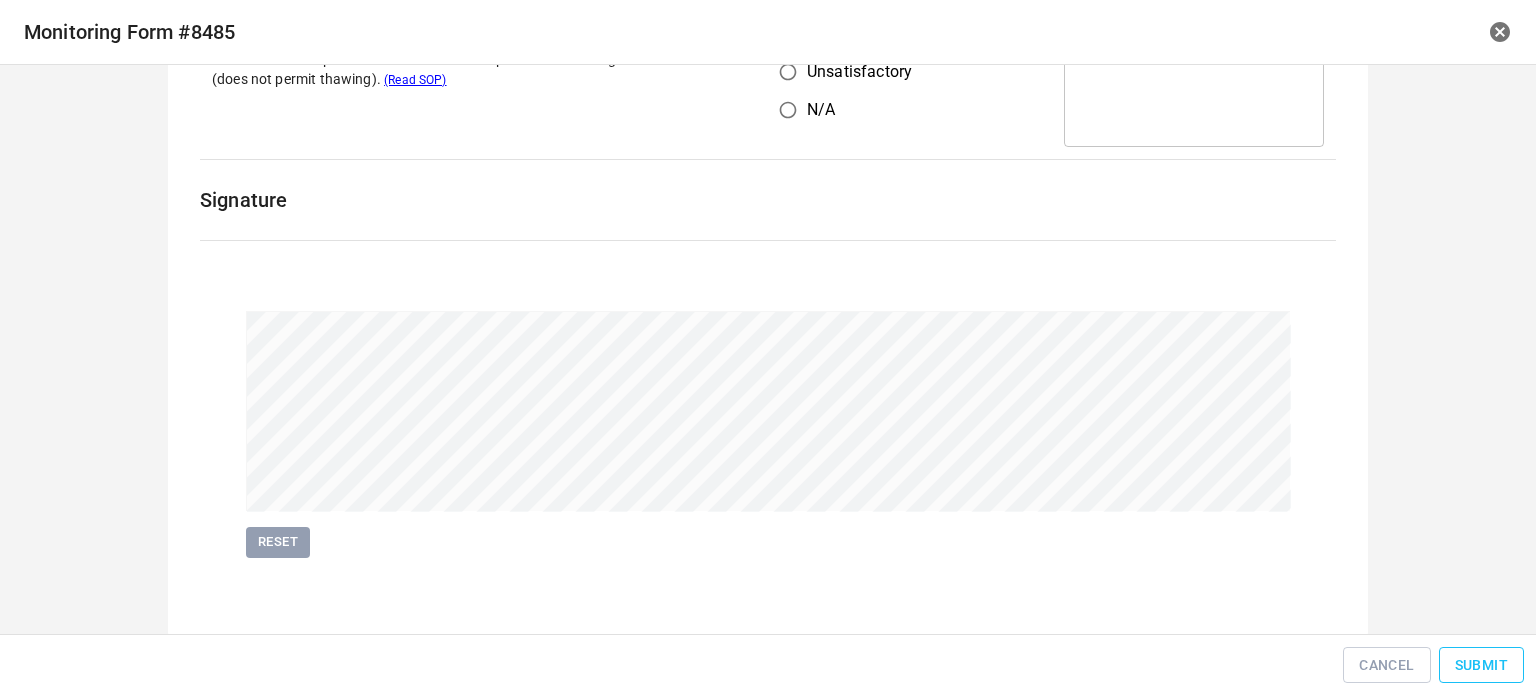click on "Submit" at bounding box center [1481, 665] 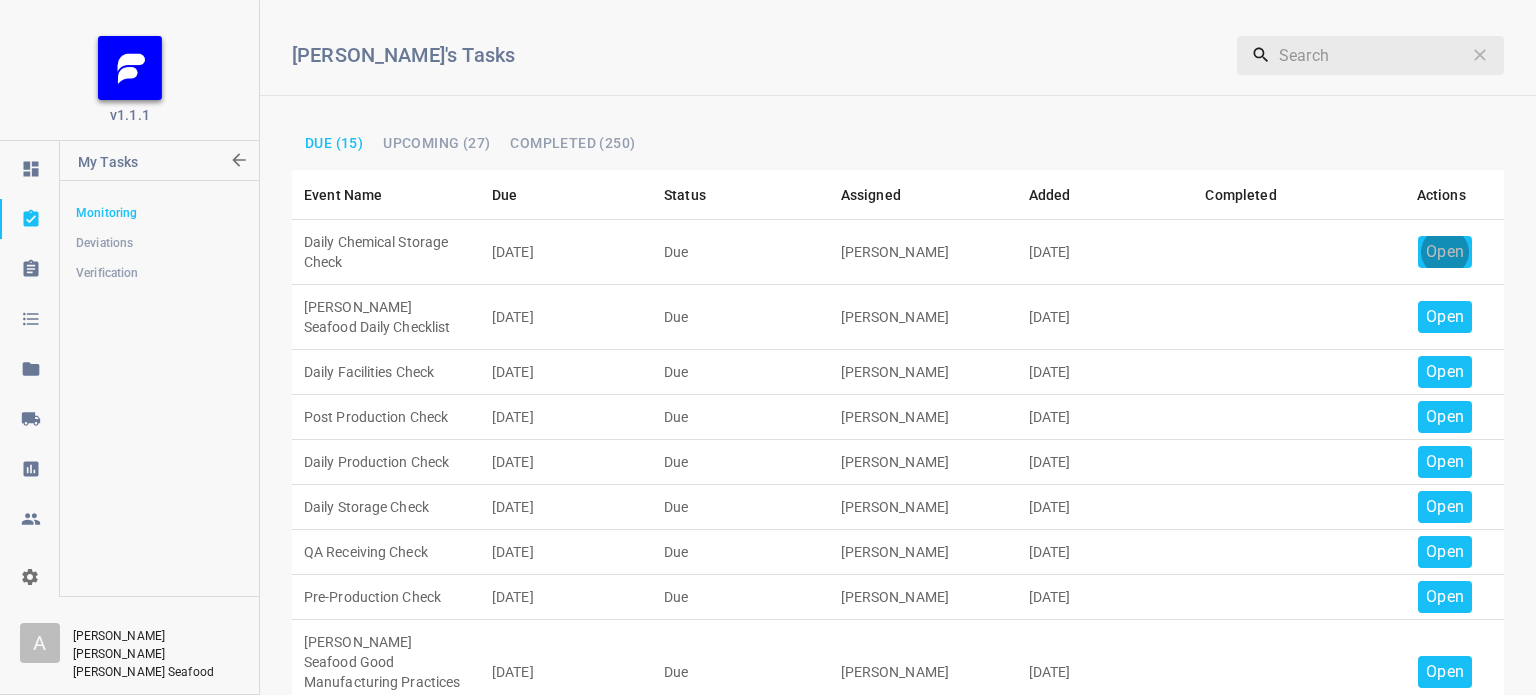 click on "Open" at bounding box center [1445, 252] 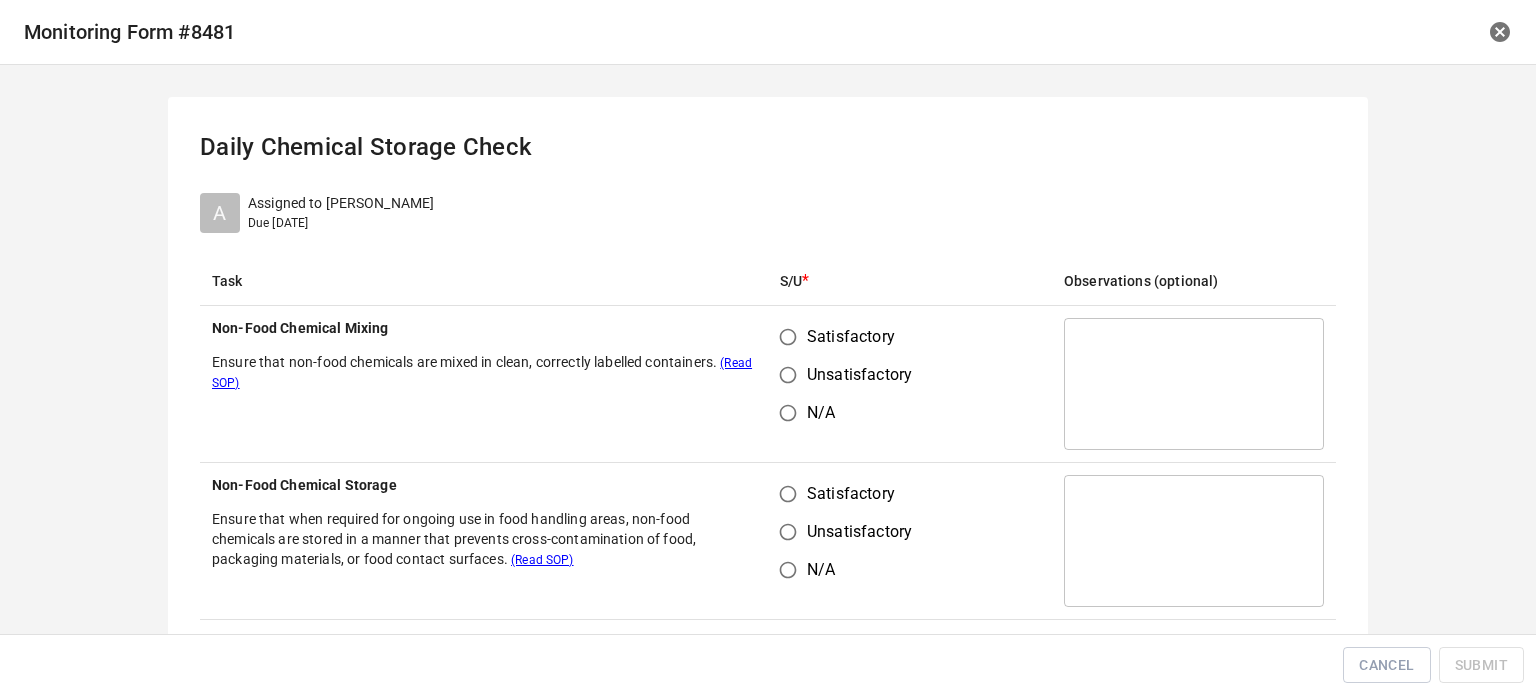 drag, startPoint x: 788, startPoint y: 335, endPoint x: 802, endPoint y: 460, distance: 125.781555 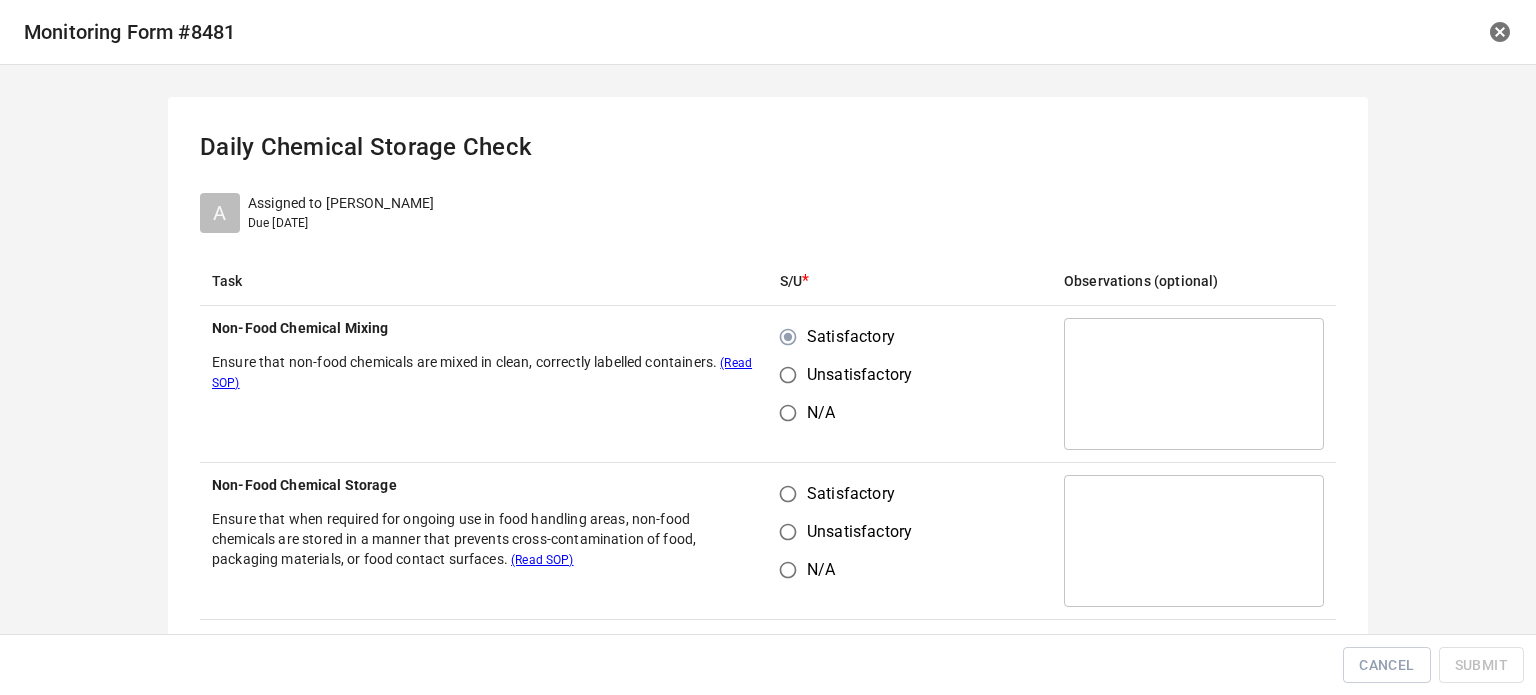 click on "Satisfactory" at bounding box center [788, 494] 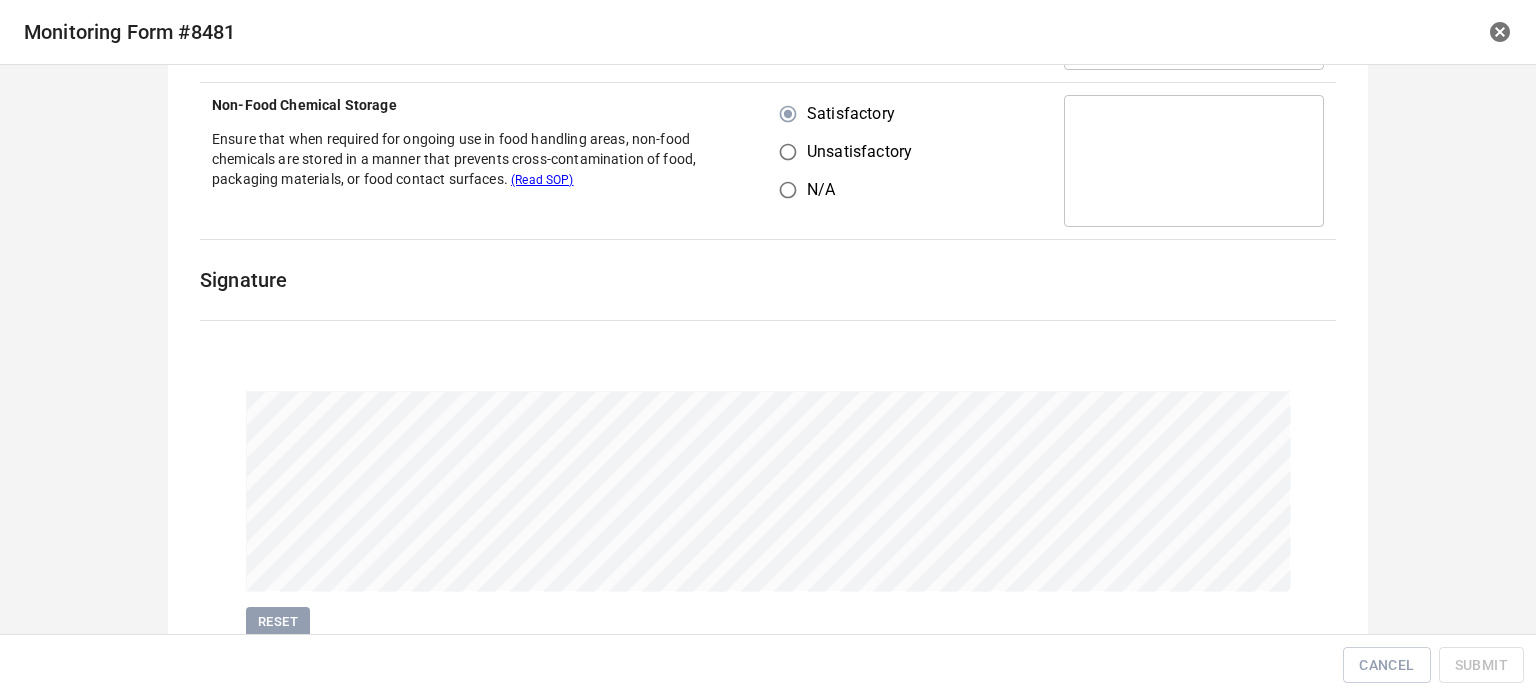 scroll, scrollTop: 461, scrollLeft: 0, axis: vertical 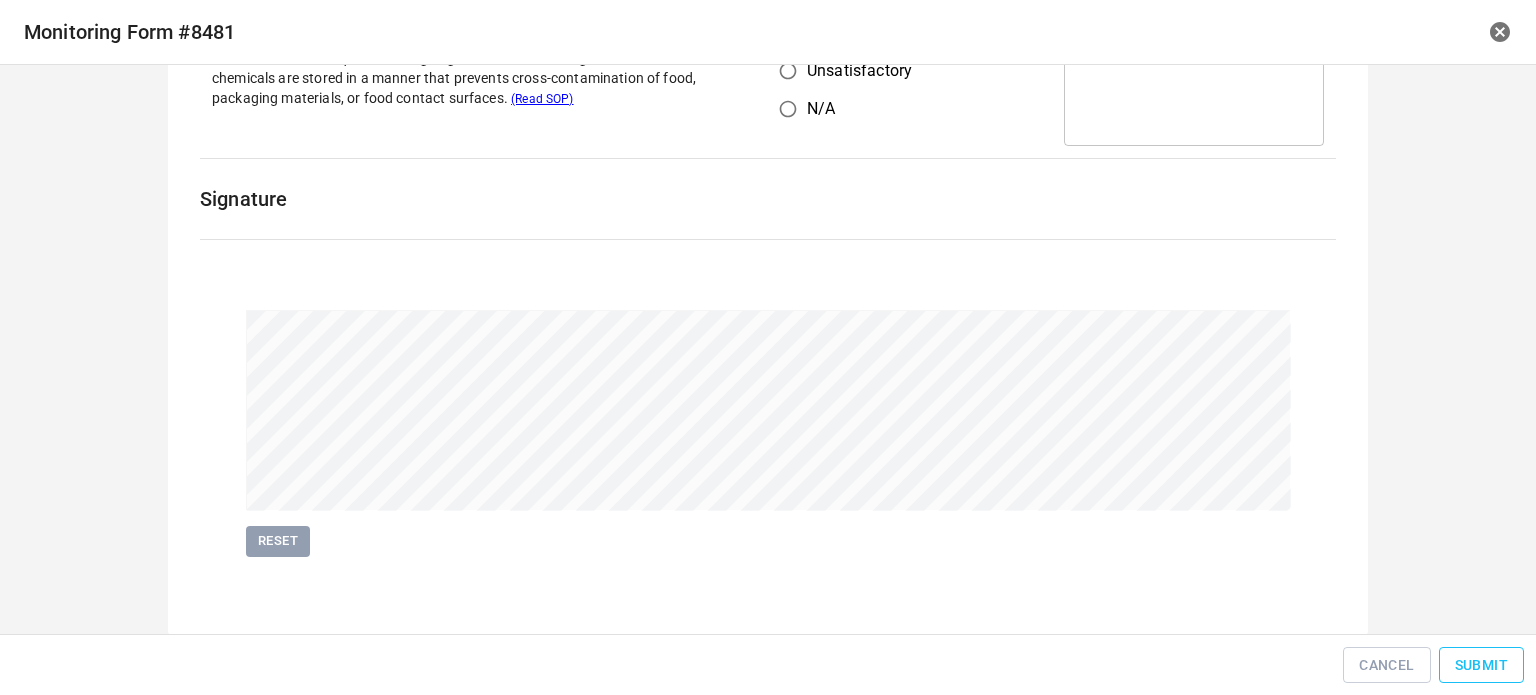 click on "Submit" at bounding box center (1481, 665) 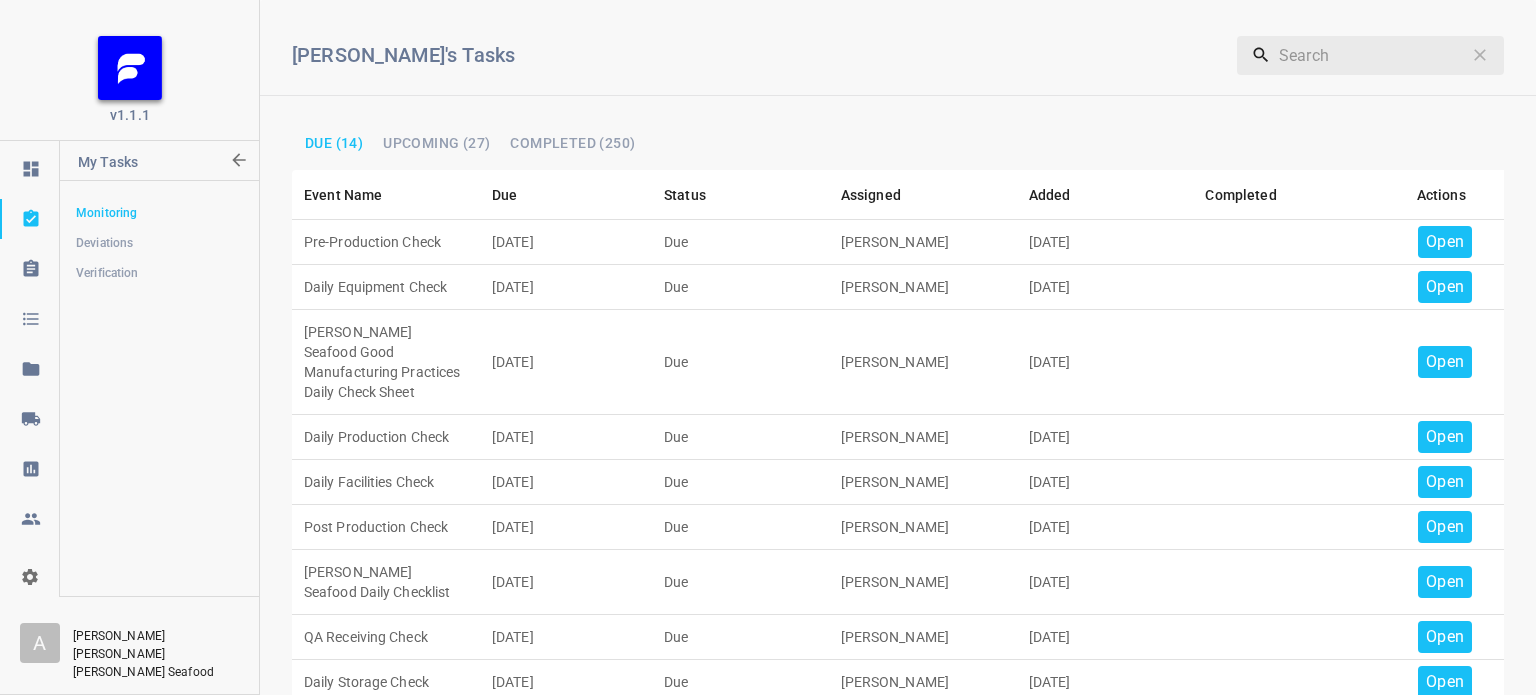 click on "Open" at bounding box center [1445, 242] 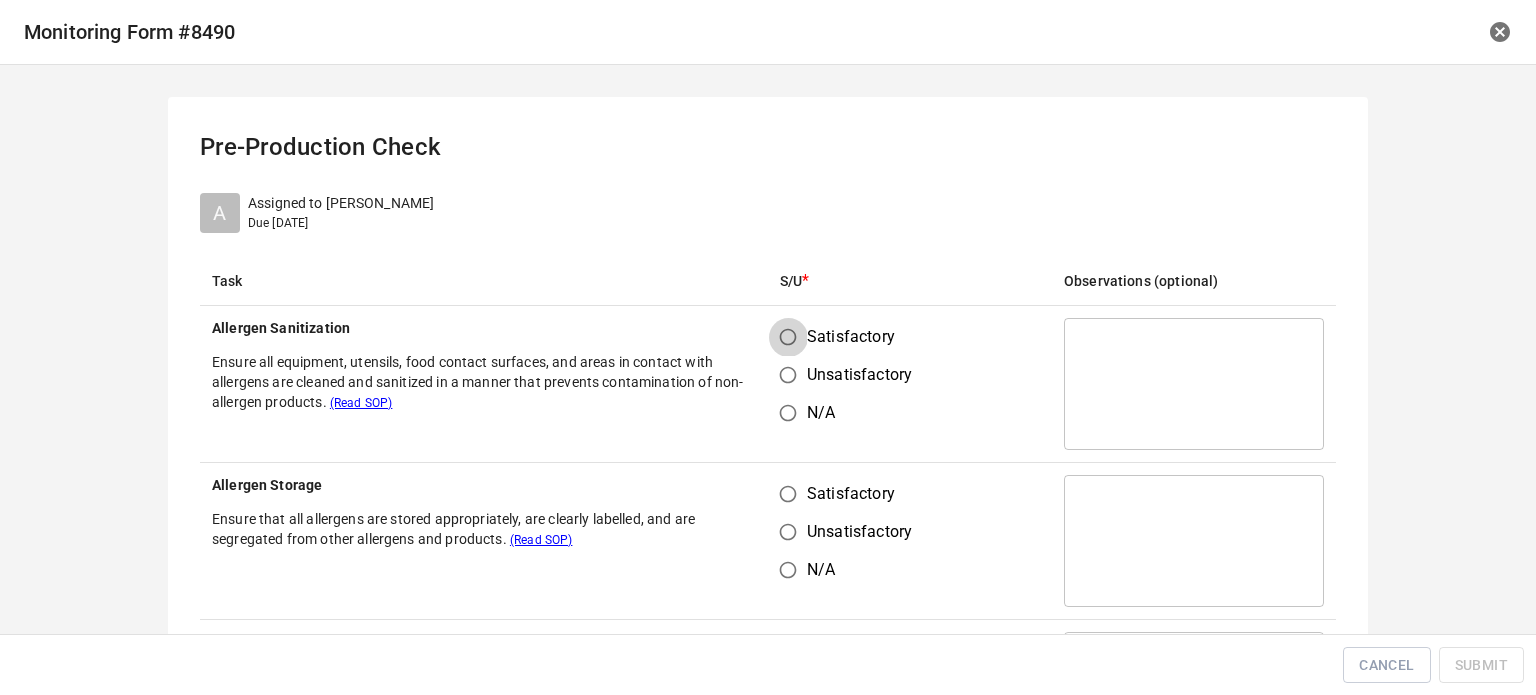click on "Satisfactory" at bounding box center [788, 337] 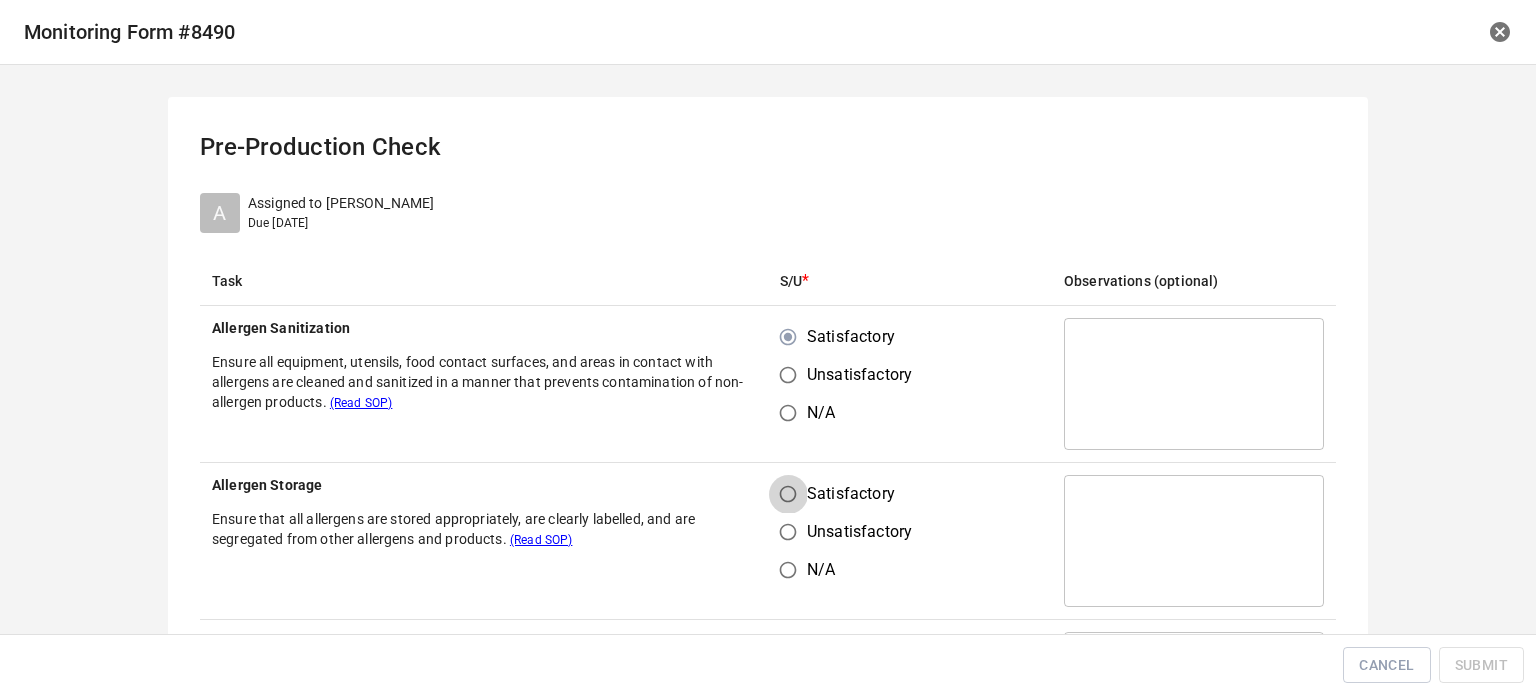 drag, startPoint x: 780, startPoint y: 491, endPoint x: 840, endPoint y: 475, distance: 62.0967 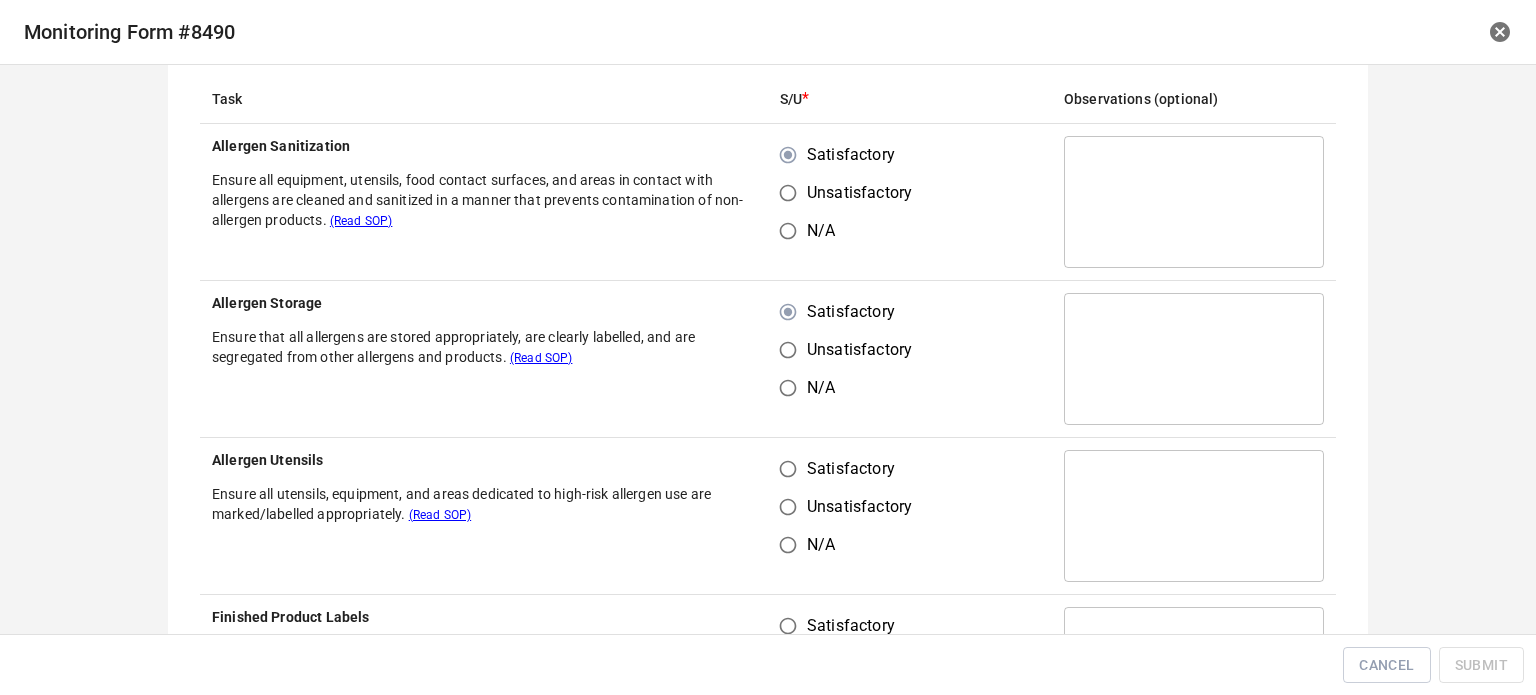 scroll, scrollTop: 300, scrollLeft: 0, axis: vertical 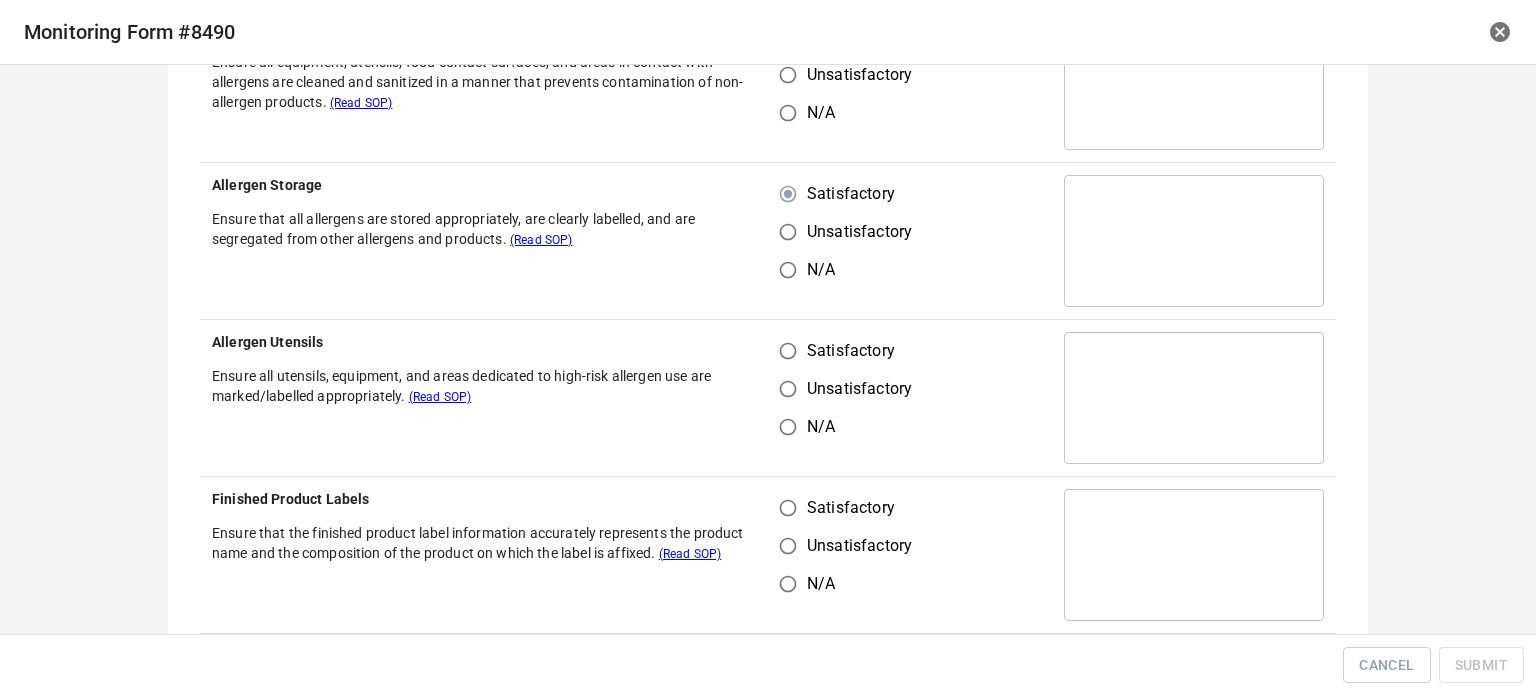 drag, startPoint x: 764, startPoint y: 349, endPoint x: 783, endPoint y: 372, distance: 29.832869 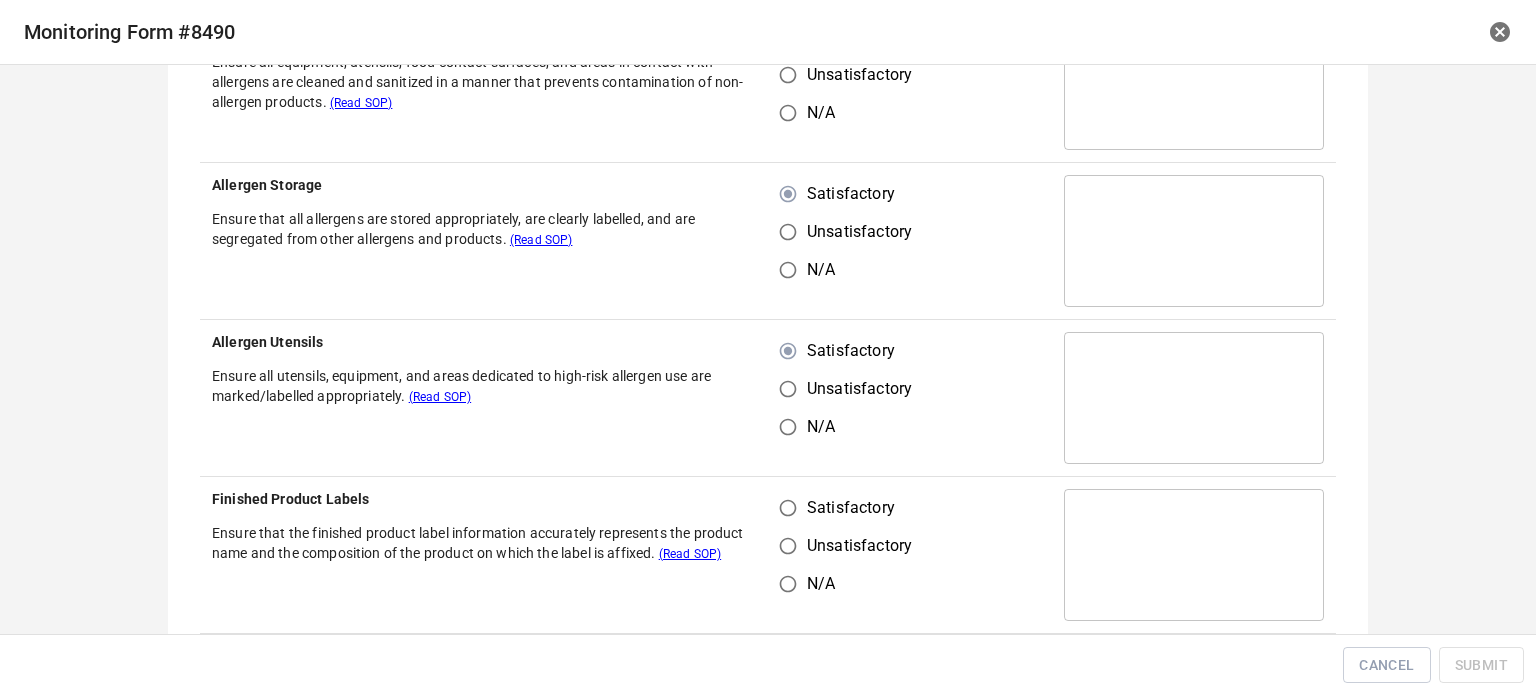 click on "Satisfactory Unsatisfactory N/A" at bounding box center (910, 555) 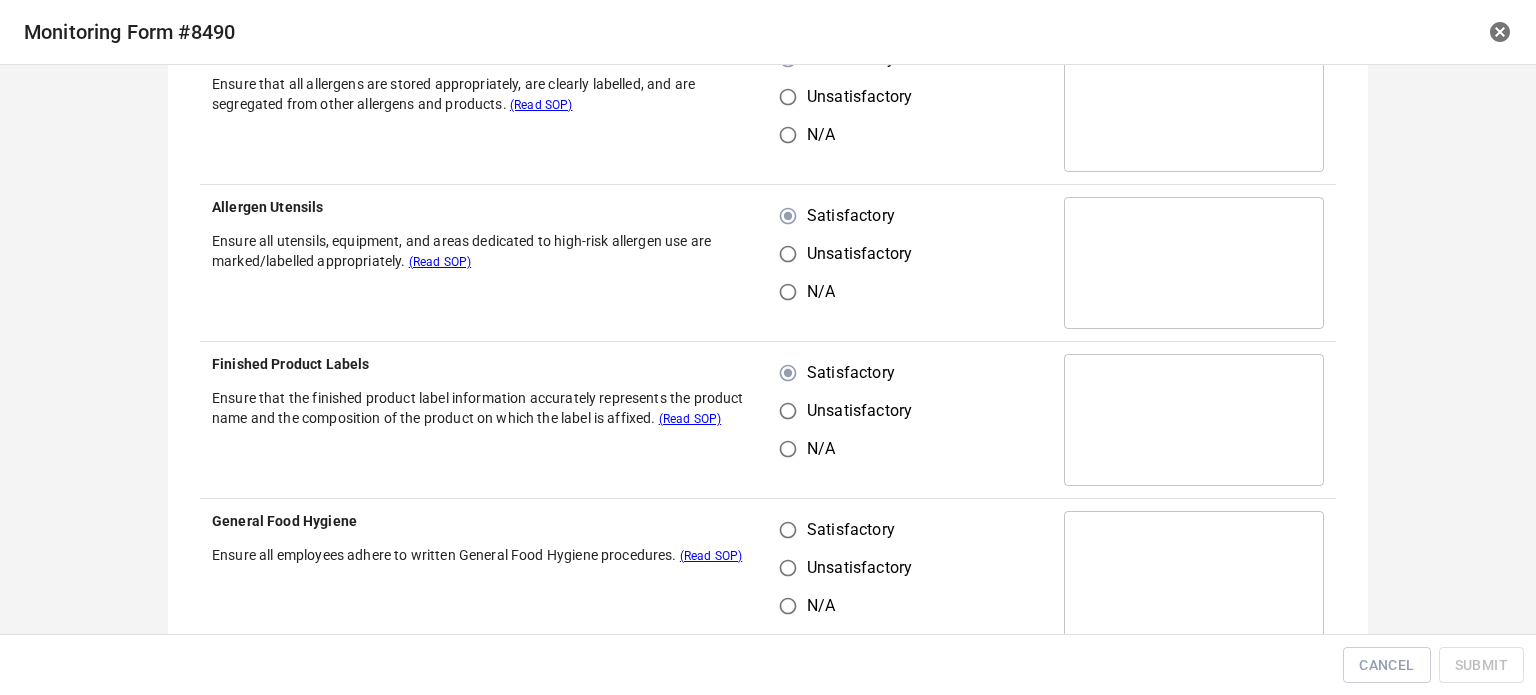 scroll, scrollTop: 600, scrollLeft: 0, axis: vertical 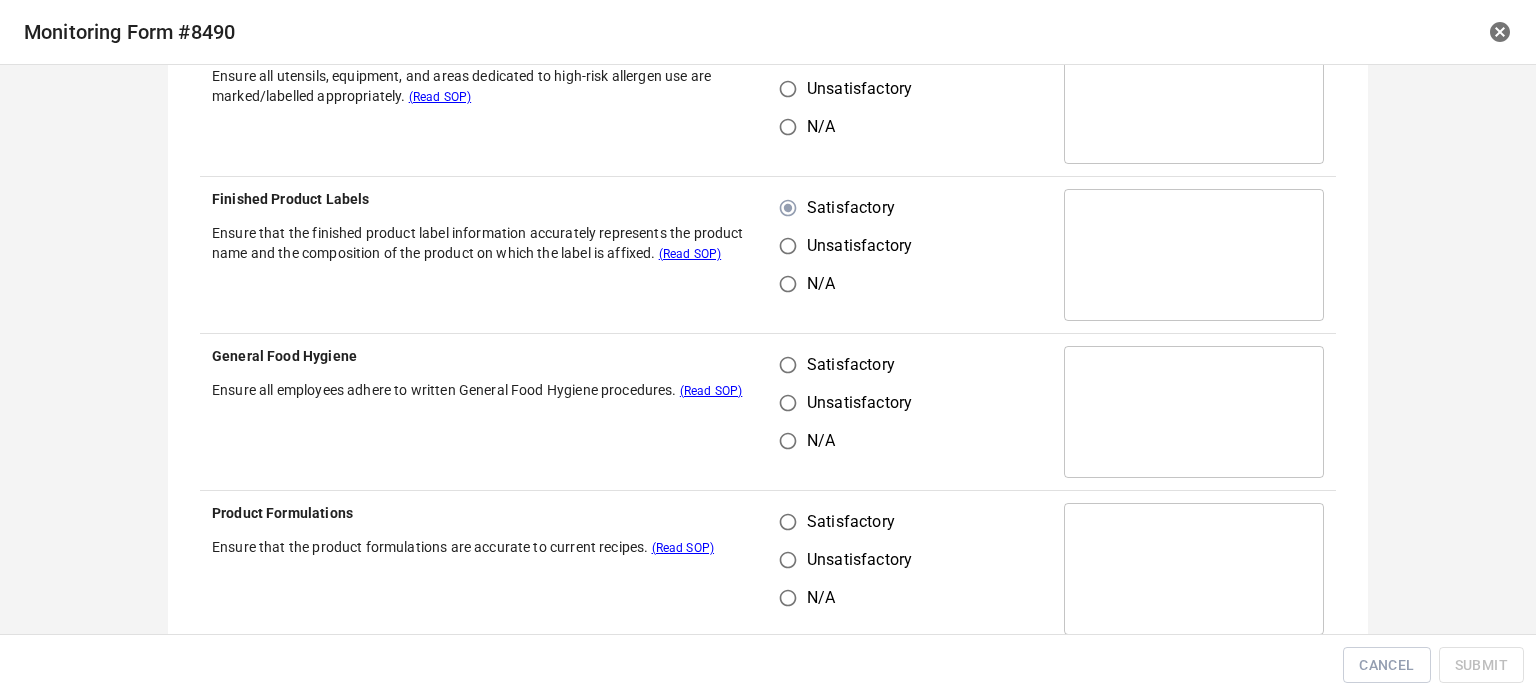 click on "Satisfactory" at bounding box center [788, 365] 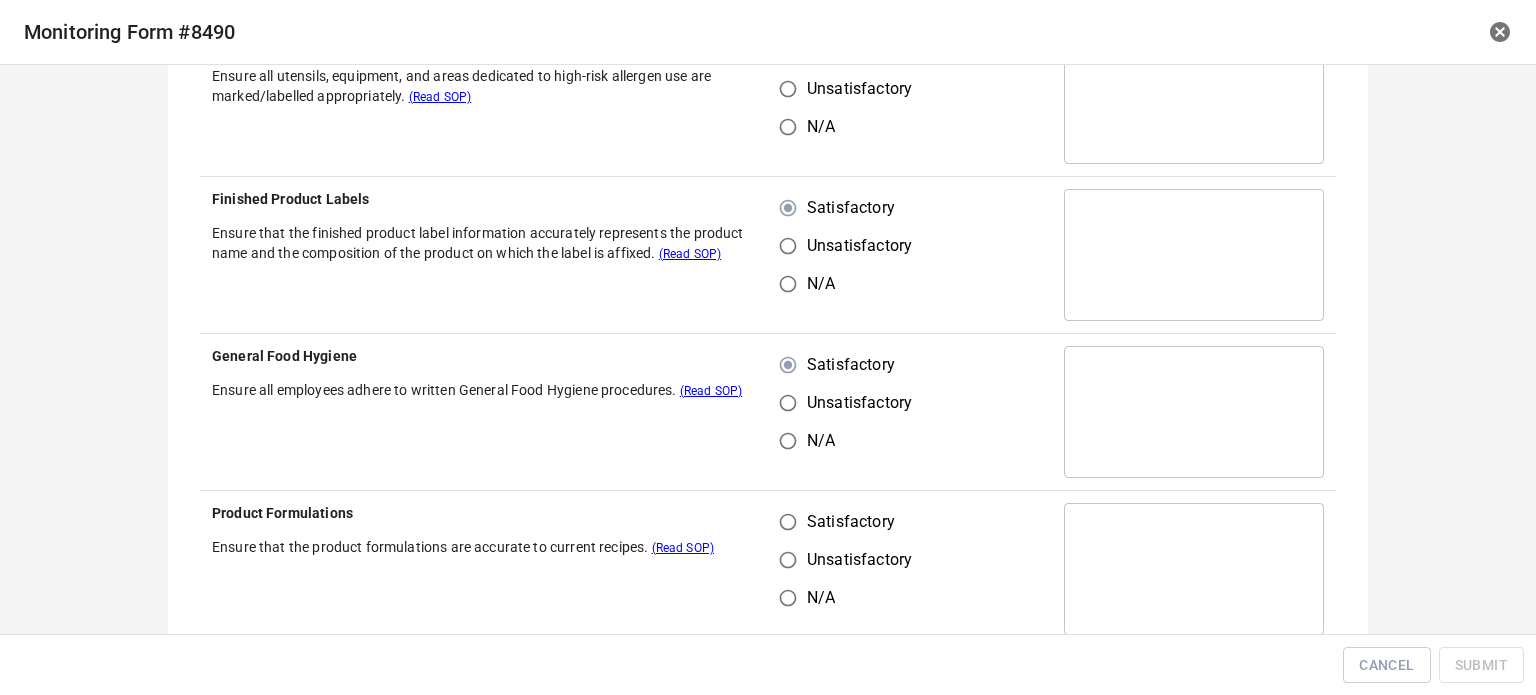drag, startPoint x: 787, startPoint y: 509, endPoint x: 816, endPoint y: 500, distance: 30.364452 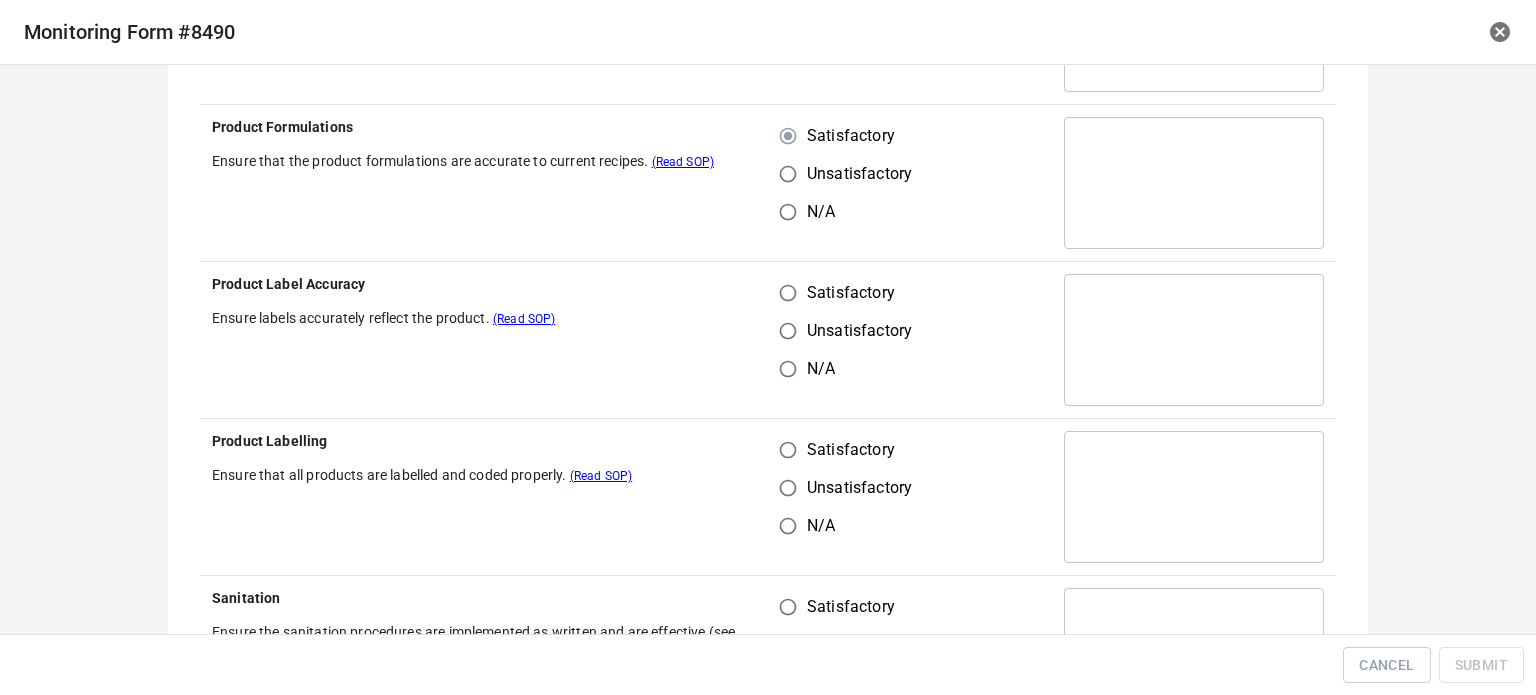 scroll, scrollTop: 1000, scrollLeft: 0, axis: vertical 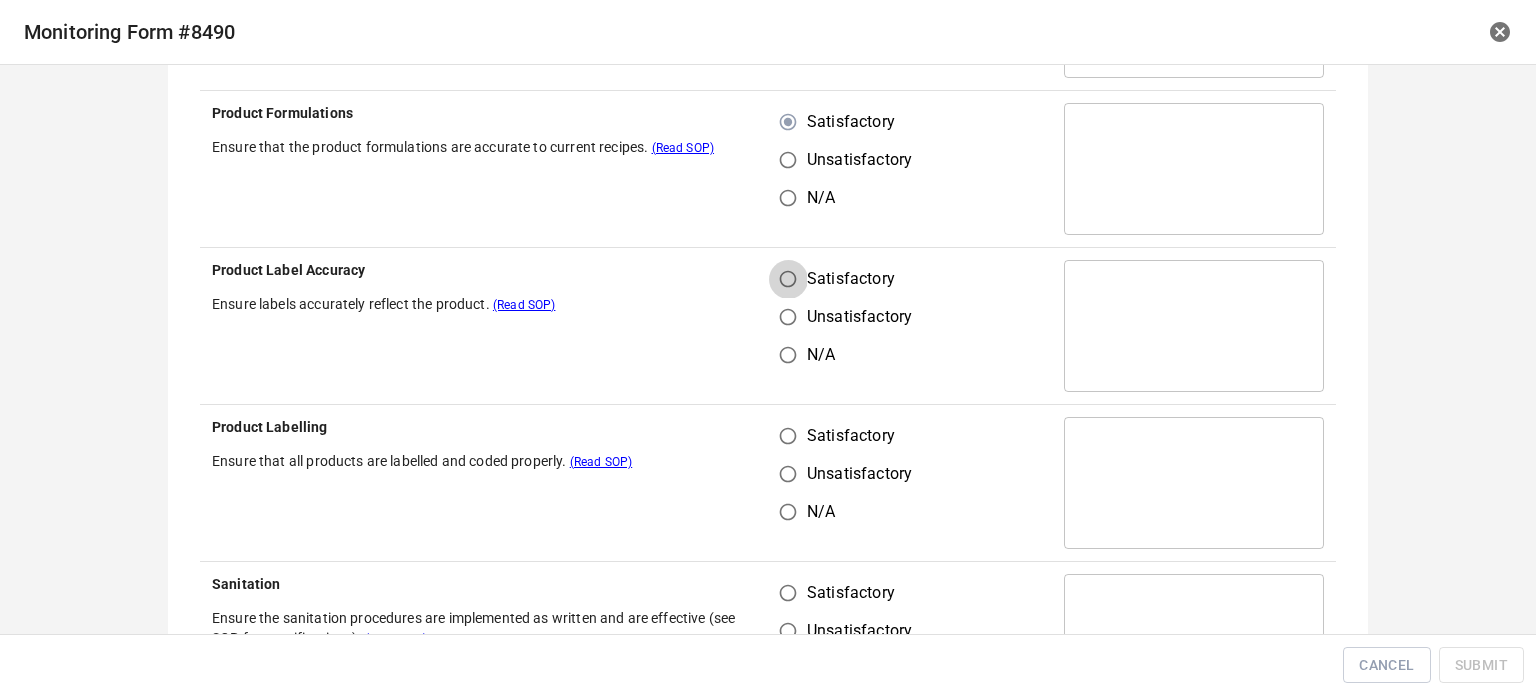click on "Satisfactory" at bounding box center [788, 279] 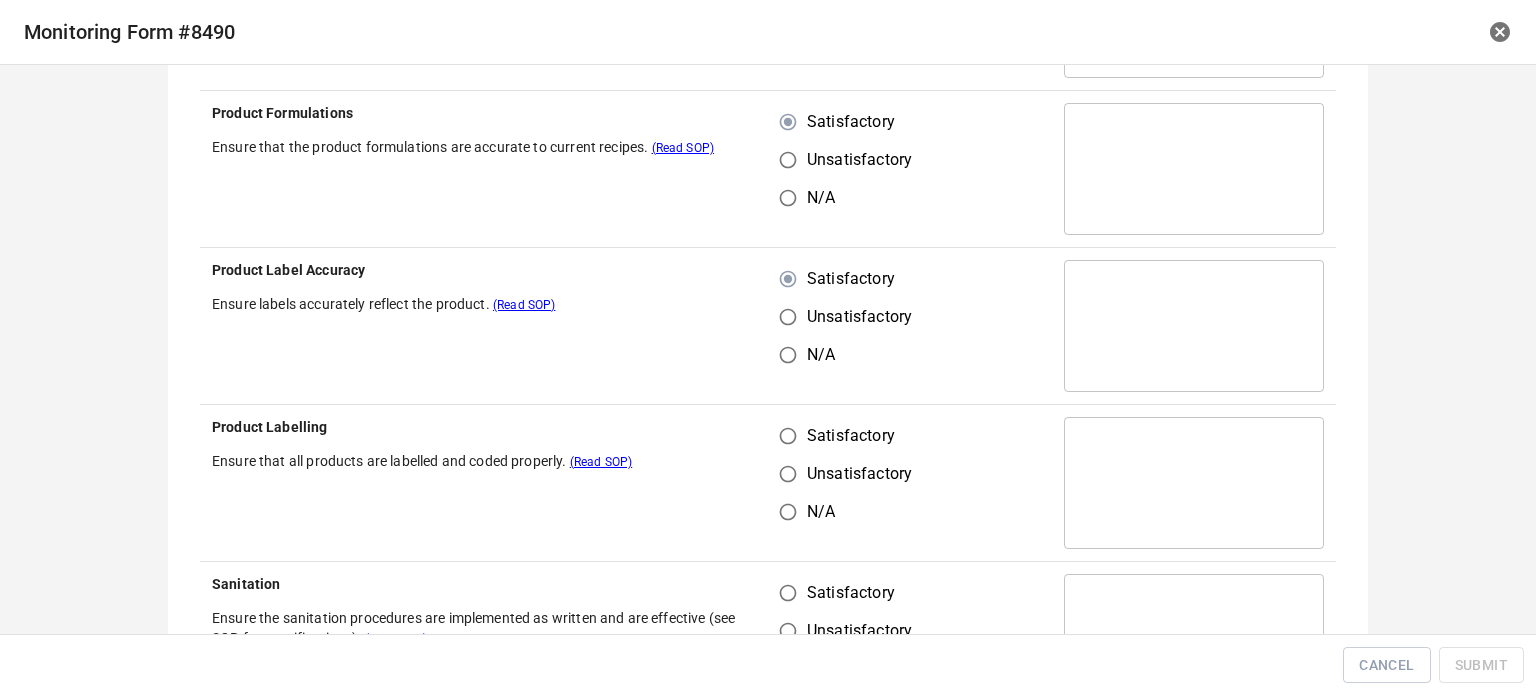 click on "Satisfactory" at bounding box center (788, 436) 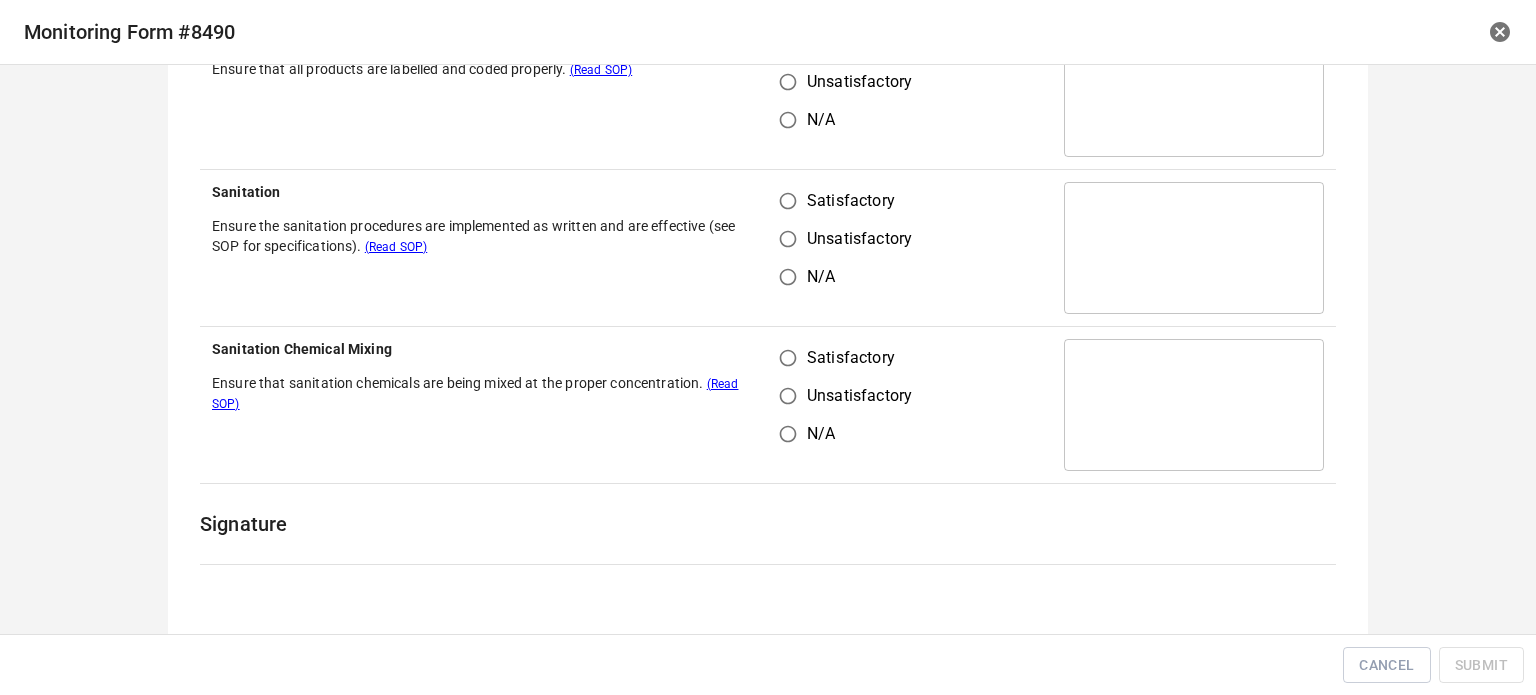 scroll, scrollTop: 1400, scrollLeft: 0, axis: vertical 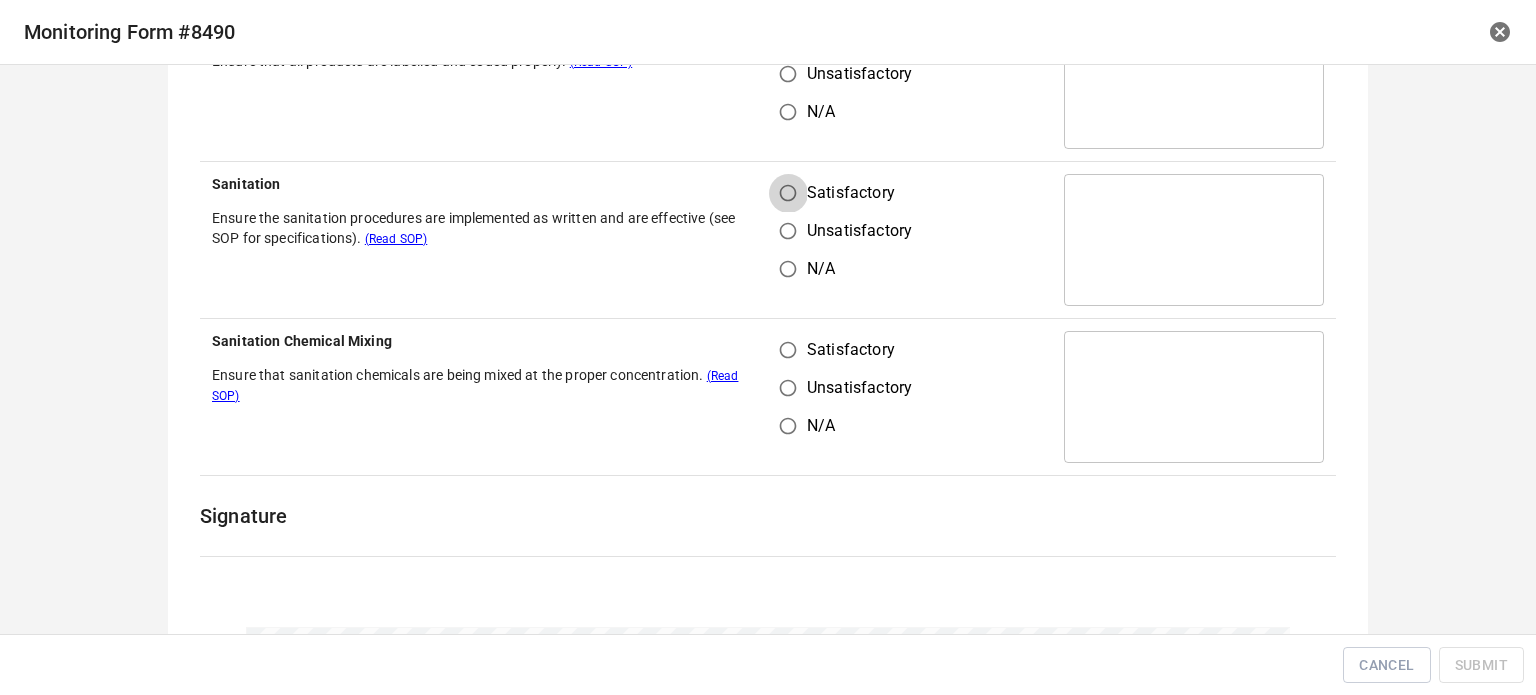 click on "Satisfactory" at bounding box center (788, 193) 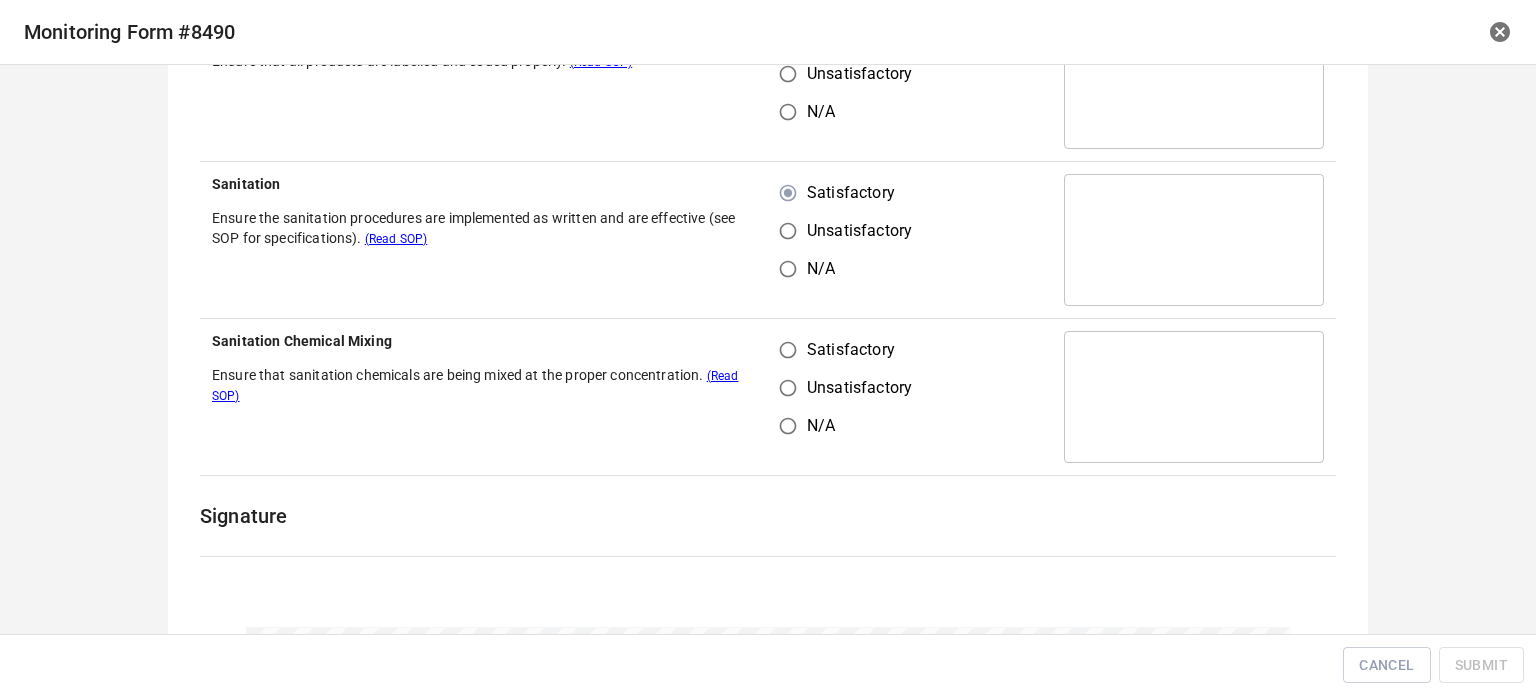 click on "Satisfactory" at bounding box center (788, 350) 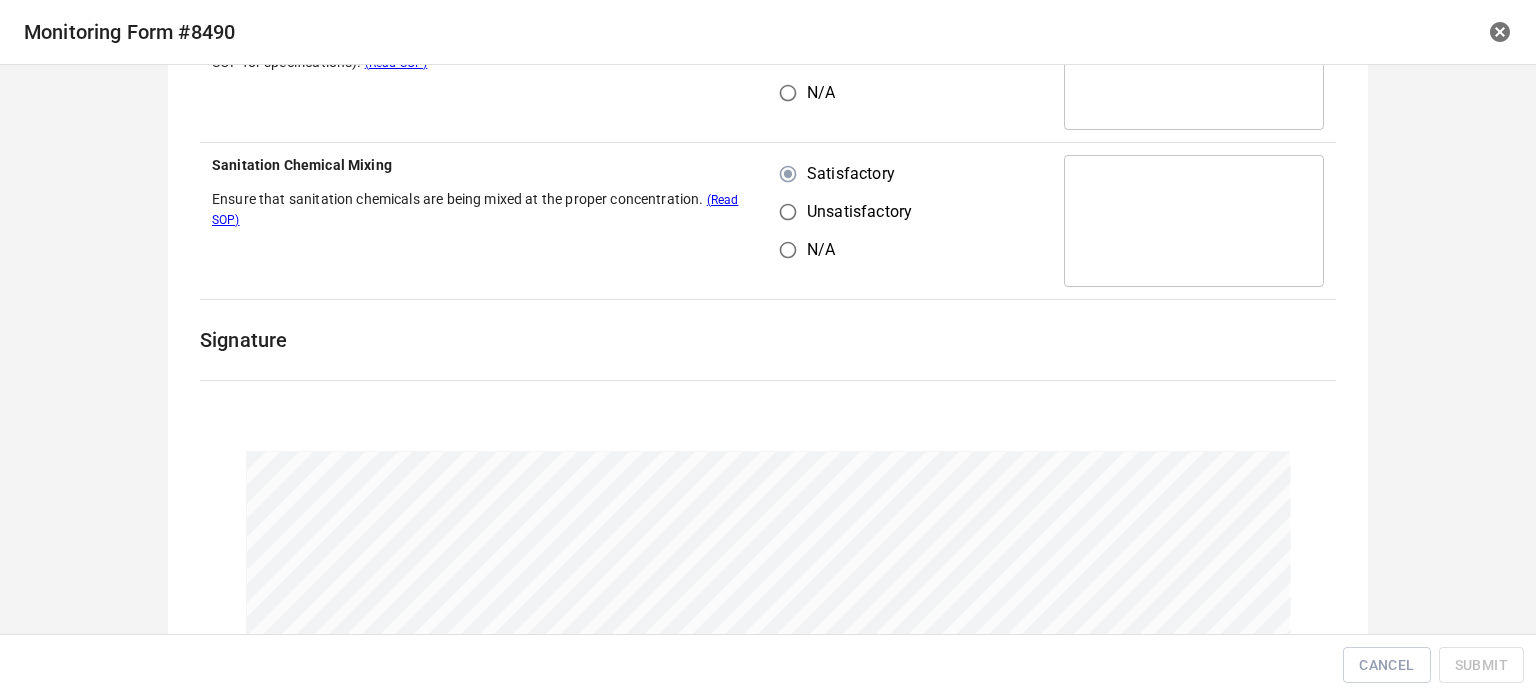 scroll, scrollTop: 1716, scrollLeft: 0, axis: vertical 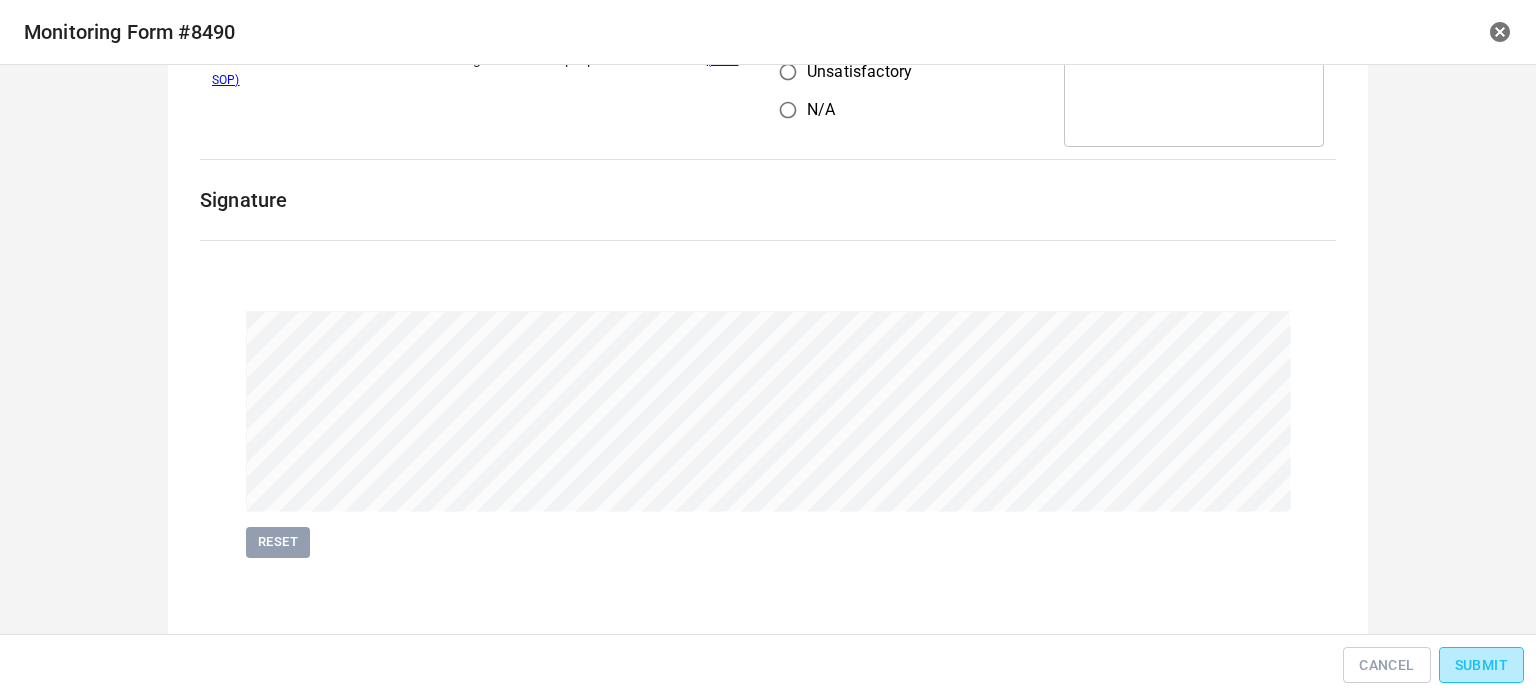 click on "Submit" at bounding box center [1481, 665] 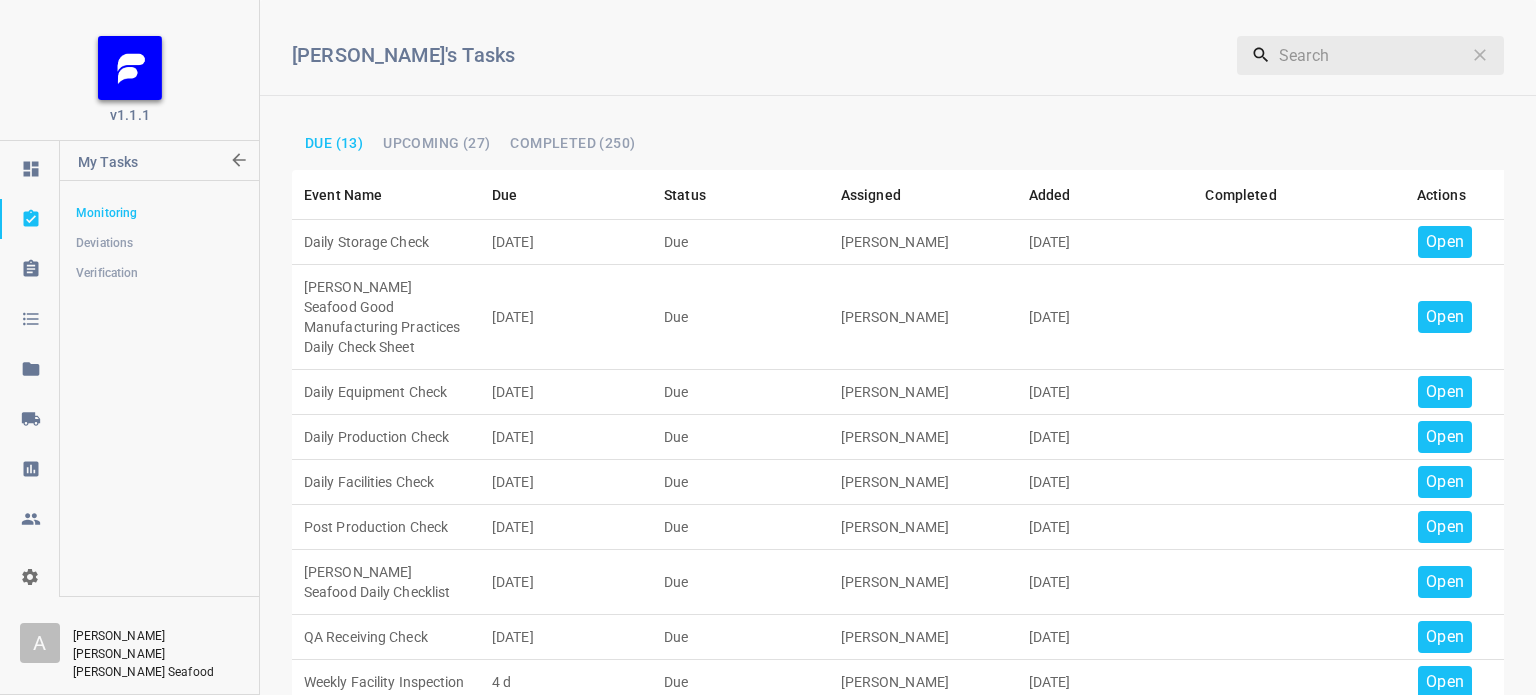 click on "Open" at bounding box center [1445, 242] 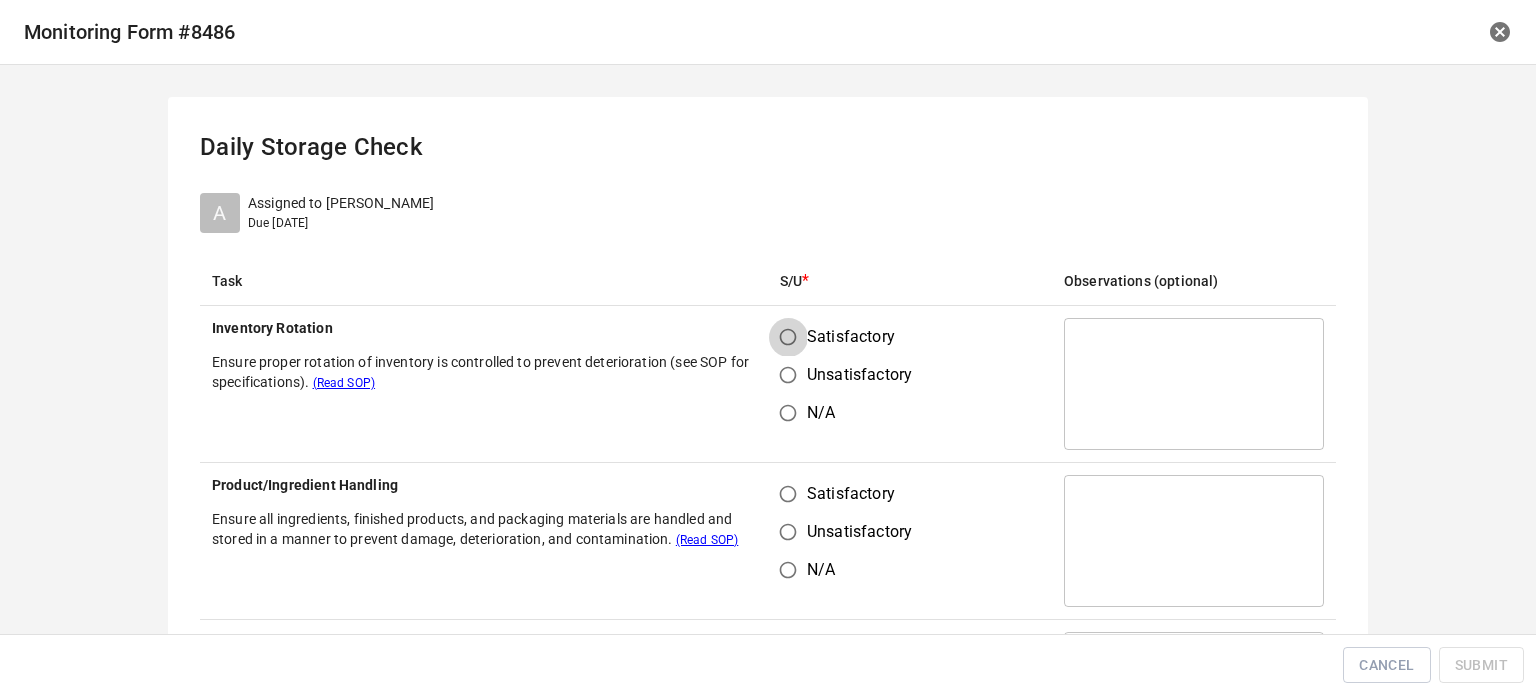 drag, startPoint x: 766, startPoint y: 335, endPoint x: 796, endPoint y: 464, distance: 132.44244 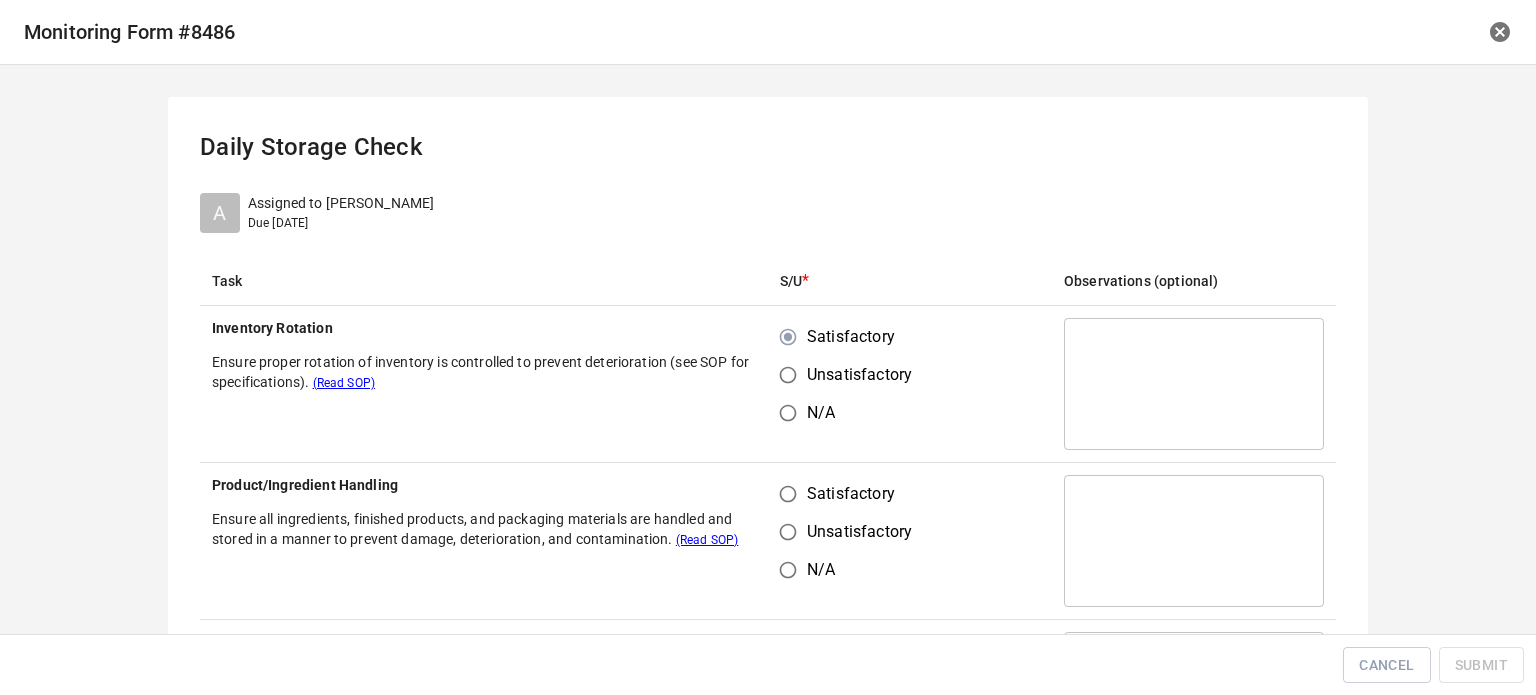click on "Satisfactory" at bounding box center [788, 494] 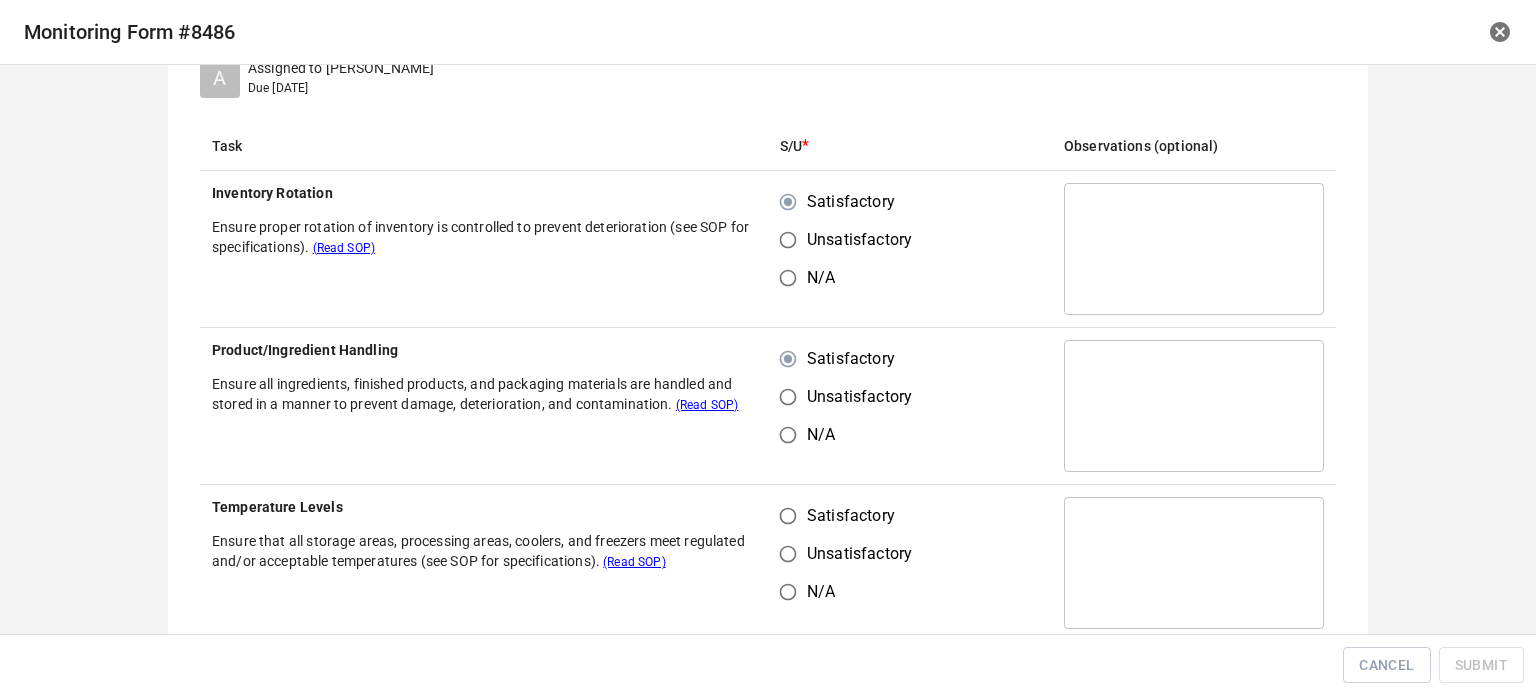 scroll, scrollTop: 300, scrollLeft: 0, axis: vertical 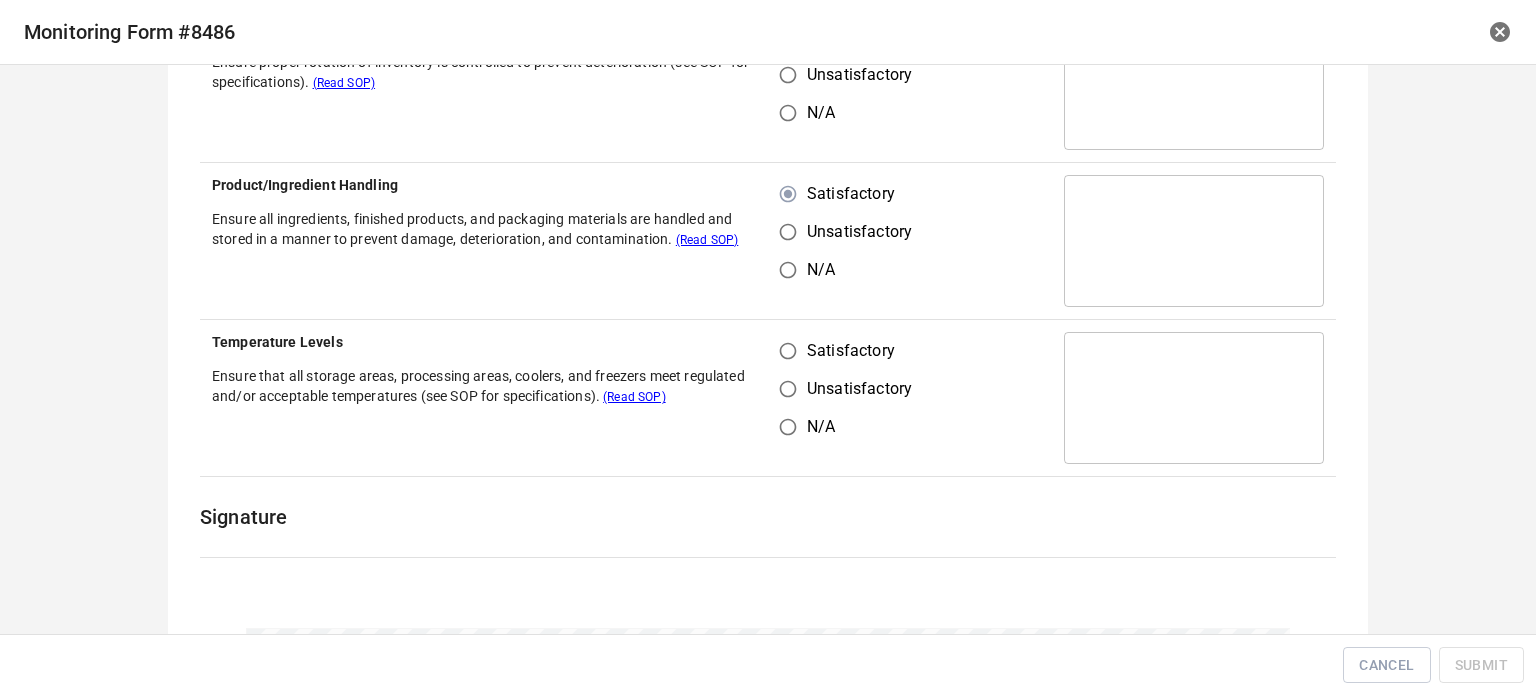 drag, startPoint x: 773, startPoint y: 329, endPoint x: 800, endPoint y: 409, distance: 84.4334 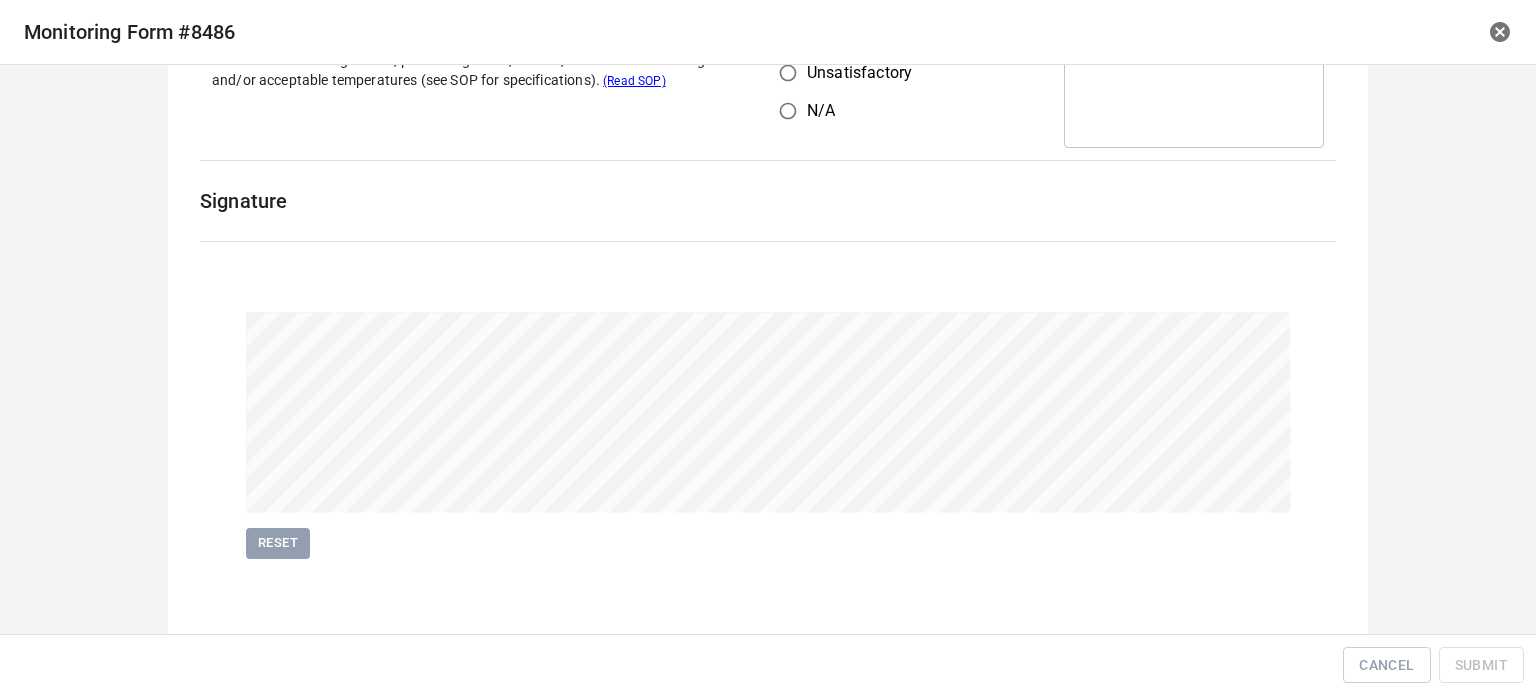 scroll, scrollTop: 618, scrollLeft: 0, axis: vertical 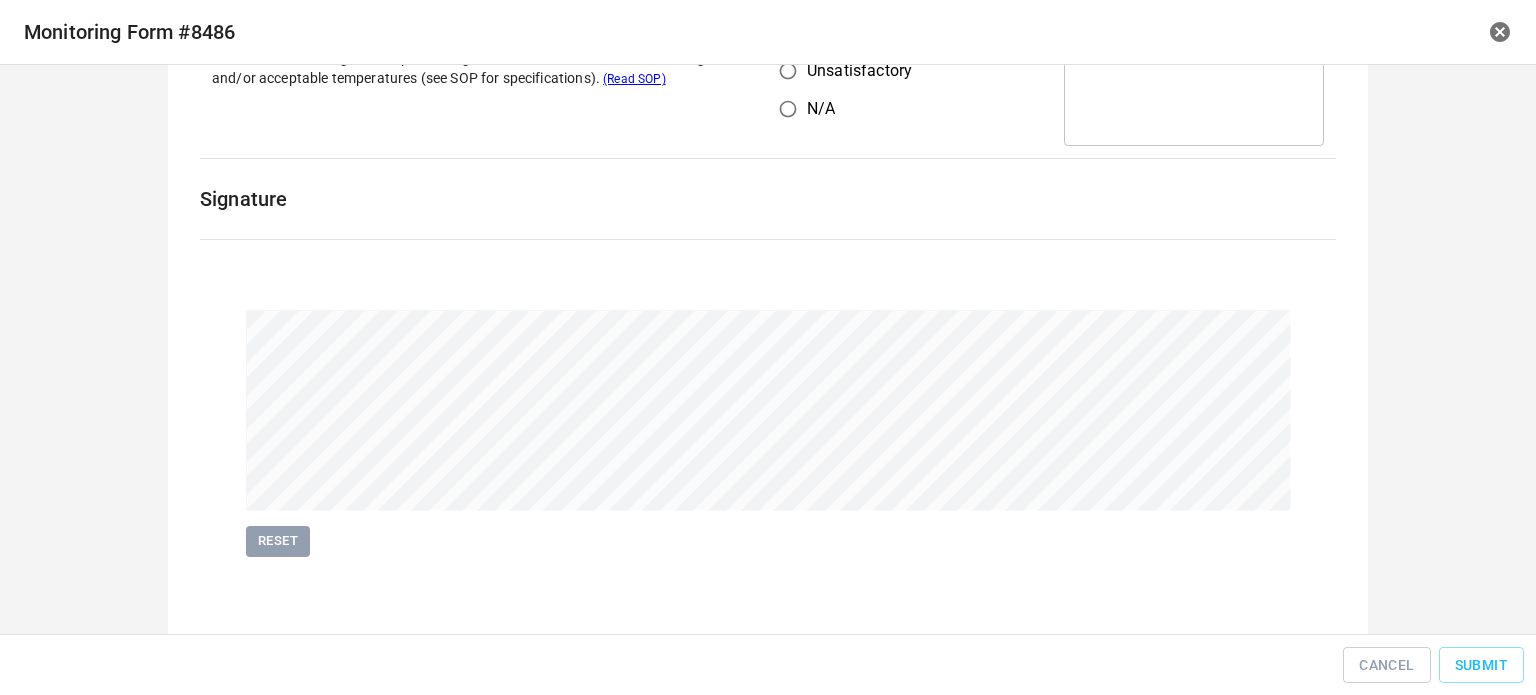 click on "Reset" at bounding box center (278, 541) 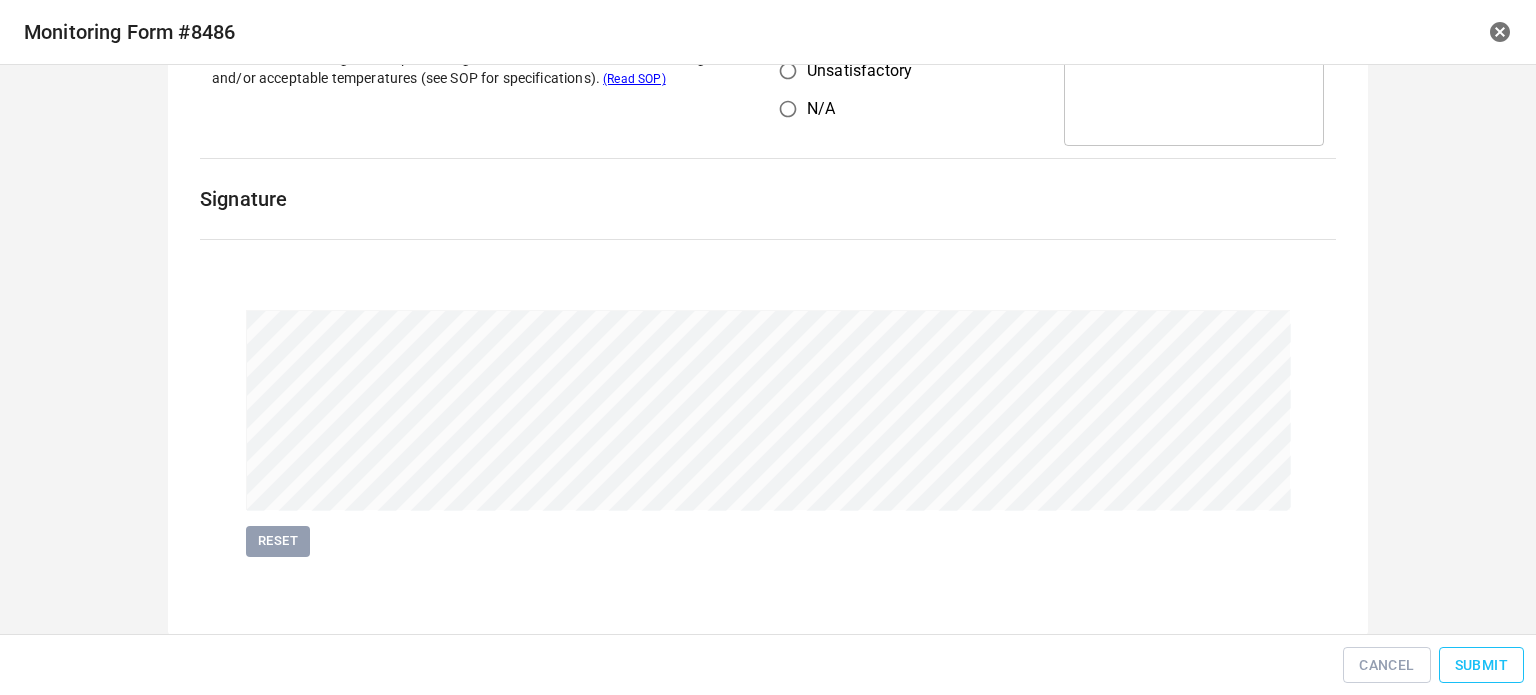 click on "Submit" at bounding box center (1481, 665) 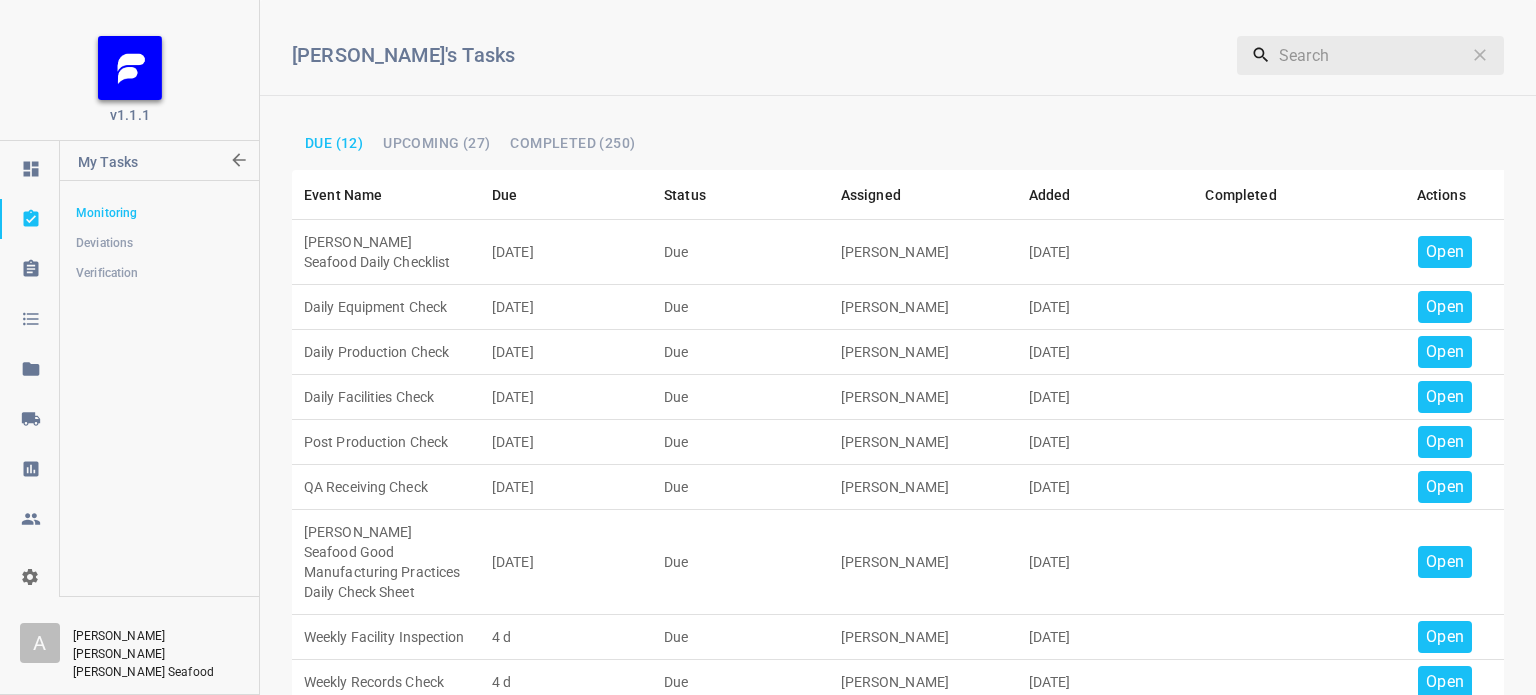 click on "Open" at bounding box center (1445, 252) 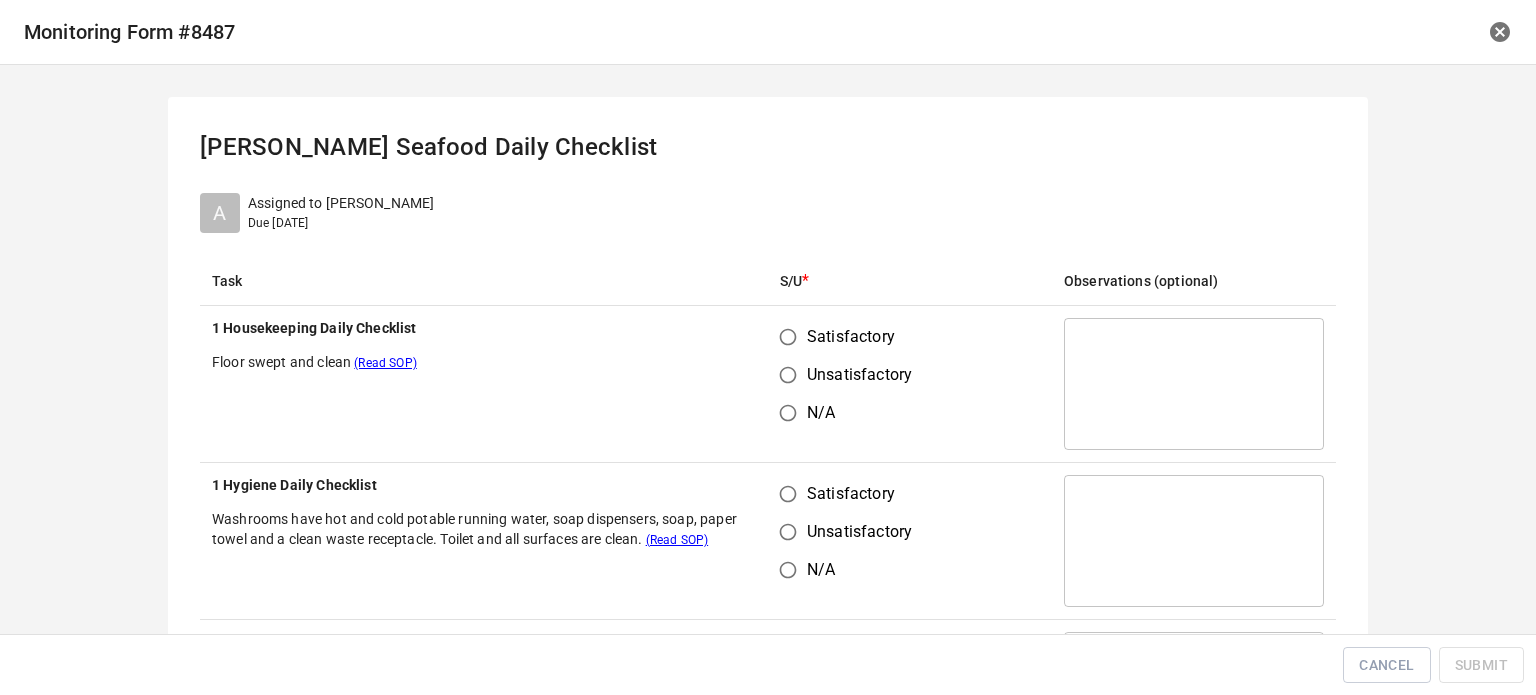 click on "Satisfactory" at bounding box center [788, 337] 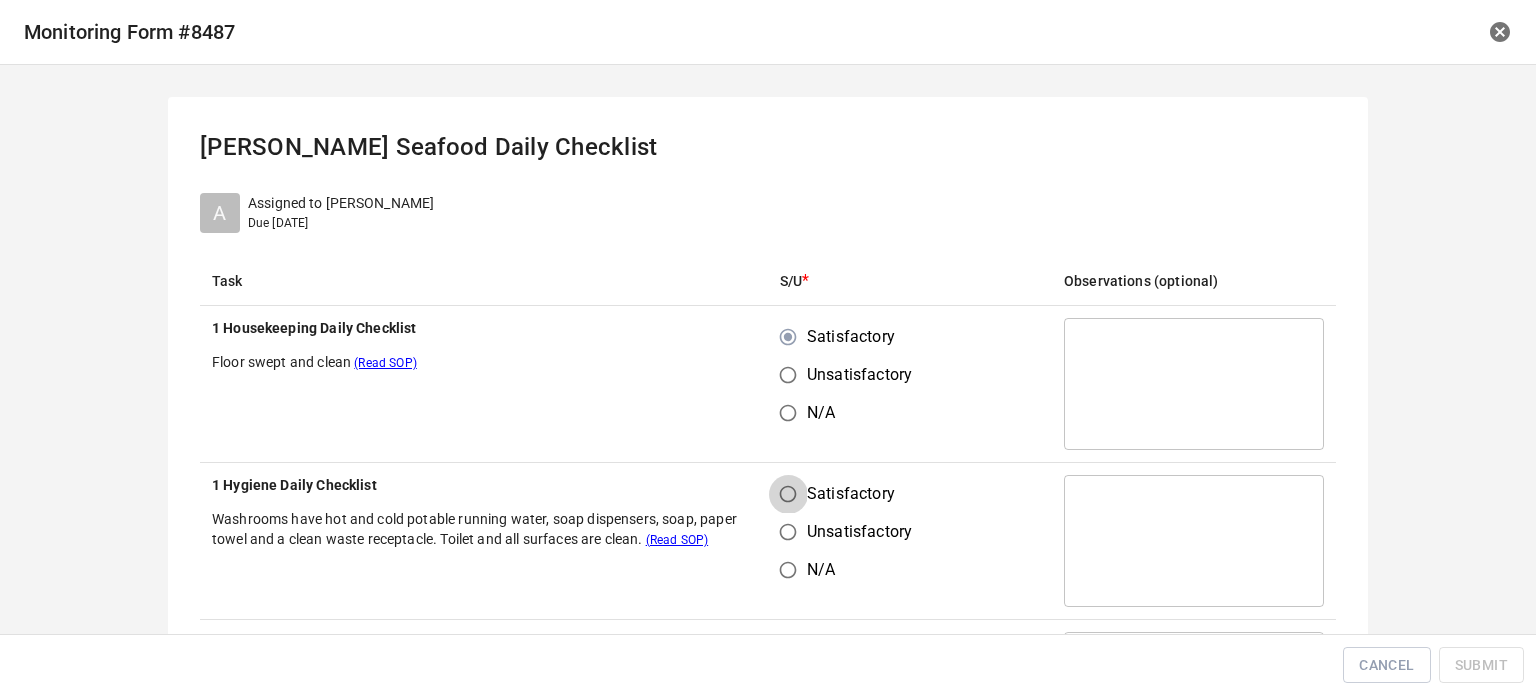 click on "Satisfactory" at bounding box center (788, 494) 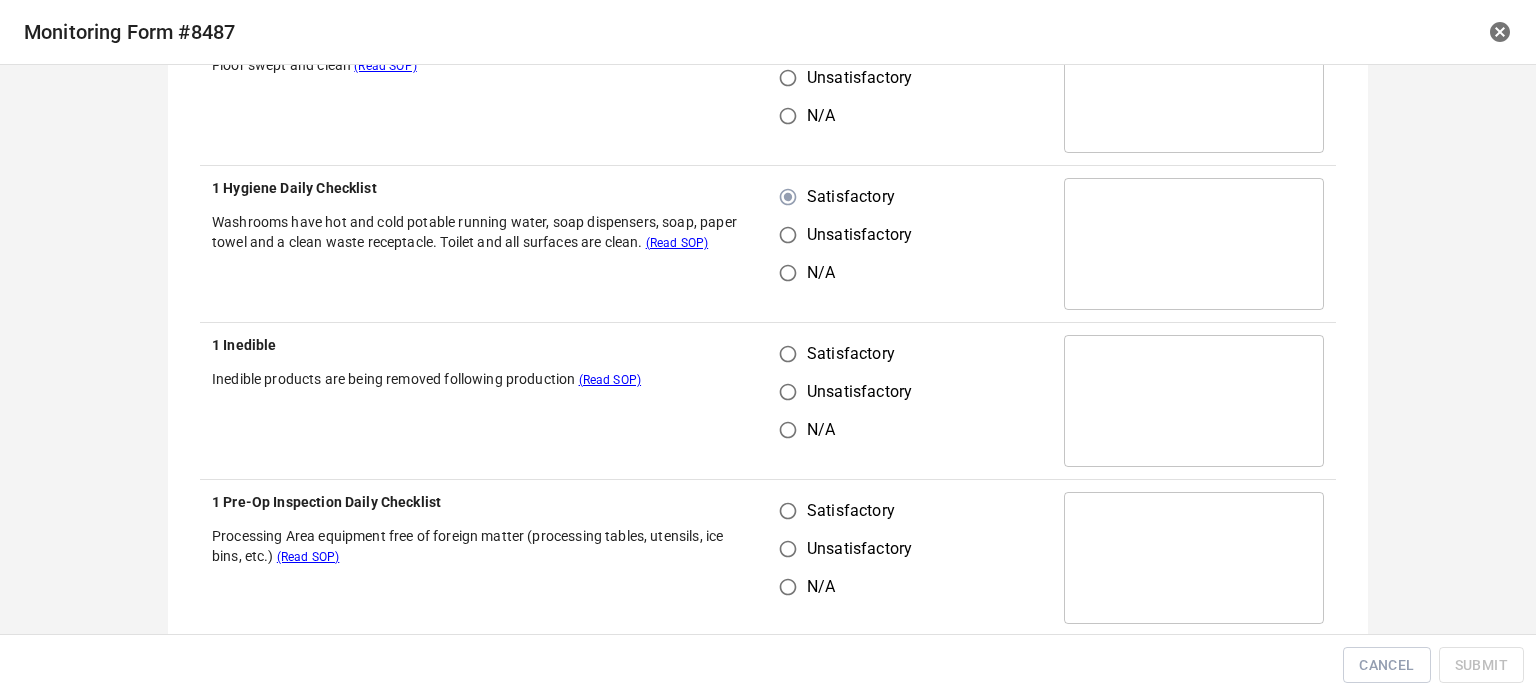 scroll, scrollTop: 300, scrollLeft: 0, axis: vertical 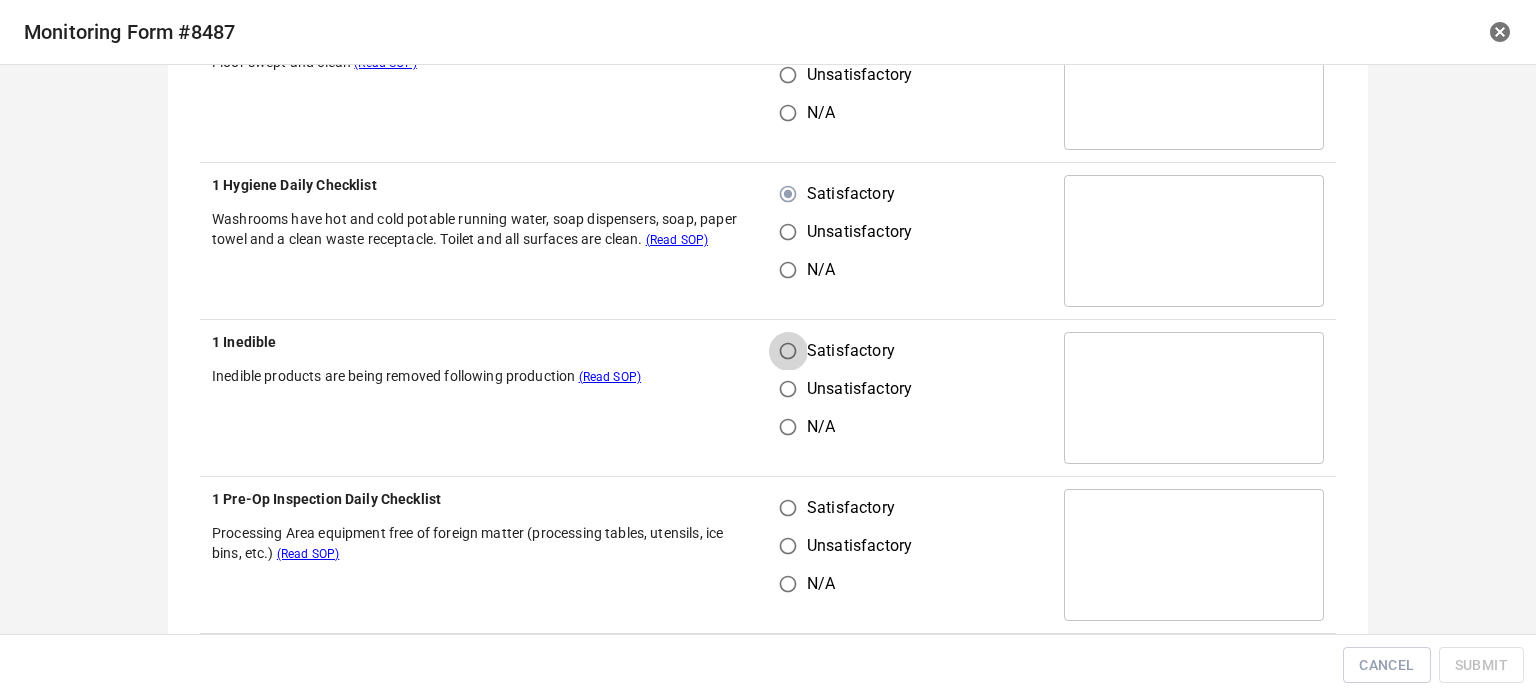 drag, startPoint x: 779, startPoint y: 353, endPoint x: 806, endPoint y: 478, distance: 127.88276 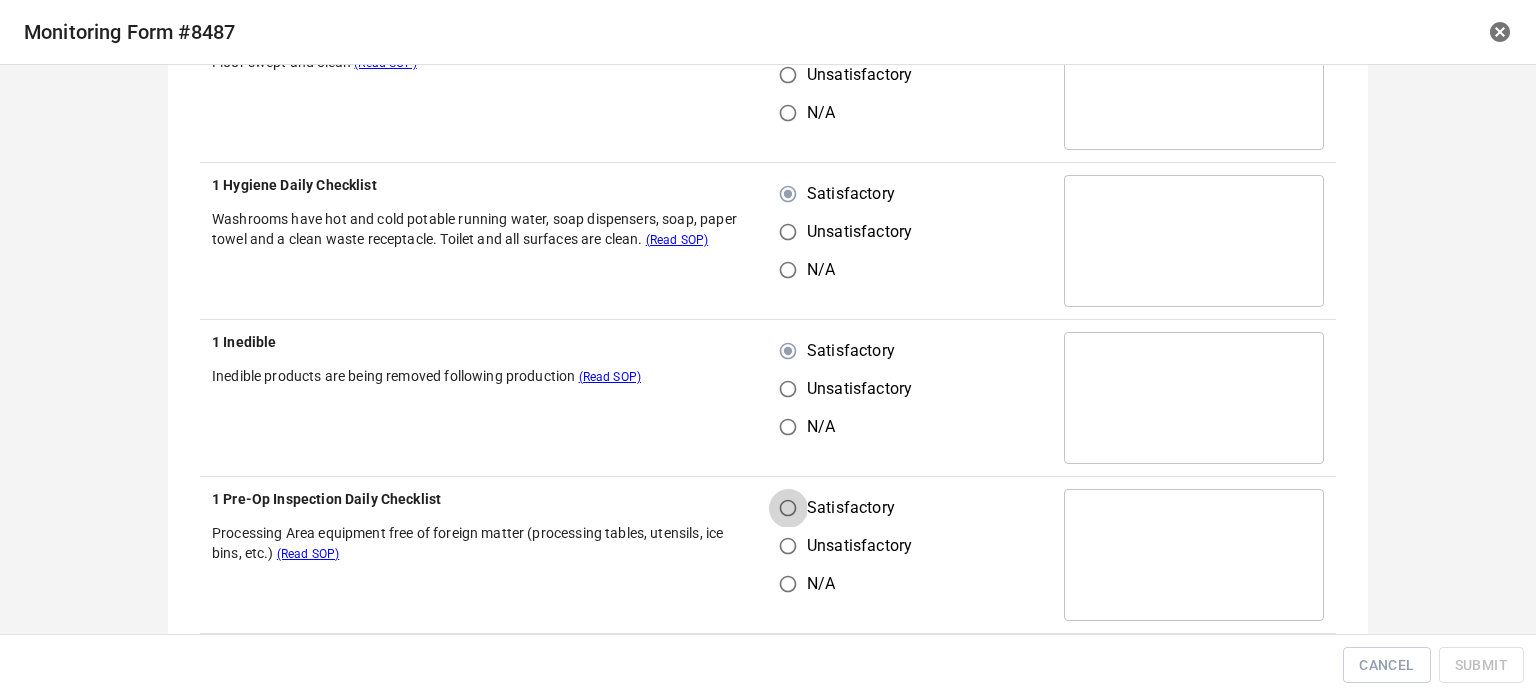 click on "Satisfactory" at bounding box center (788, 508) 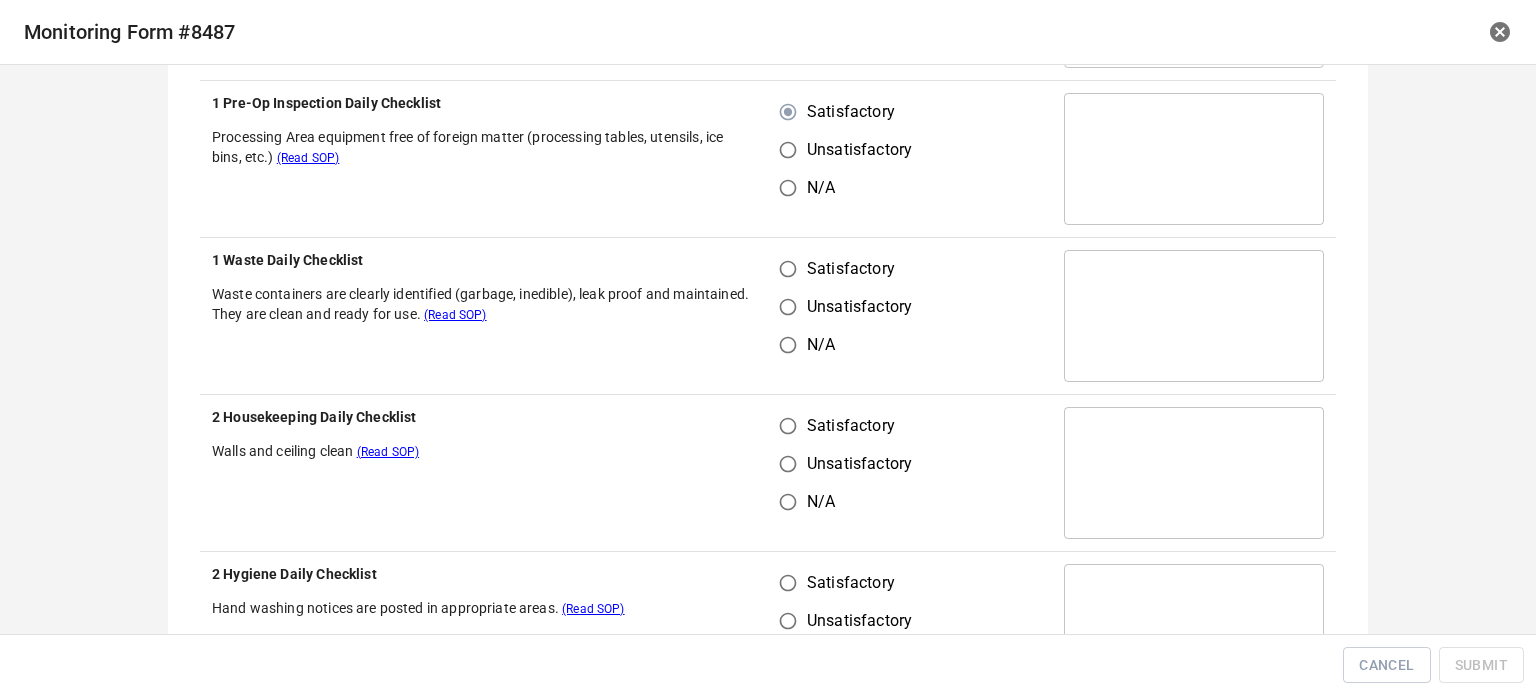 scroll, scrollTop: 700, scrollLeft: 0, axis: vertical 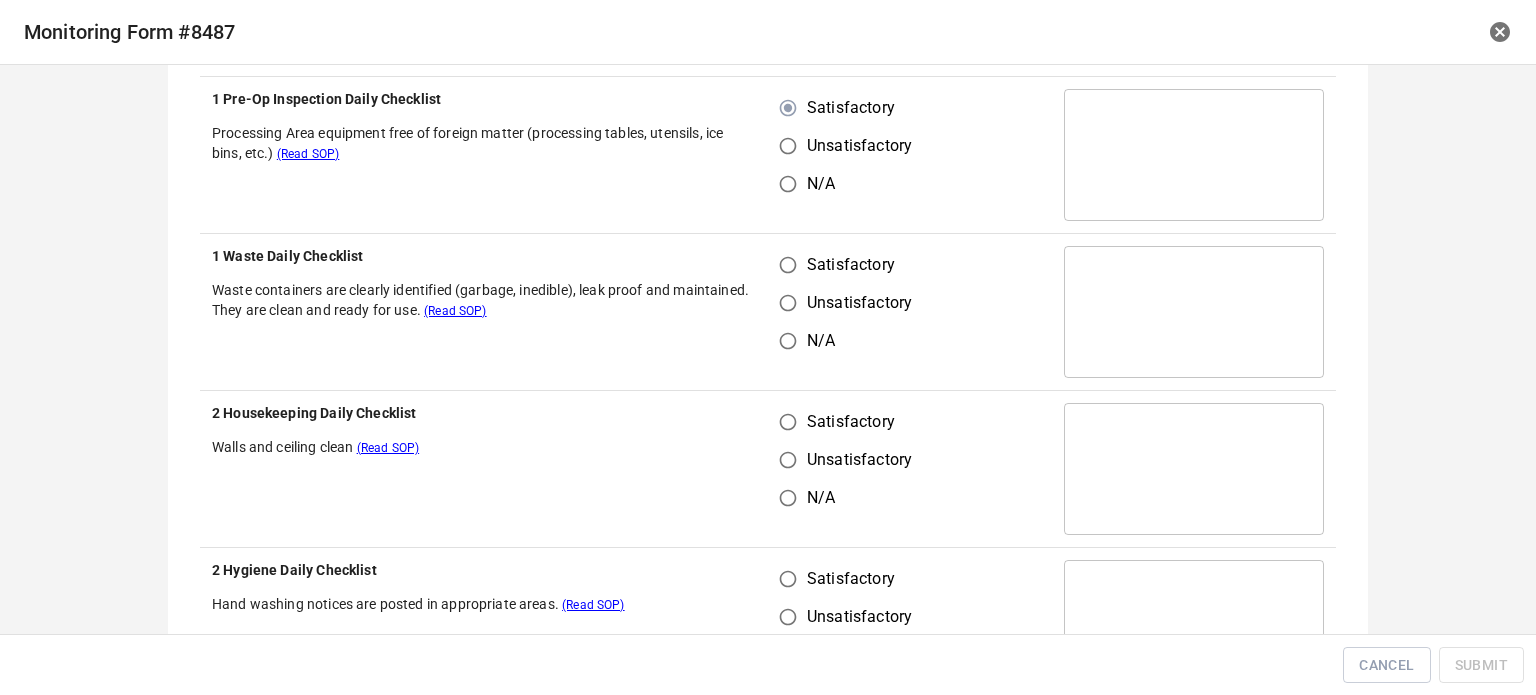 drag, startPoint x: 783, startPoint y: 259, endPoint x: 788, endPoint y: 284, distance: 25.495098 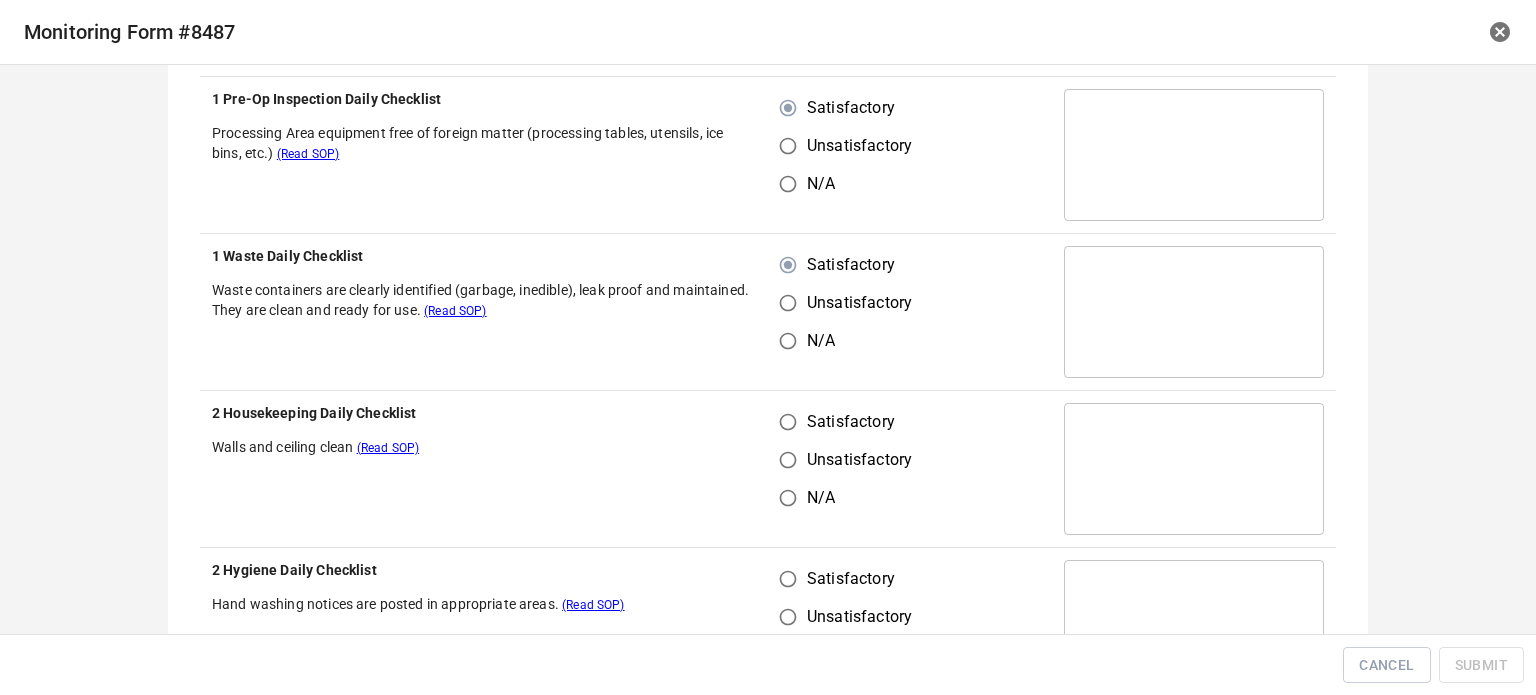 drag, startPoint x: 796, startPoint y: 439, endPoint x: 790, endPoint y: 417, distance: 22.803509 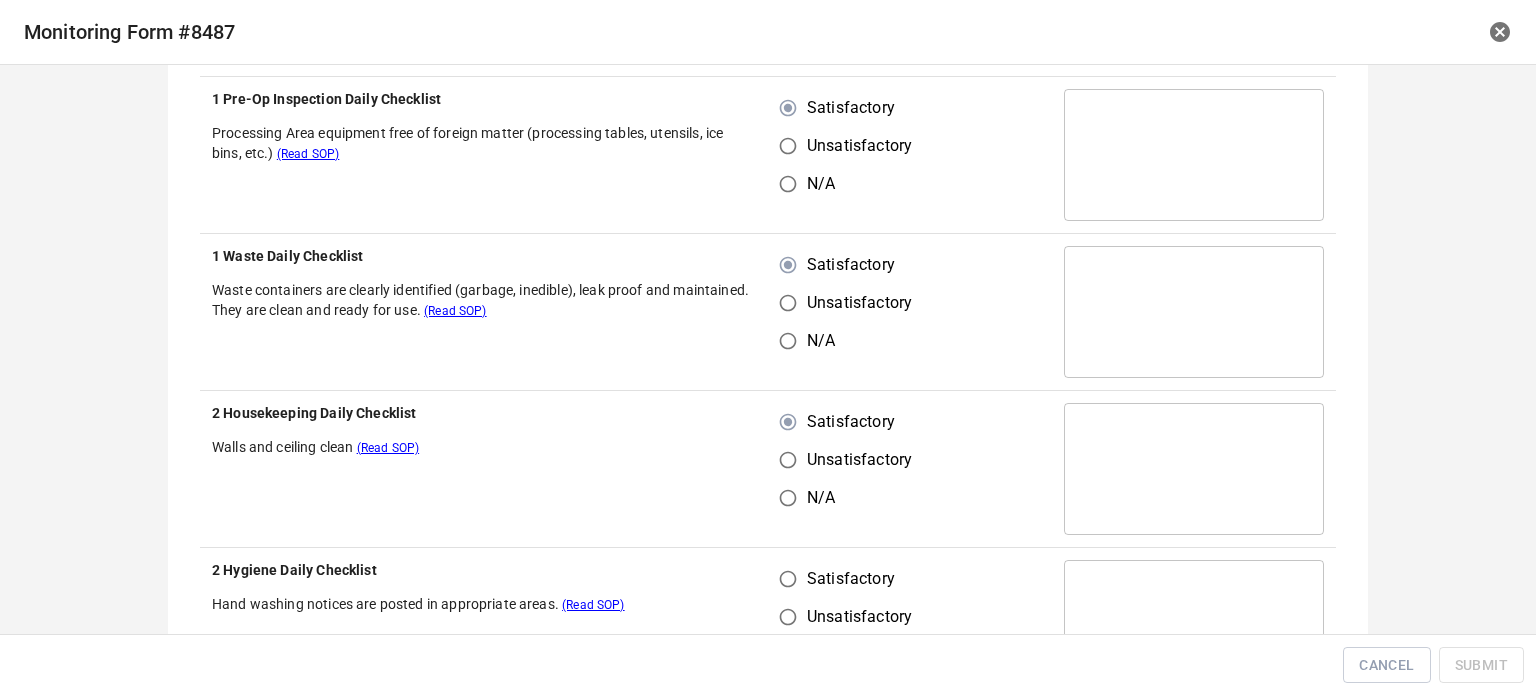 click on "Satisfactory" at bounding box center [788, 579] 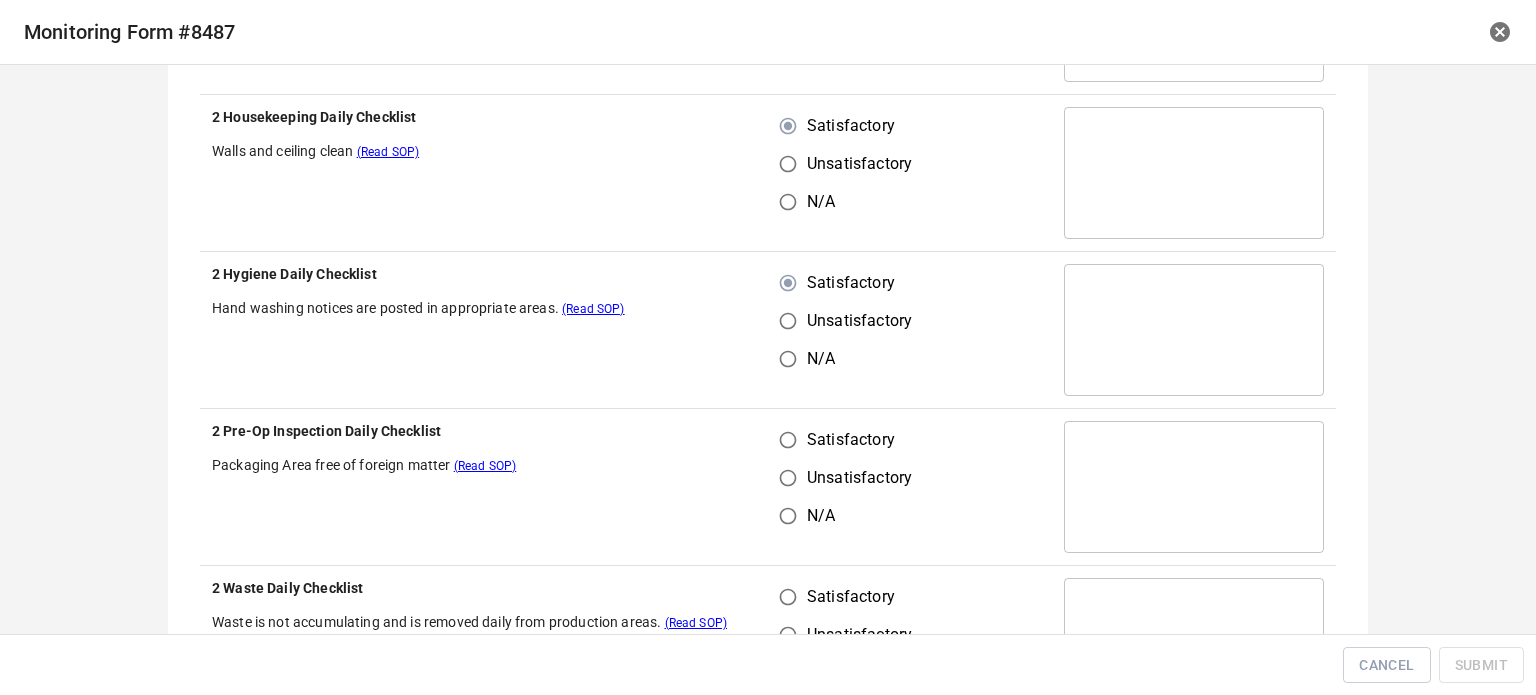 scroll, scrollTop: 1000, scrollLeft: 0, axis: vertical 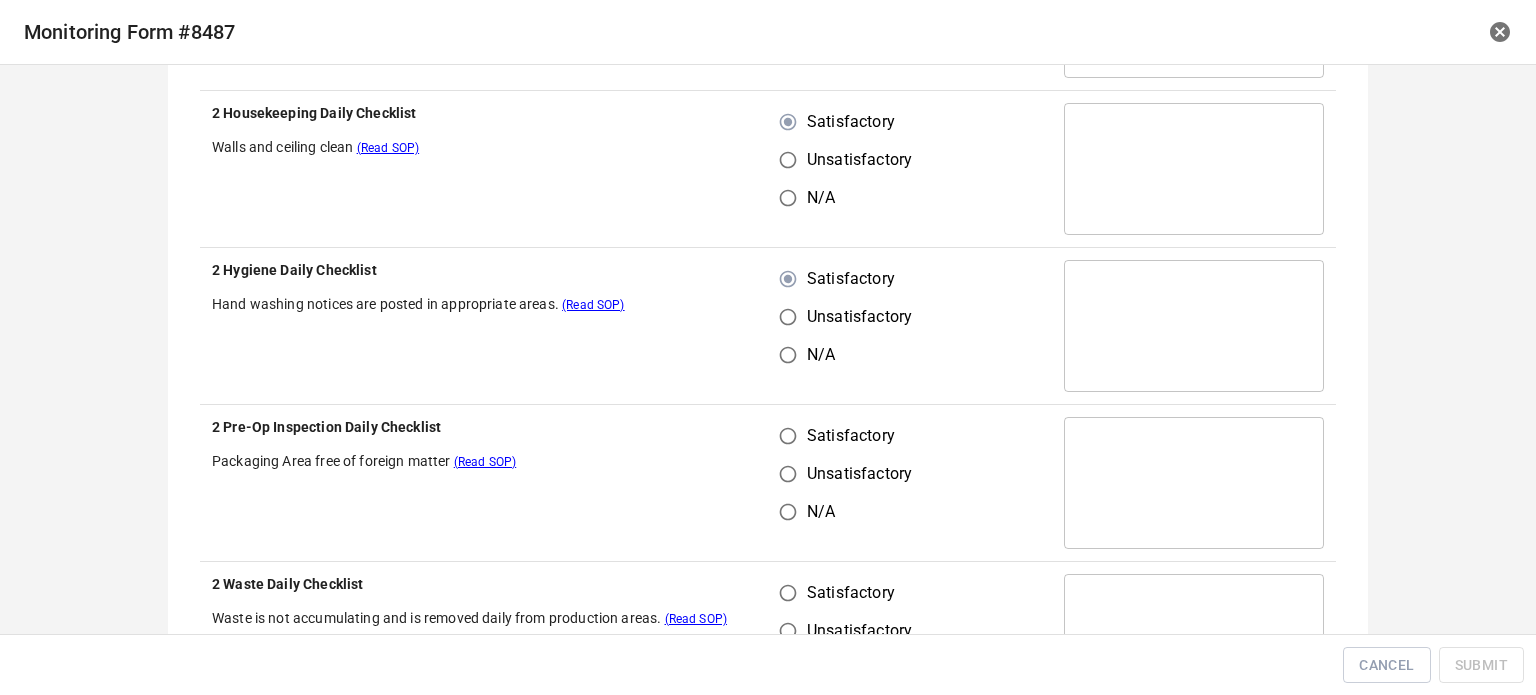 click on "Satisfactory" at bounding box center (851, 436) 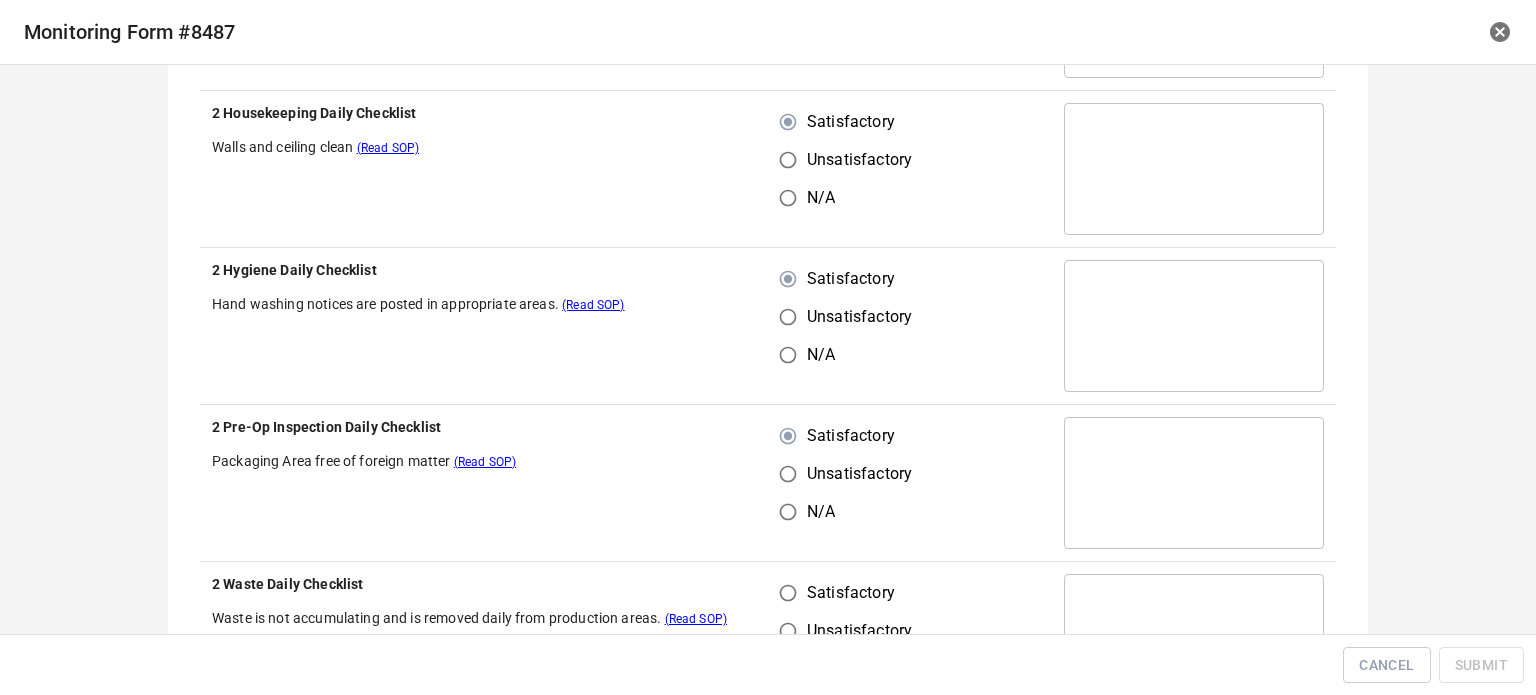 click on "Satisfactory" at bounding box center [788, 593] 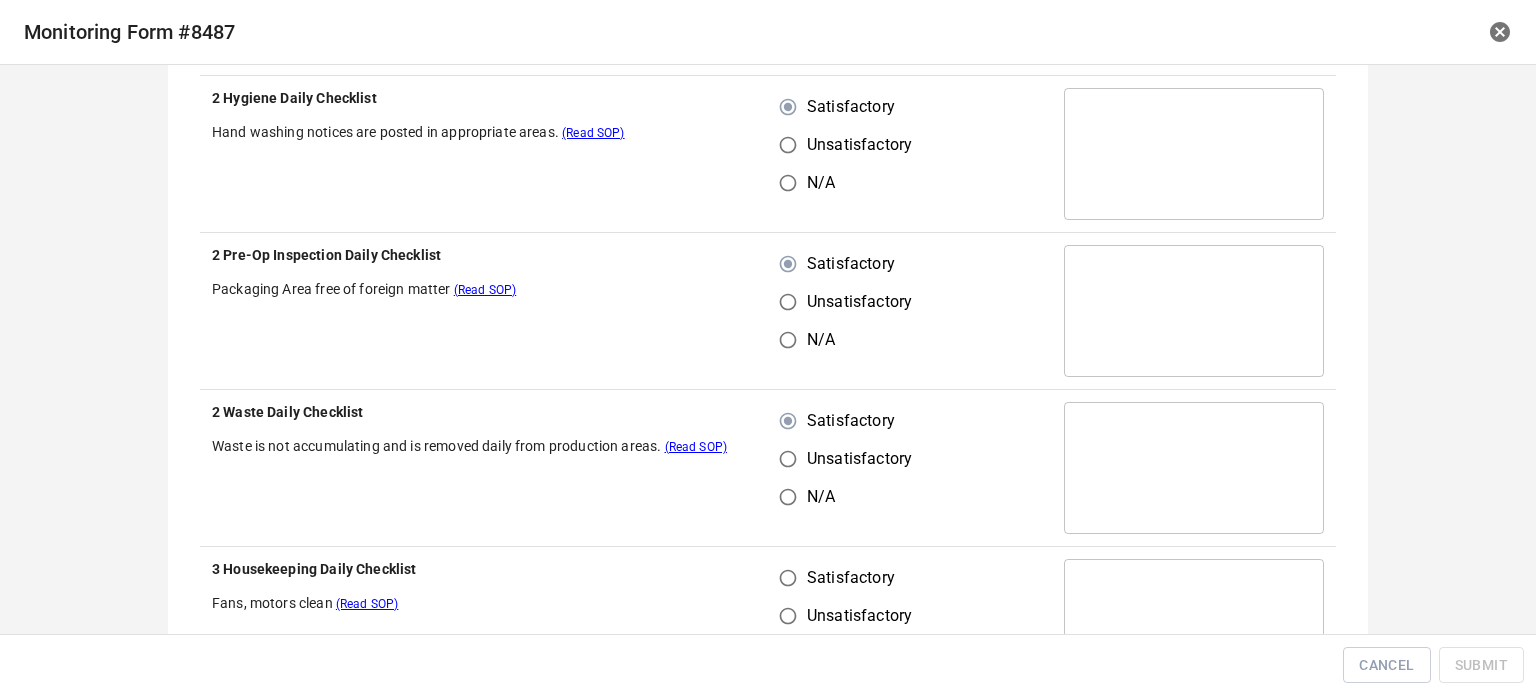 scroll, scrollTop: 1400, scrollLeft: 0, axis: vertical 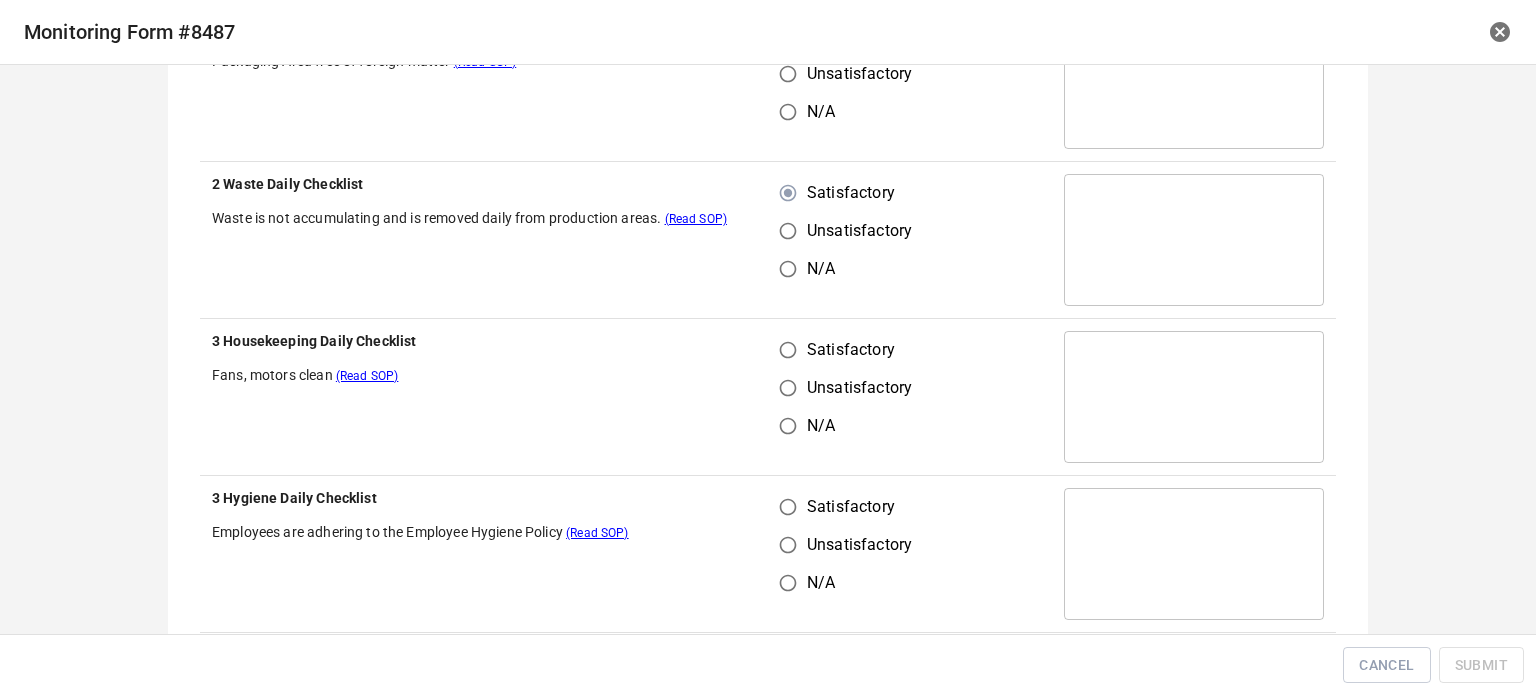 click on "Satisfactory" at bounding box center (788, 350) 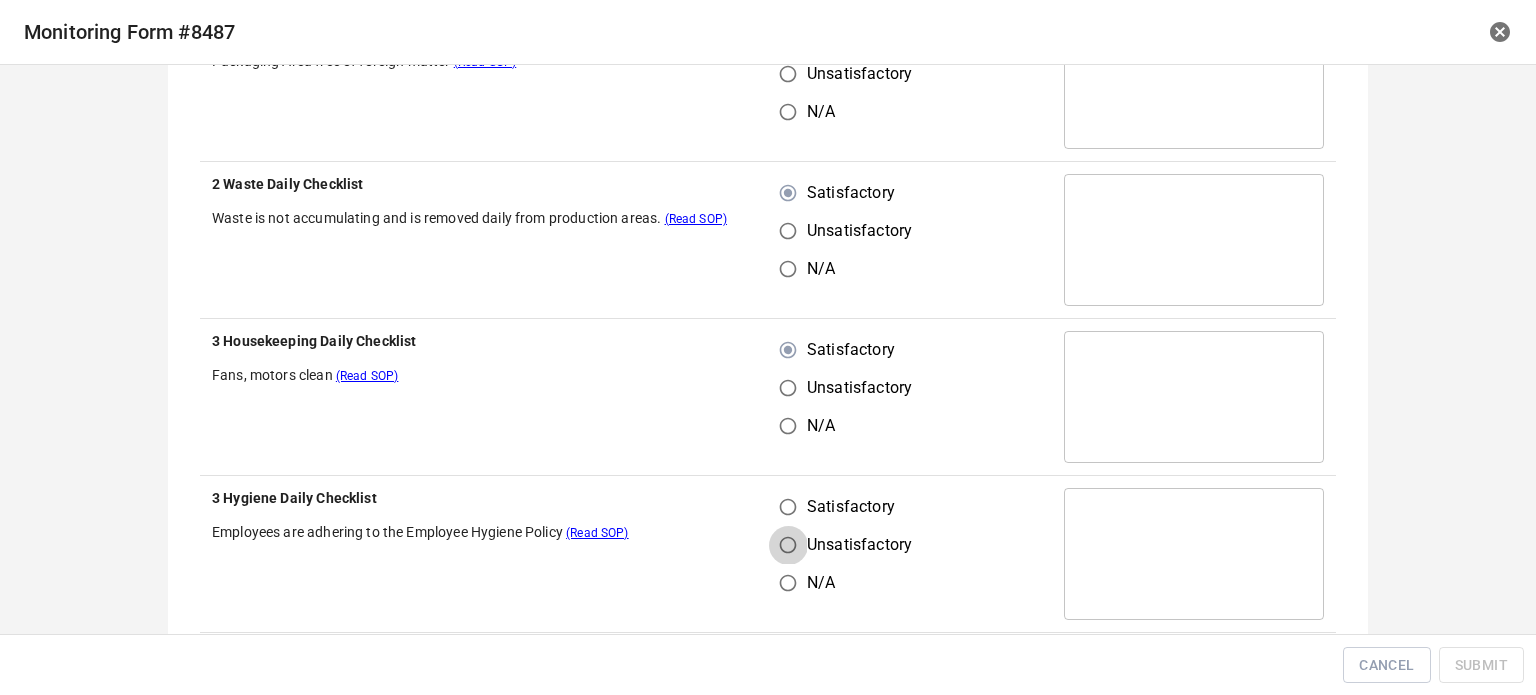 click on "Unsatisfactory" at bounding box center [788, 545] 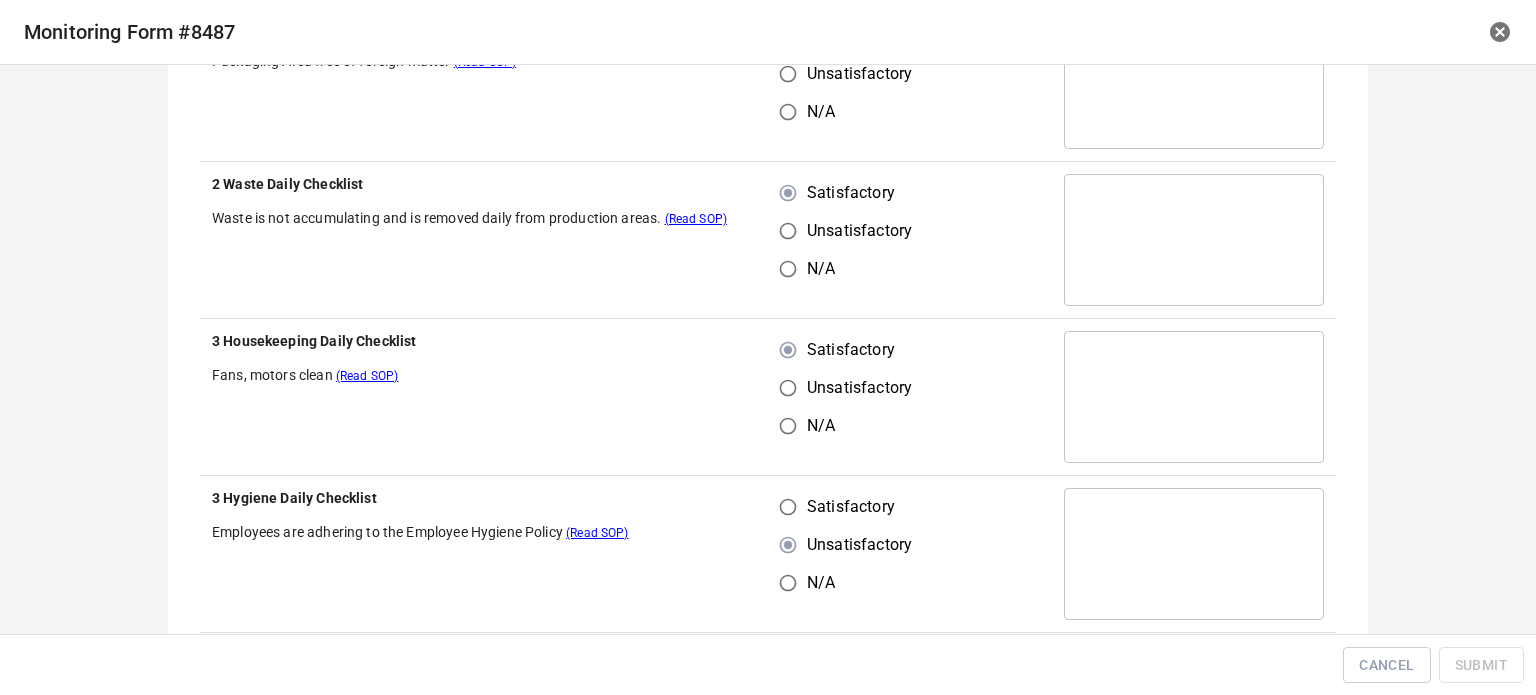 click on "Satisfactory" at bounding box center (788, 507) 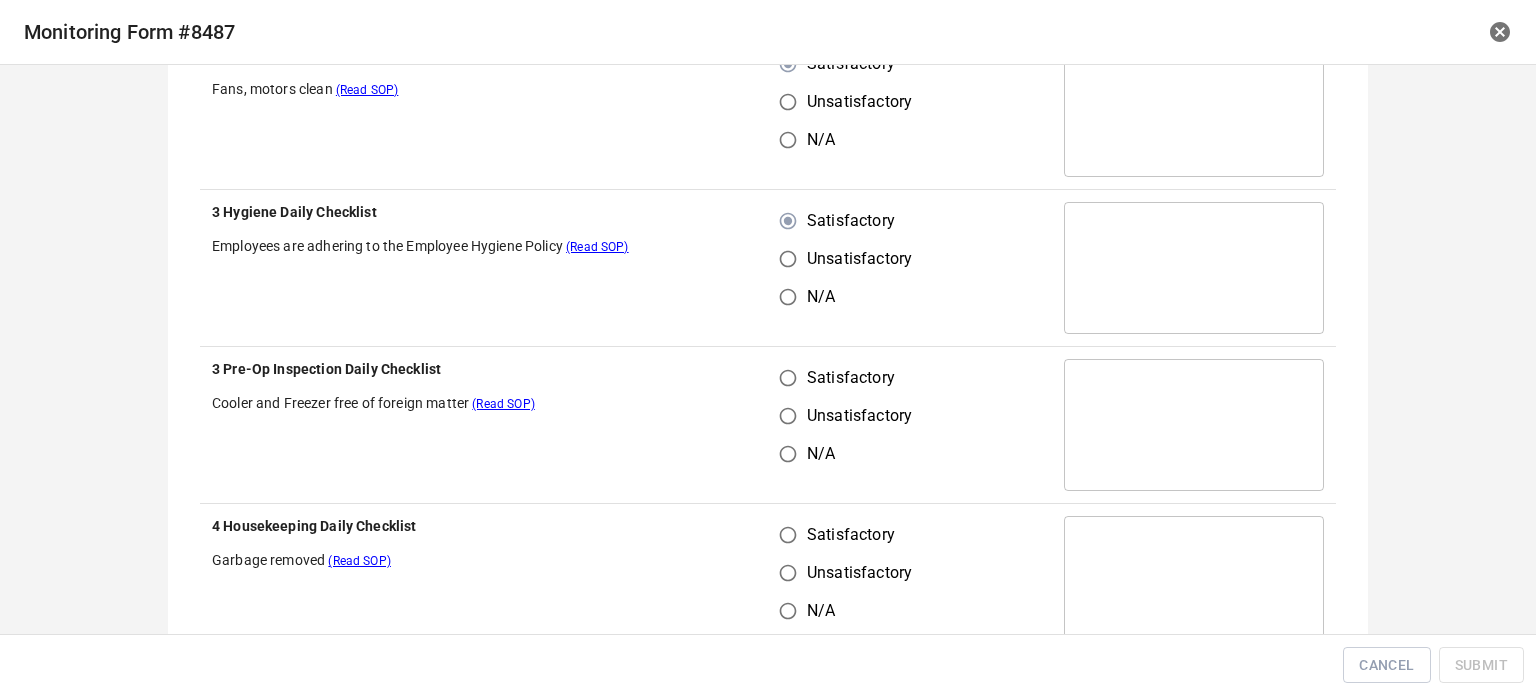 scroll, scrollTop: 1800, scrollLeft: 0, axis: vertical 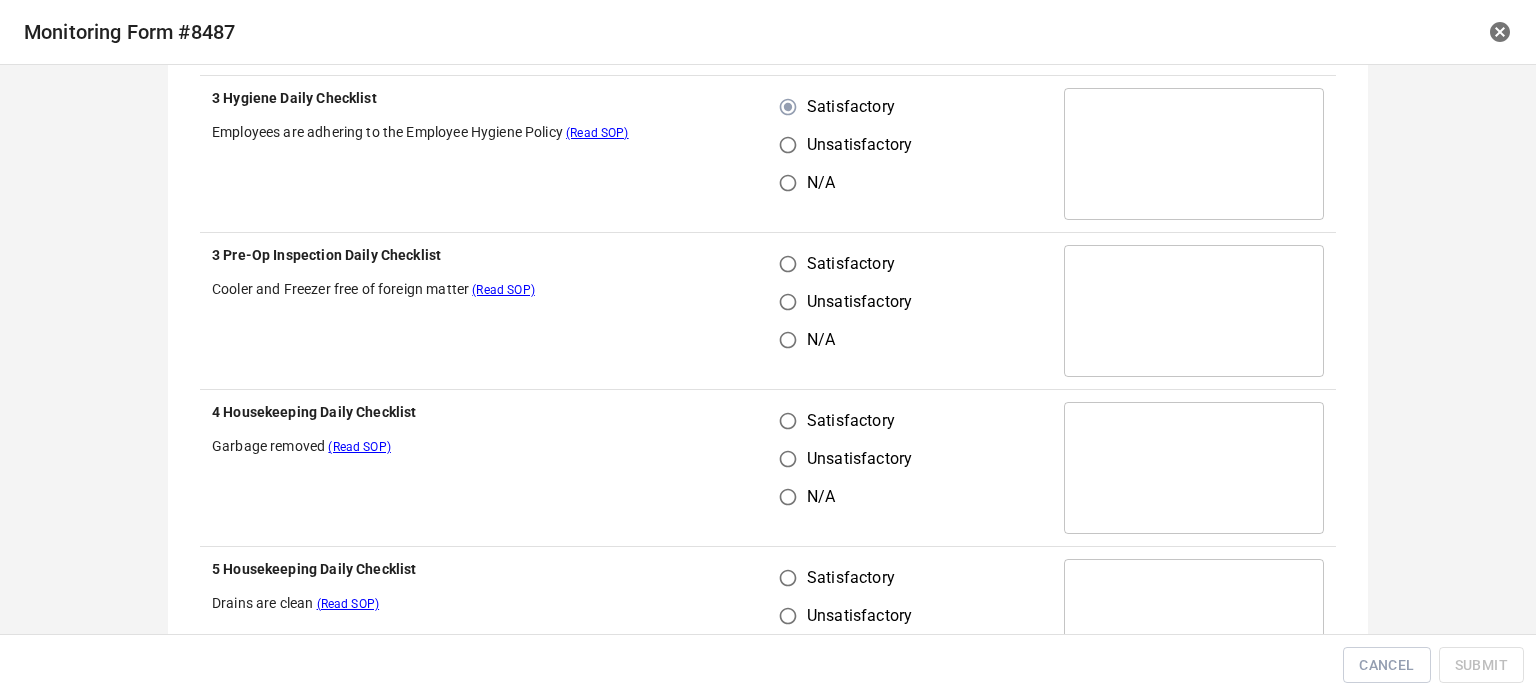 click on "Satisfactory" at bounding box center (788, 264) 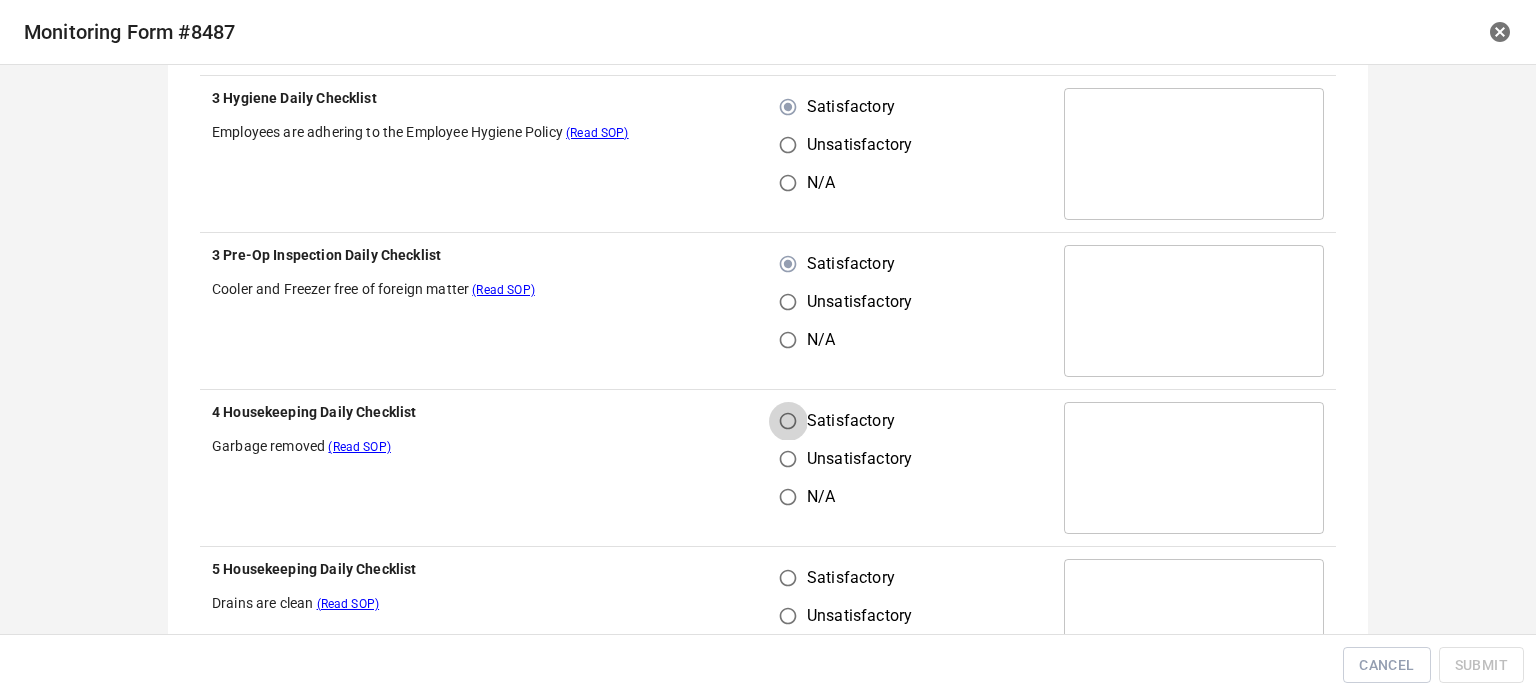 drag, startPoint x: 780, startPoint y: 420, endPoint x: 877, endPoint y: 417, distance: 97.04638 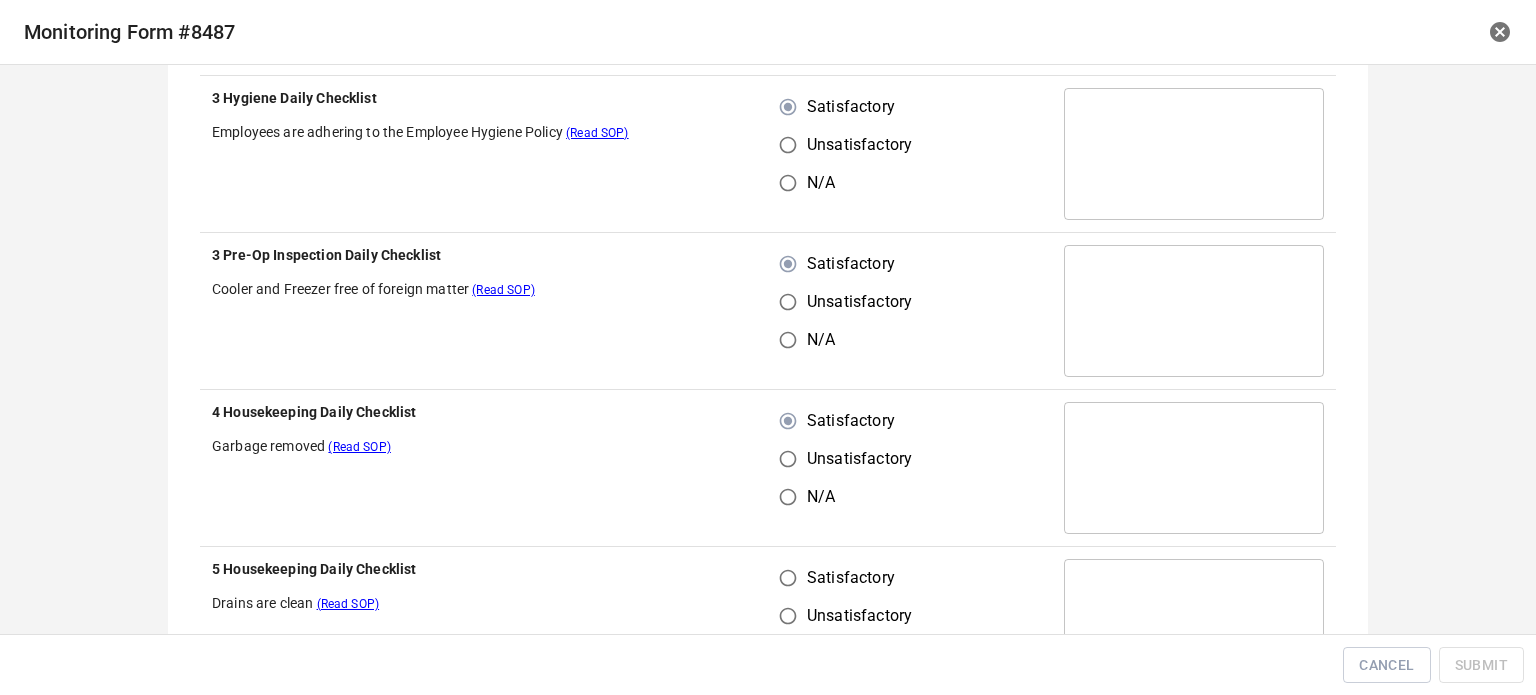 scroll, scrollTop: 2100, scrollLeft: 0, axis: vertical 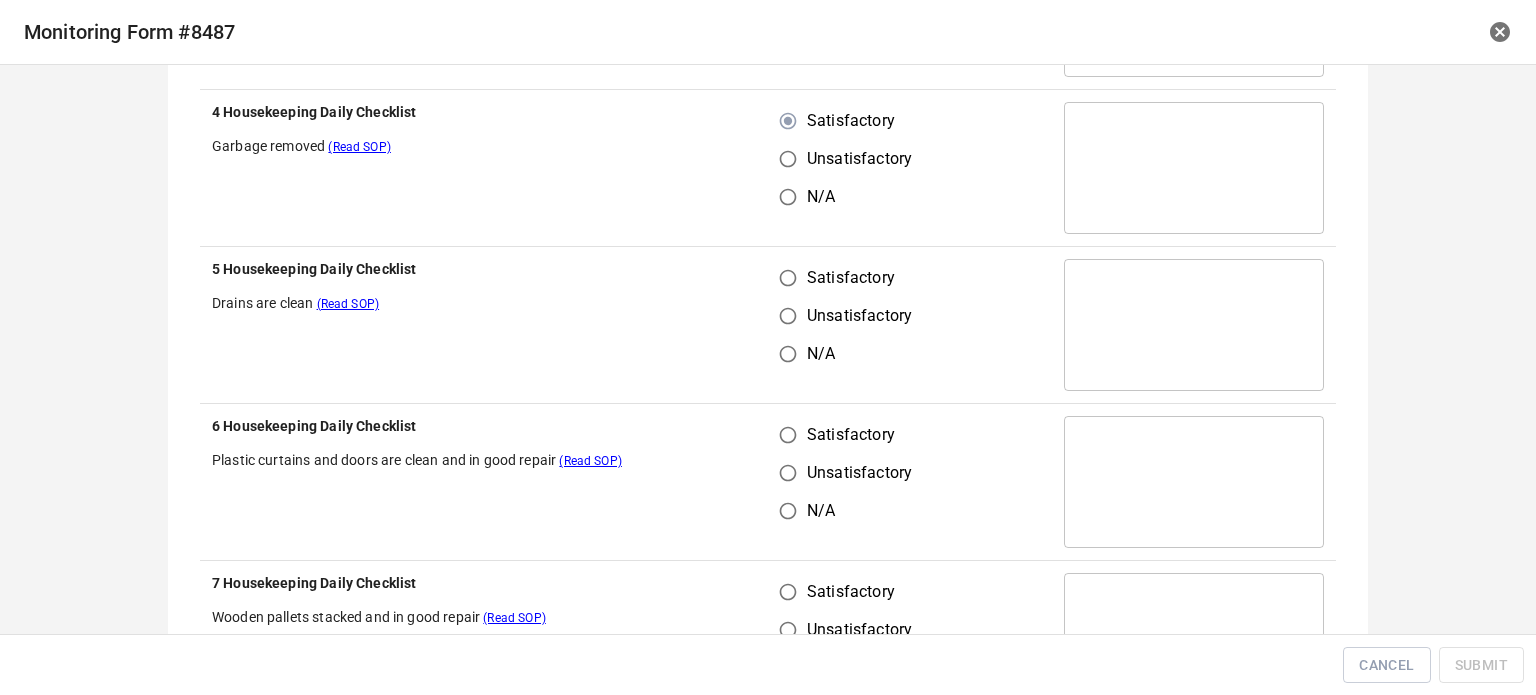 click on "Satisfactory Unsatisfactory N/A" at bounding box center (910, 325) 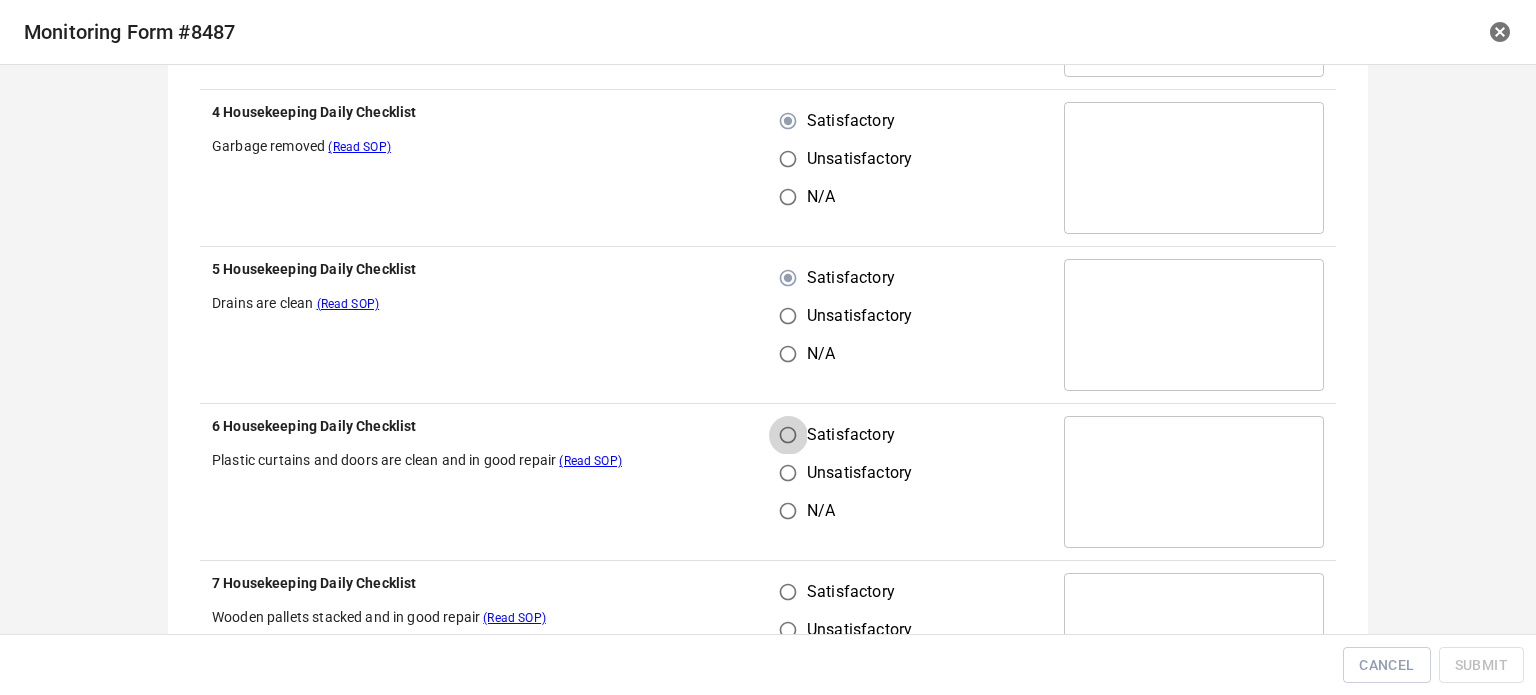 drag, startPoint x: 776, startPoint y: 431, endPoint x: 835, endPoint y: 446, distance: 60.876926 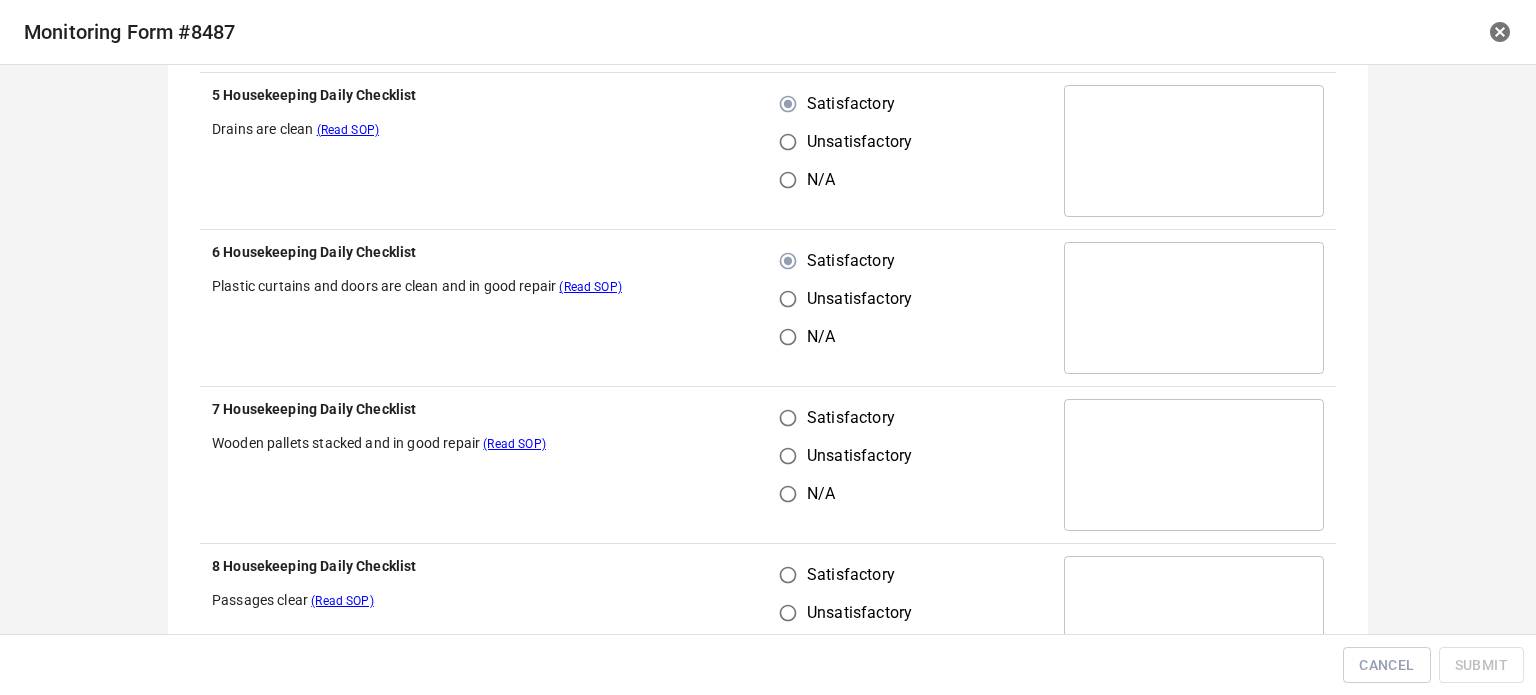 scroll, scrollTop: 2500, scrollLeft: 0, axis: vertical 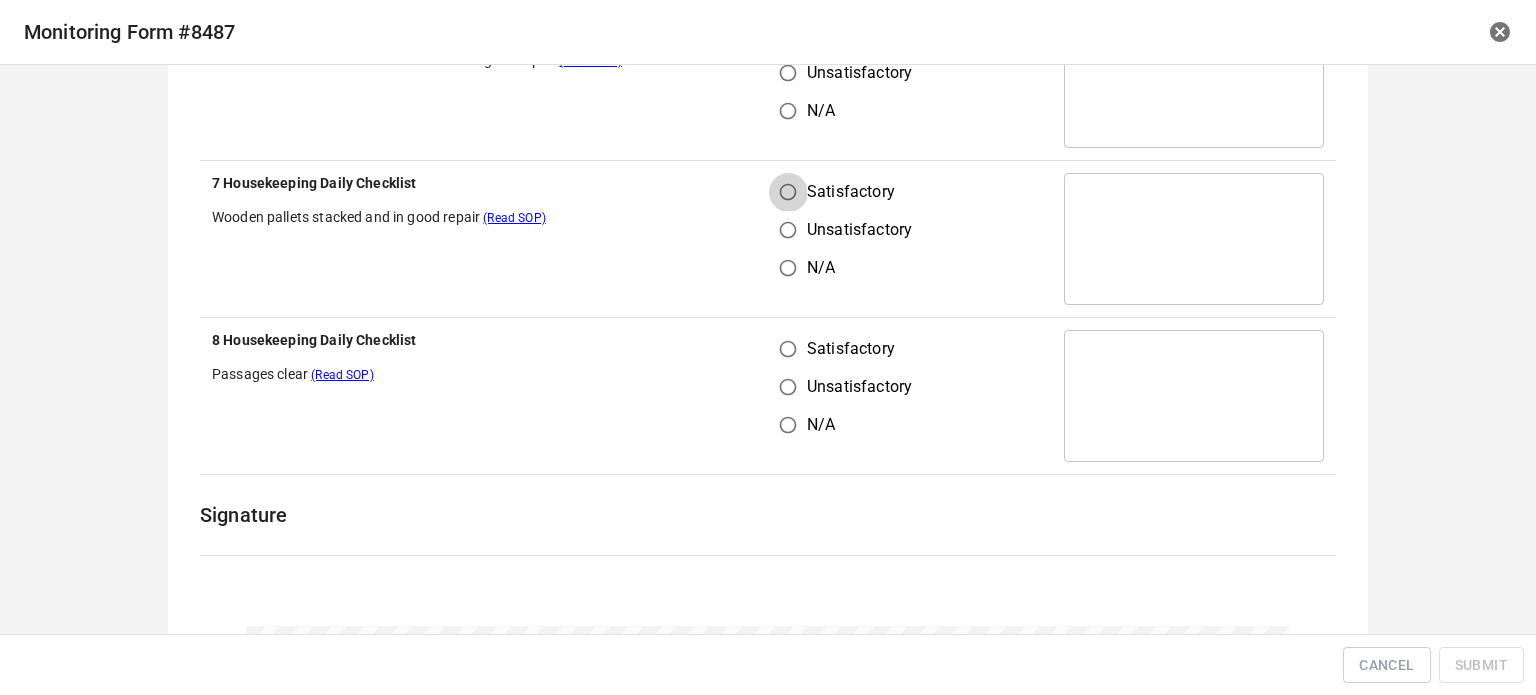 click on "Satisfactory" at bounding box center (788, 192) 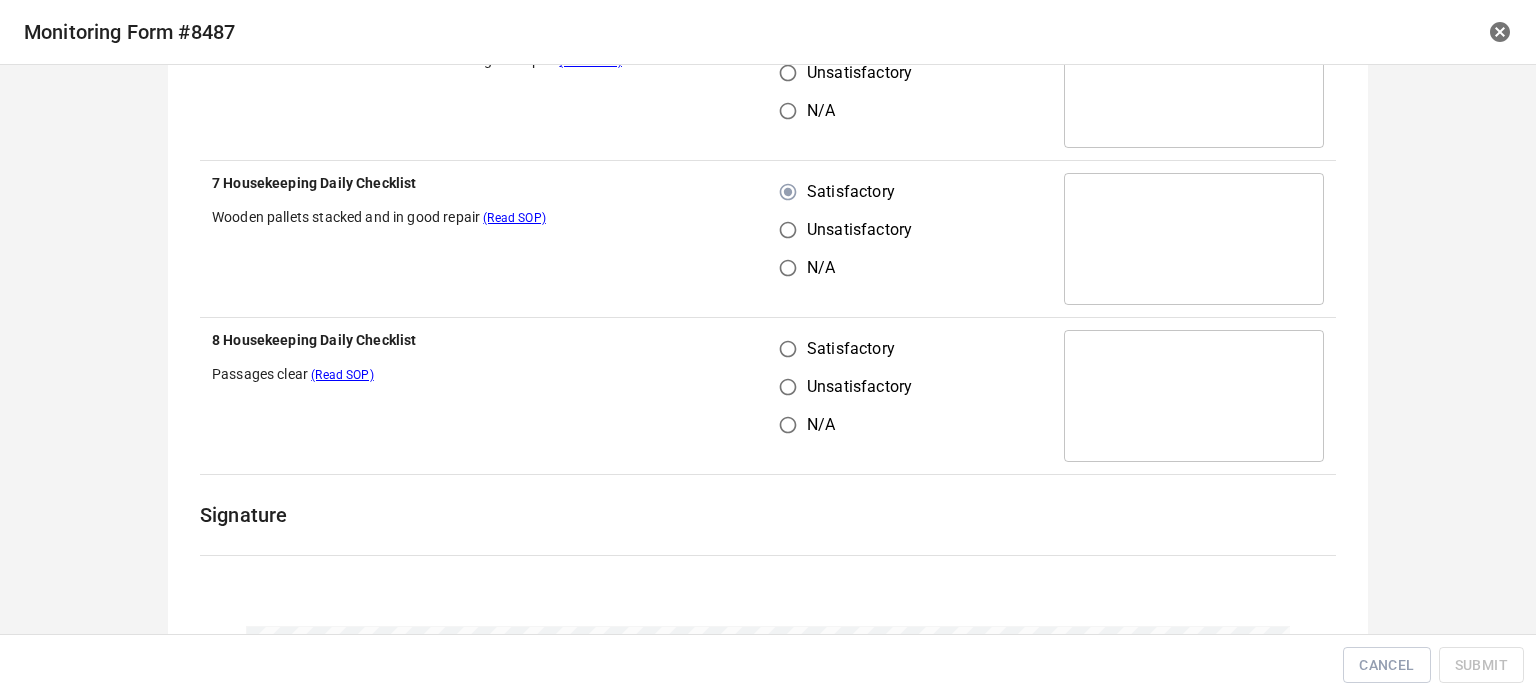 drag, startPoint x: 780, startPoint y: 337, endPoint x: 864, endPoint y: 337, distance: 84 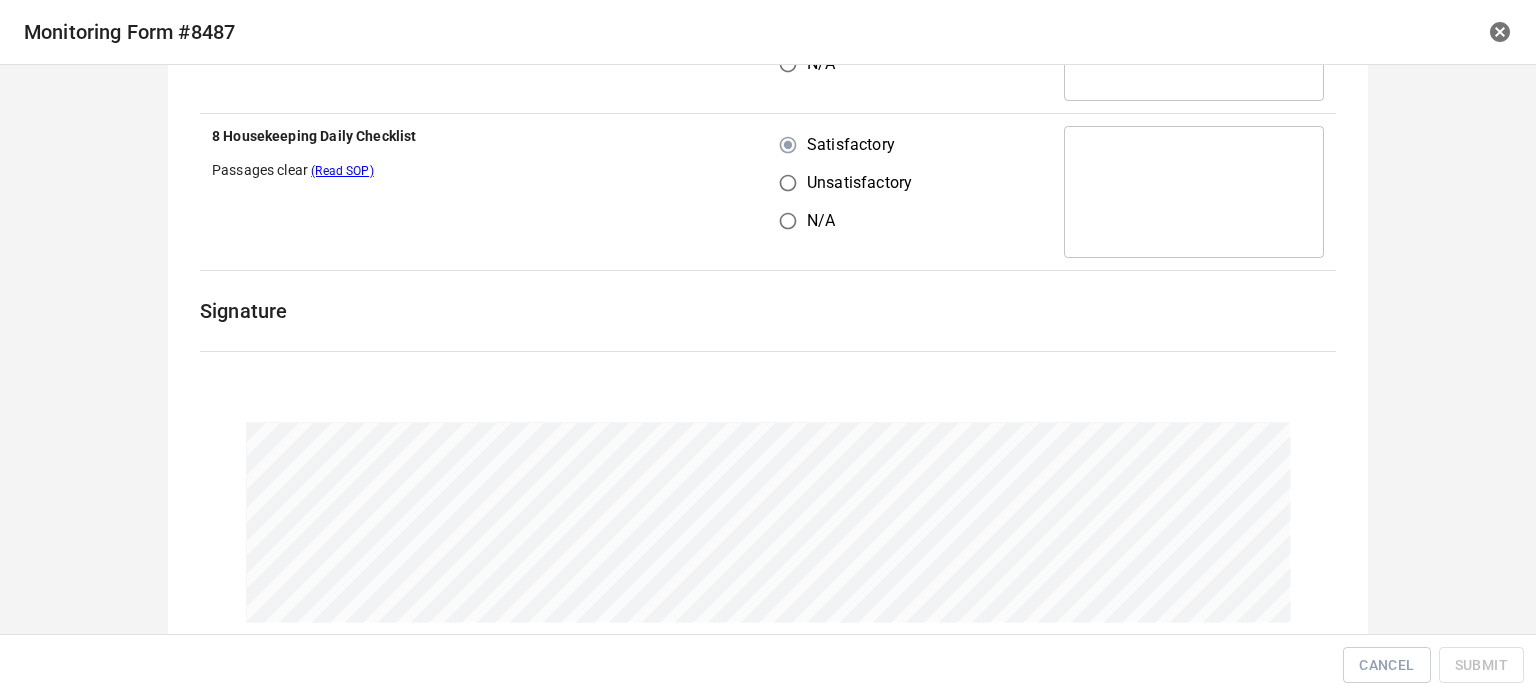 scroll, scrollTop: 2813, scrollLeft: 0, axis: vertical 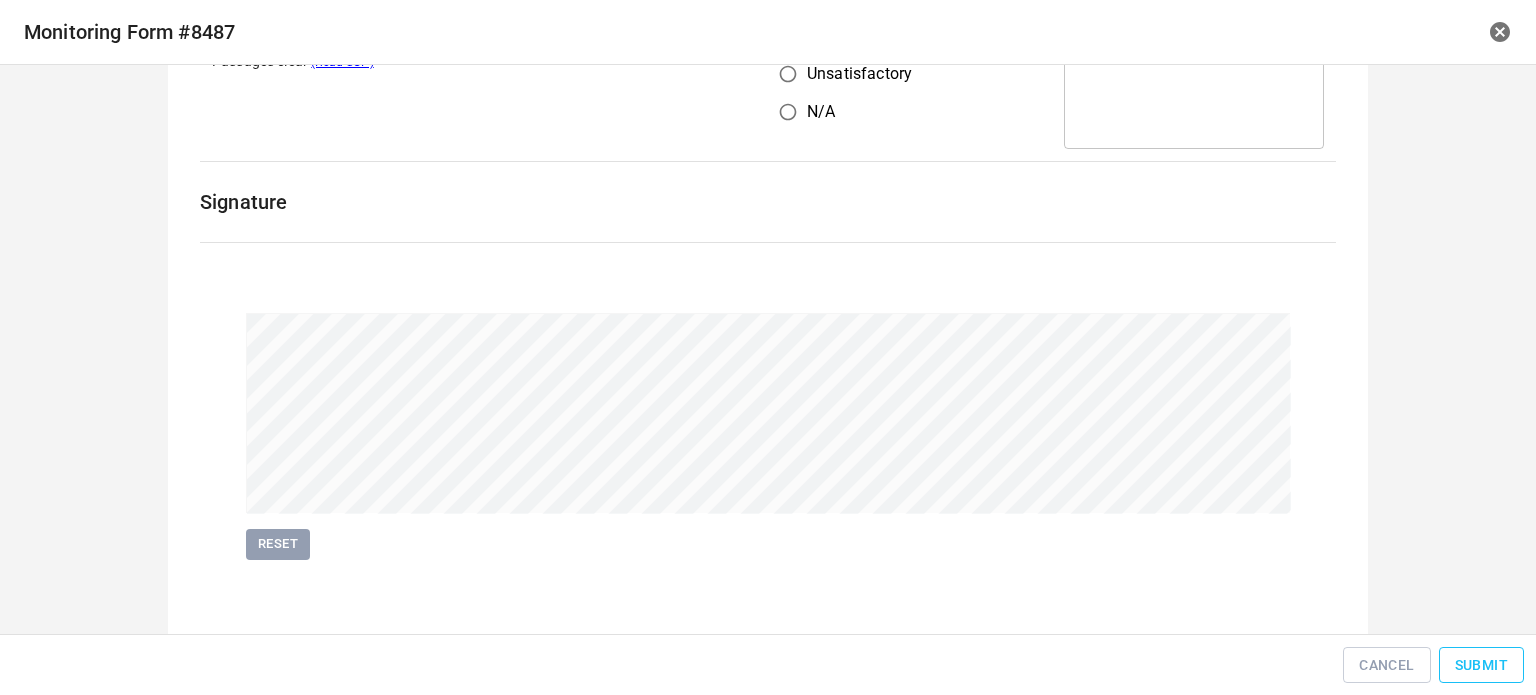 click on "Submit" at bounding box center [1481, 665] 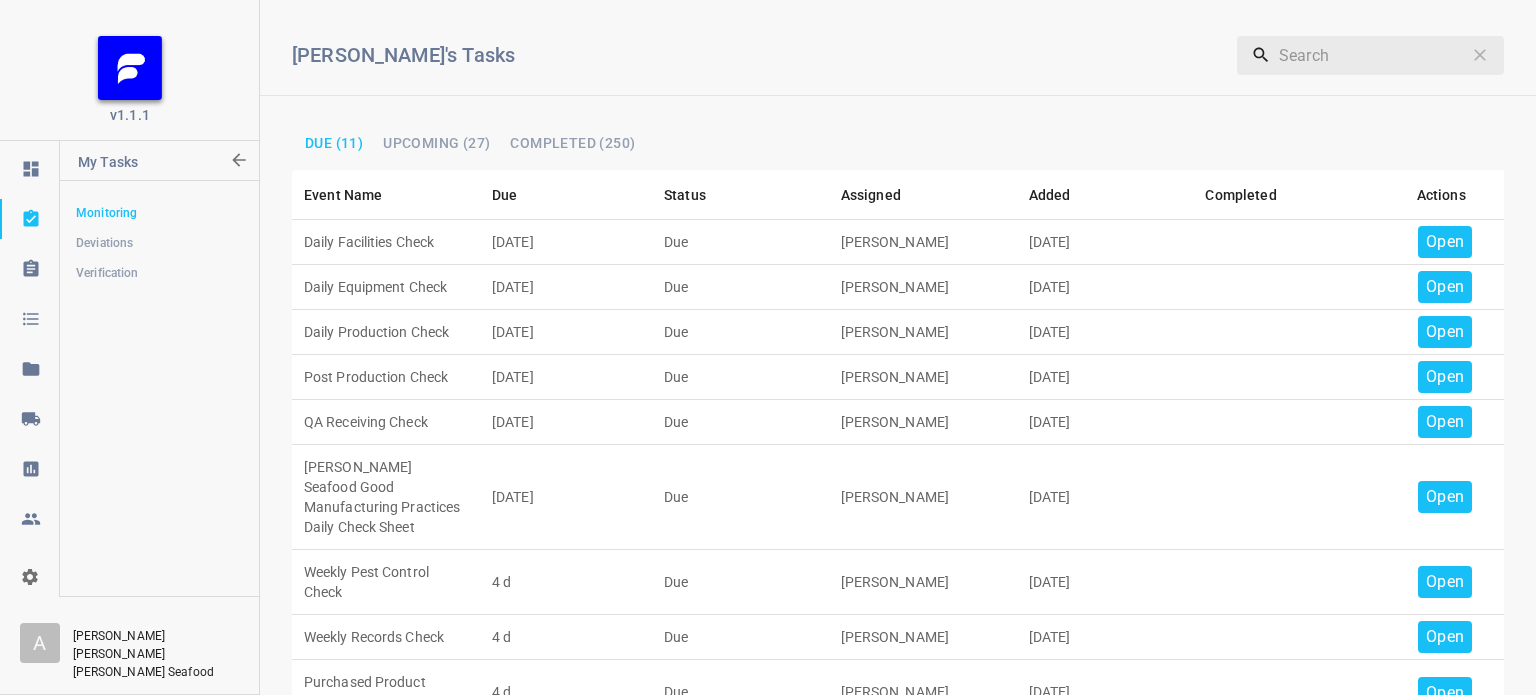 click on "Open" at bounding box center [1445, 242] 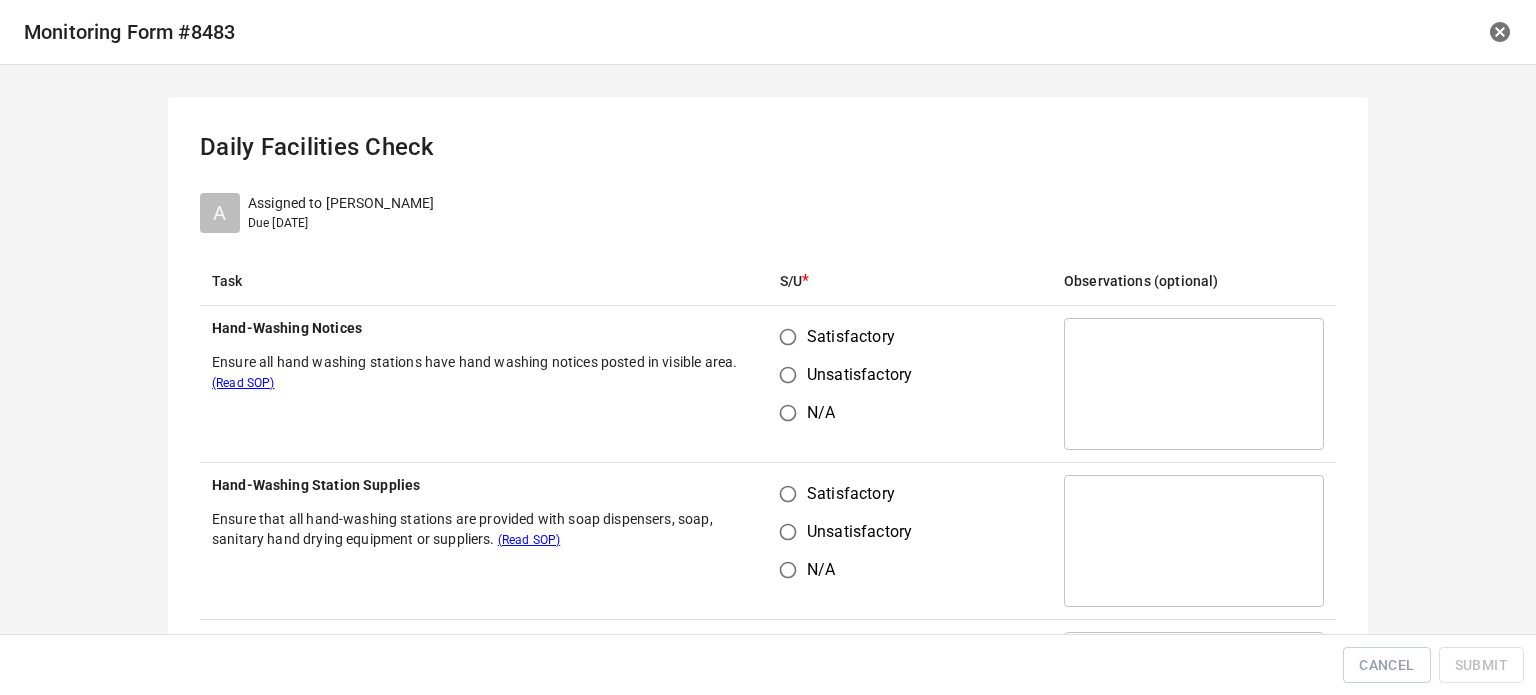 click on "Satisfactory" at bounding box center [788, 337] 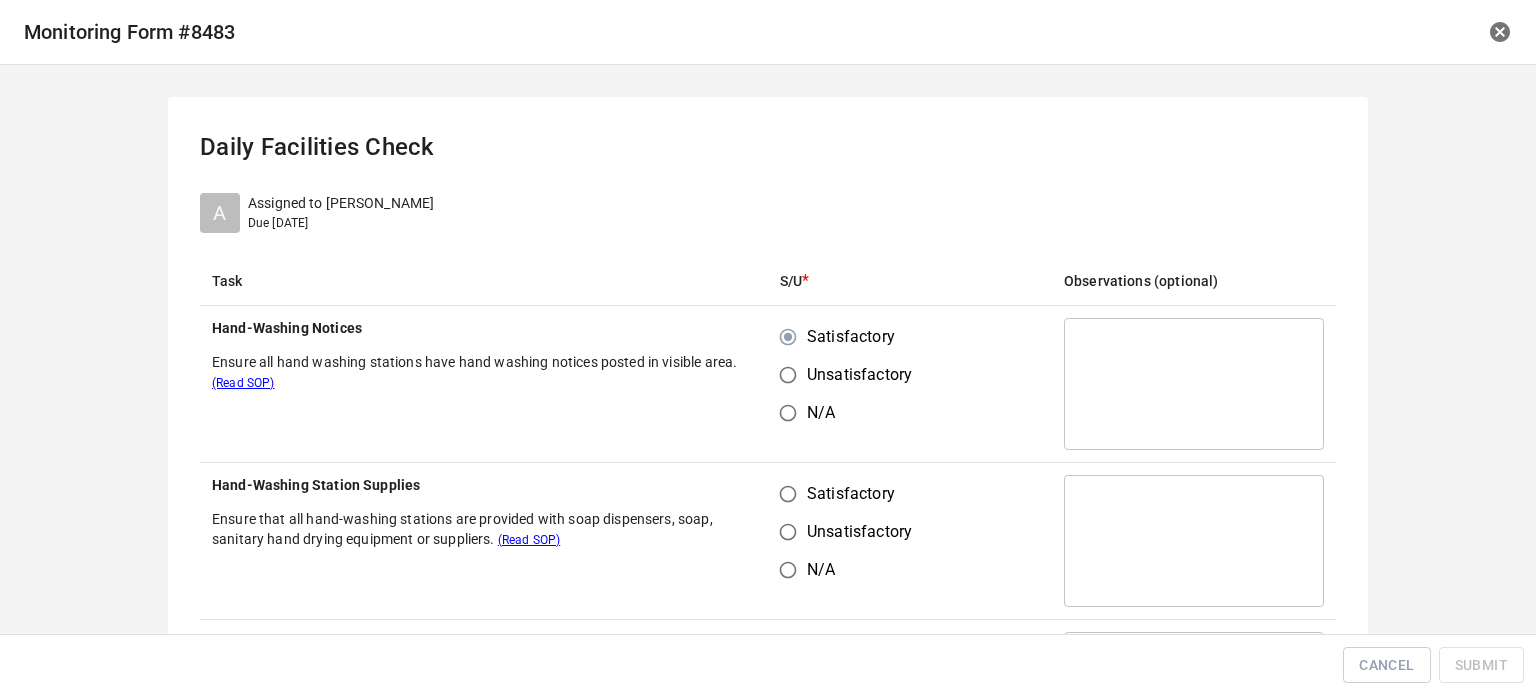 drag, startPoint x: 760, startPoint y: 480, endPoint x: 788, endPoint y: 504, distance: 36.878178 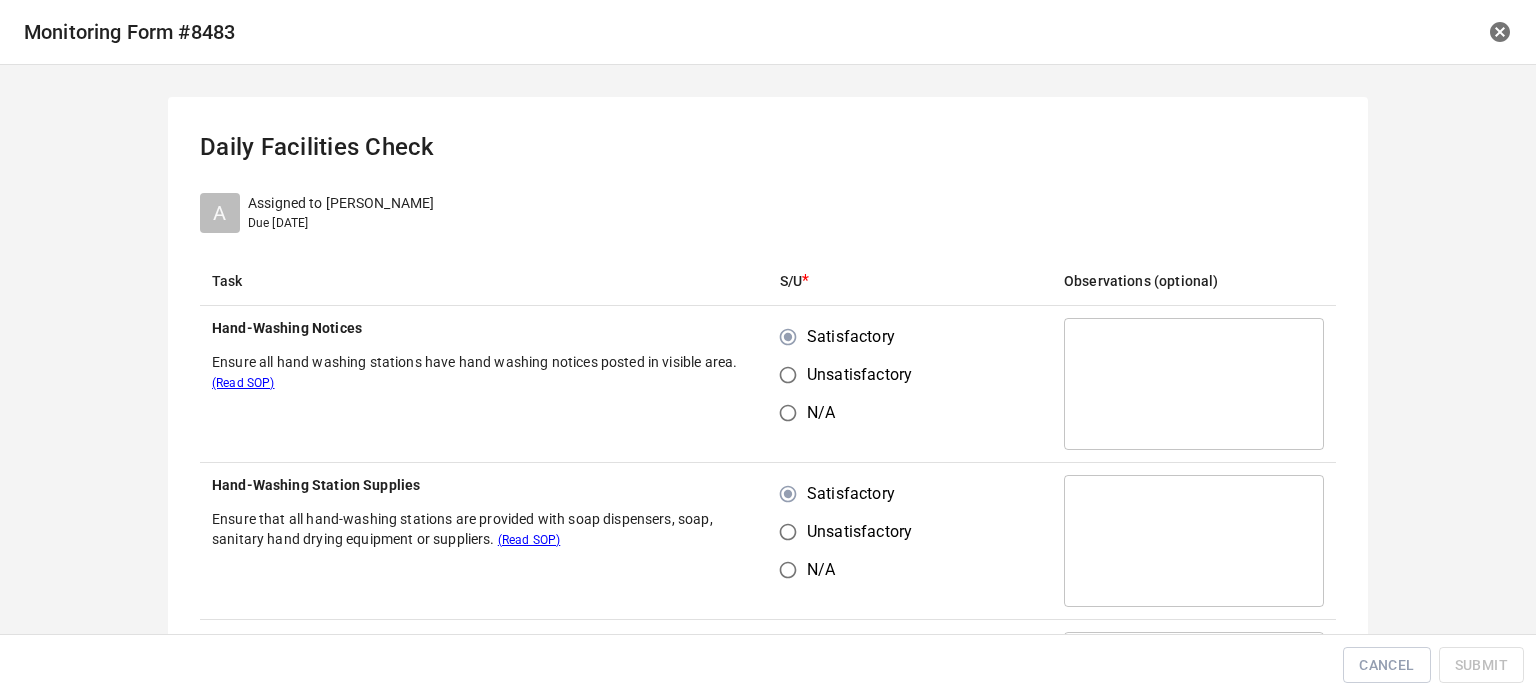 click on "Satisfactory" at bounding box center [788, 494] 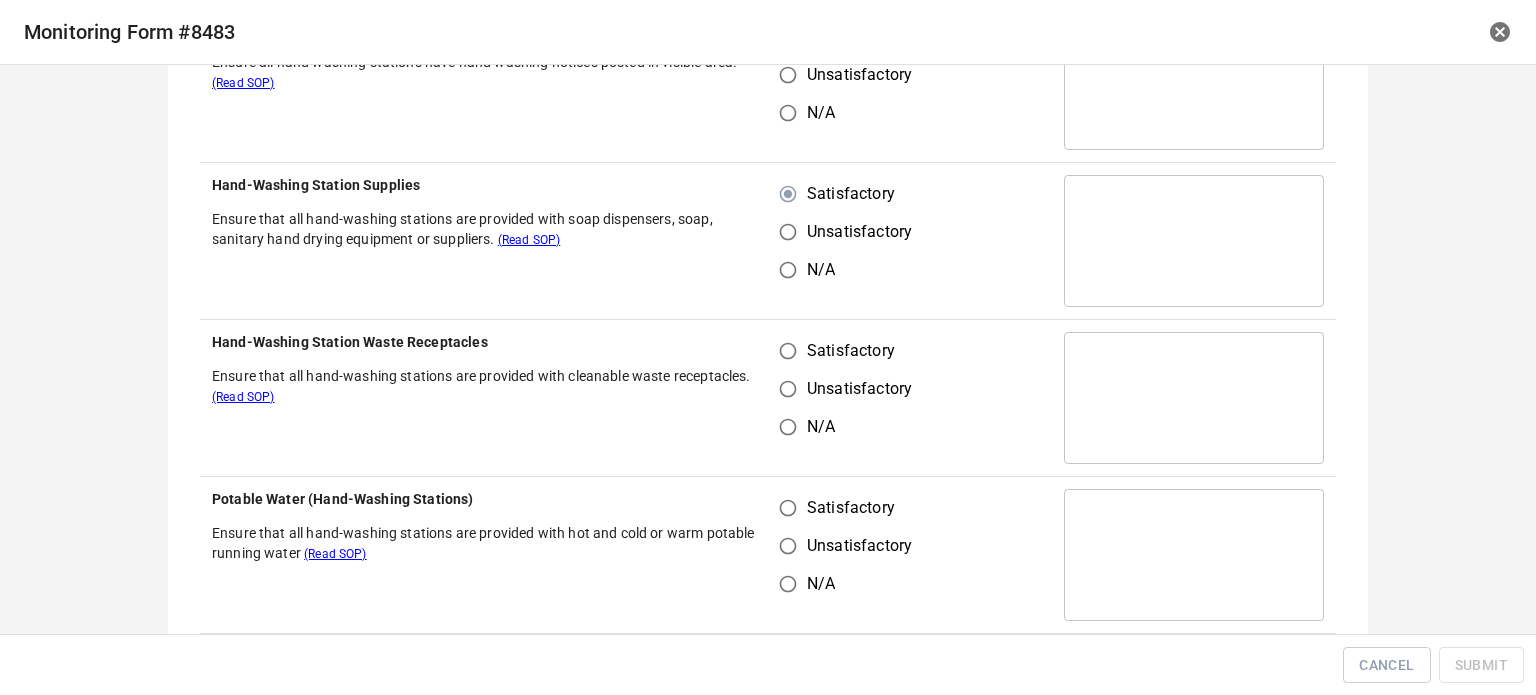 click on "Satisfactory" at bounding box center (788, 351) 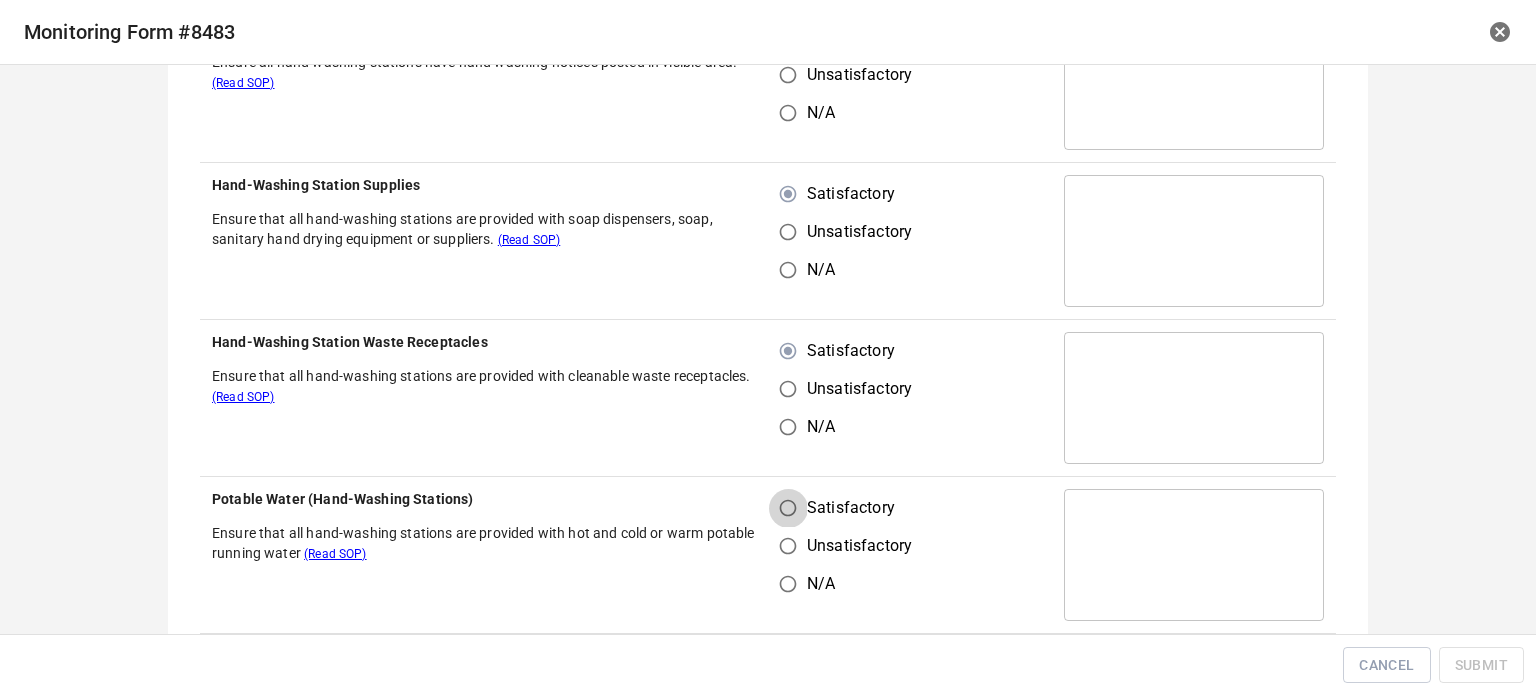 click on "Satisfactory" at bounding box center (788, 508) 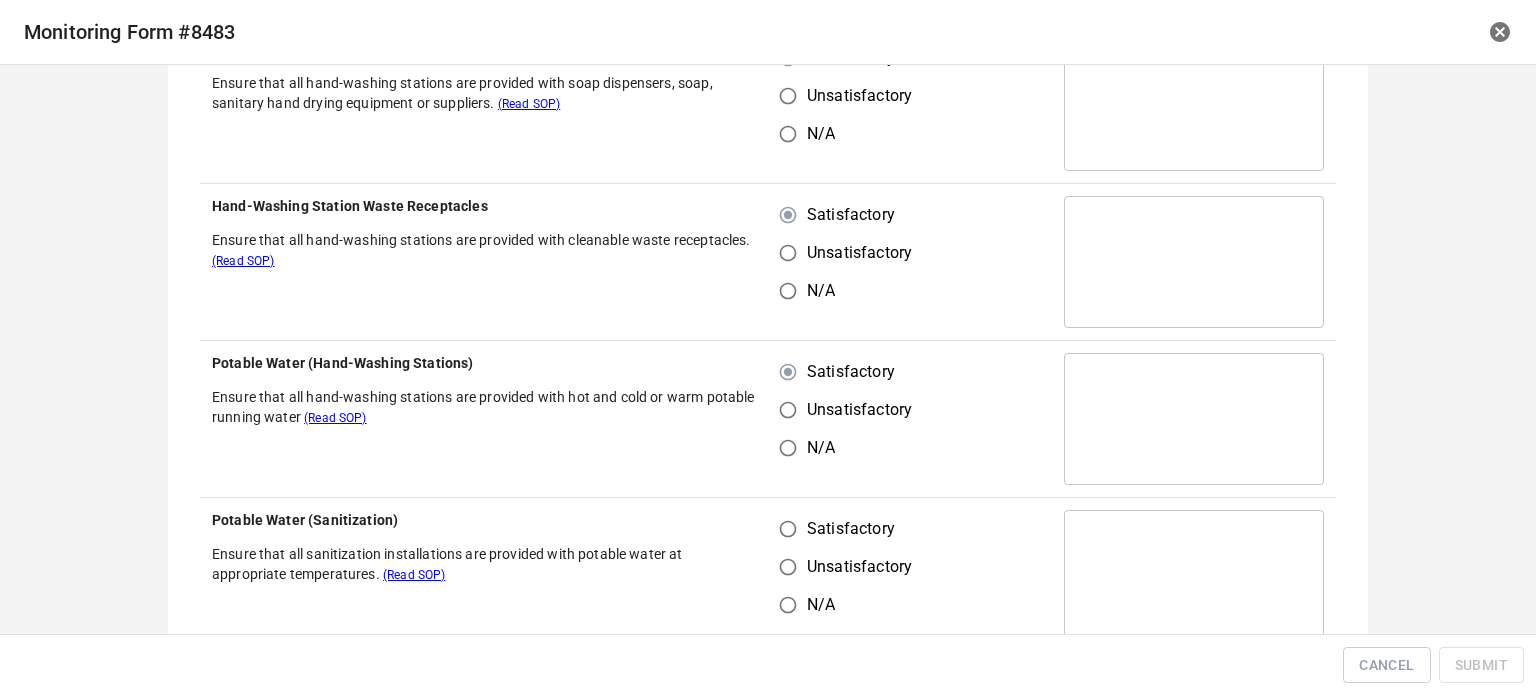 scroll, scrollTop: 600, scrollLeft: 0, axis: vertical 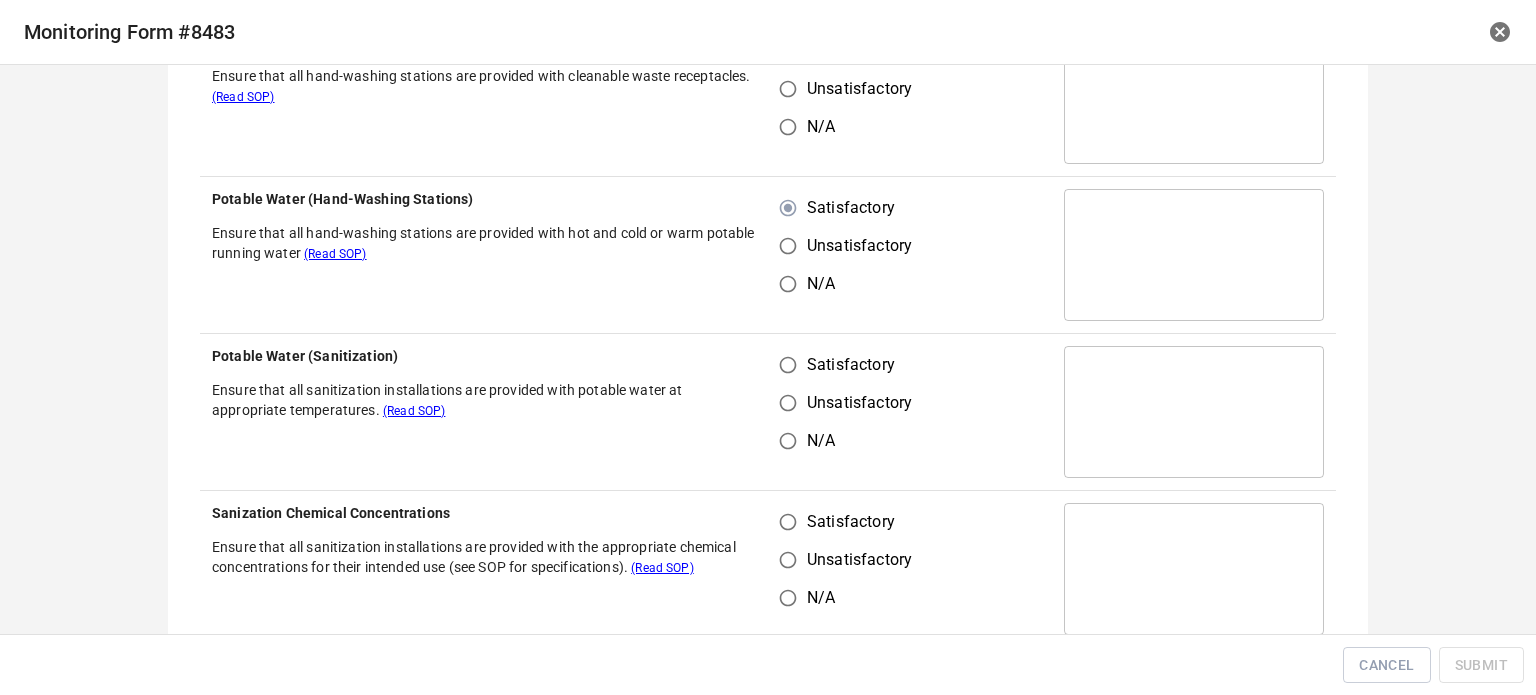drag, startPoint x: 788, startPoint y: 348, endPoint x: 788, endPoint y: 374, distance: 26 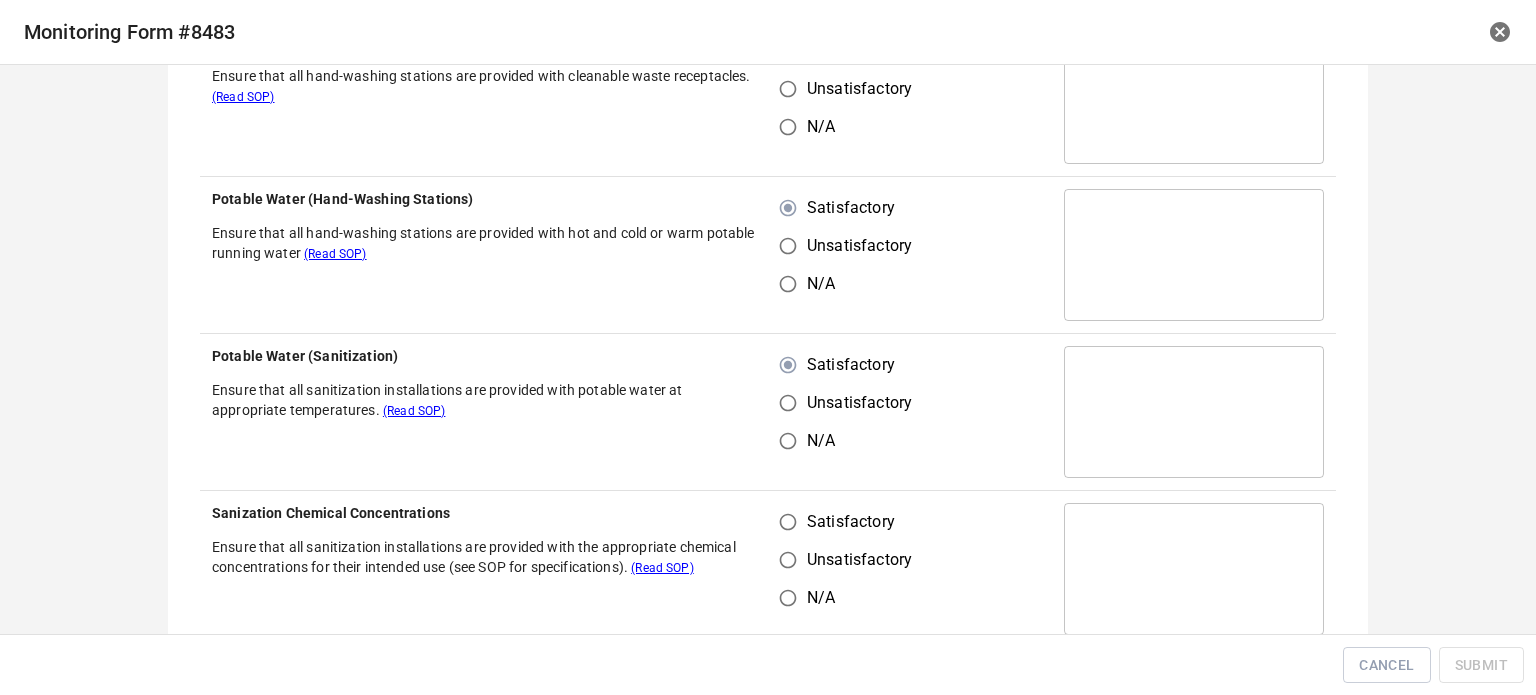 click on "Satisfactory" at bounding box center [788, 522] 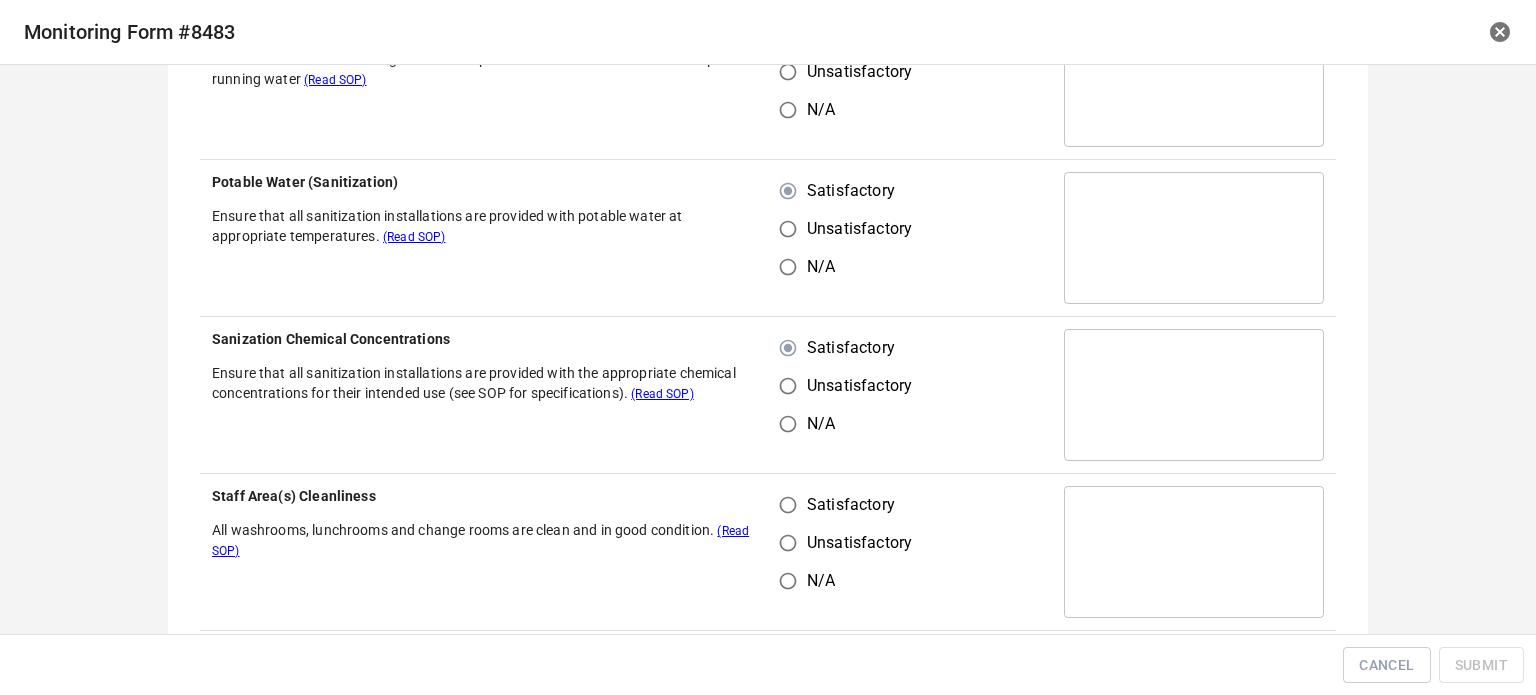 scroll, scrollTop: 900, scrollLeft: 0, axis: vertical 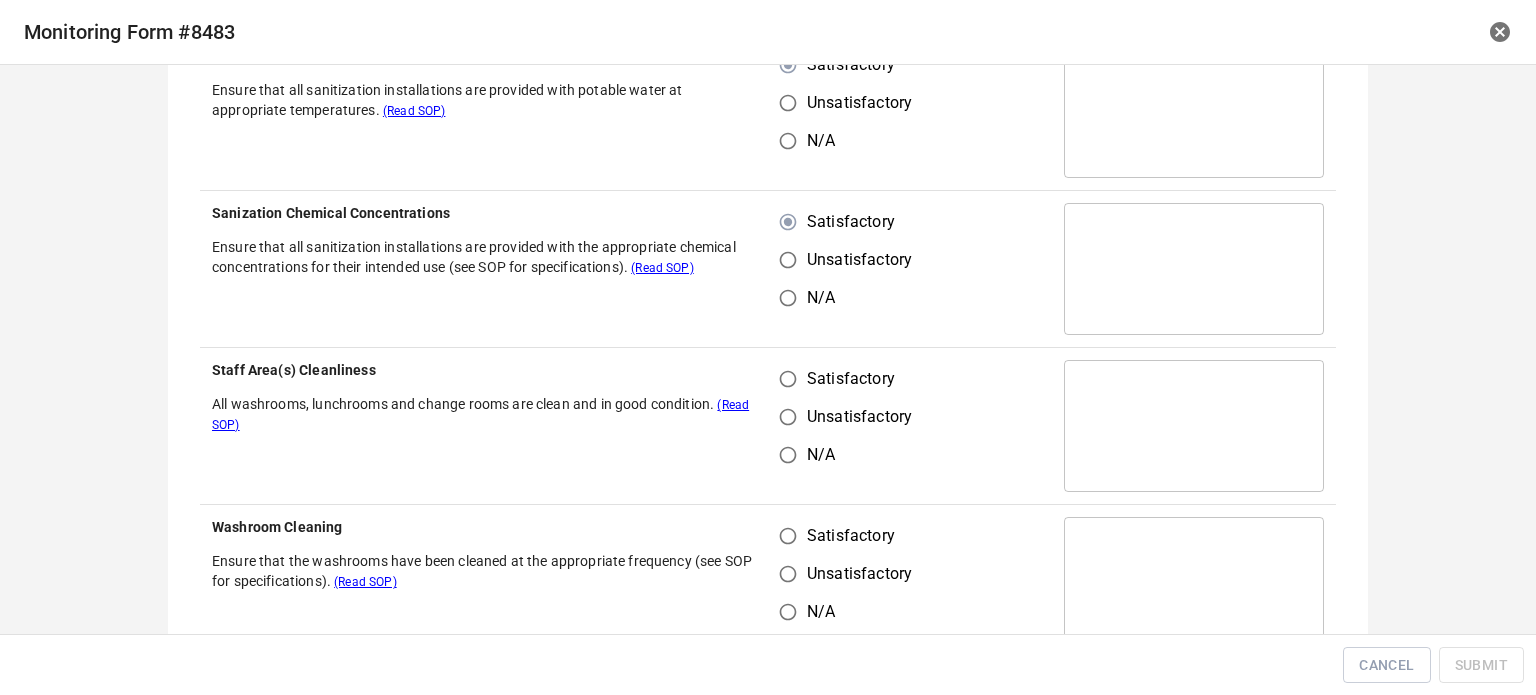 click on "Satisfactory" at bounding box center (788, 379) 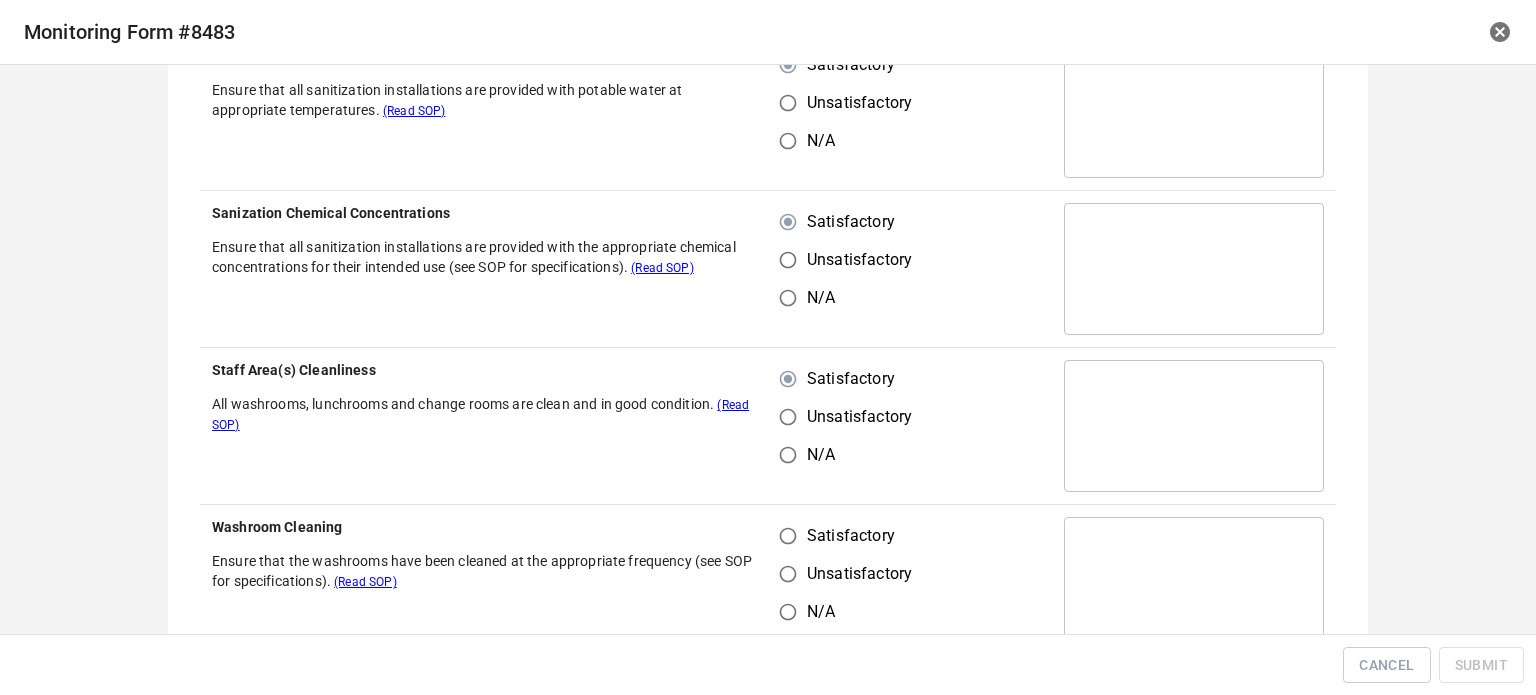 click on "Satisfactory" at bounding box center (788, 536) 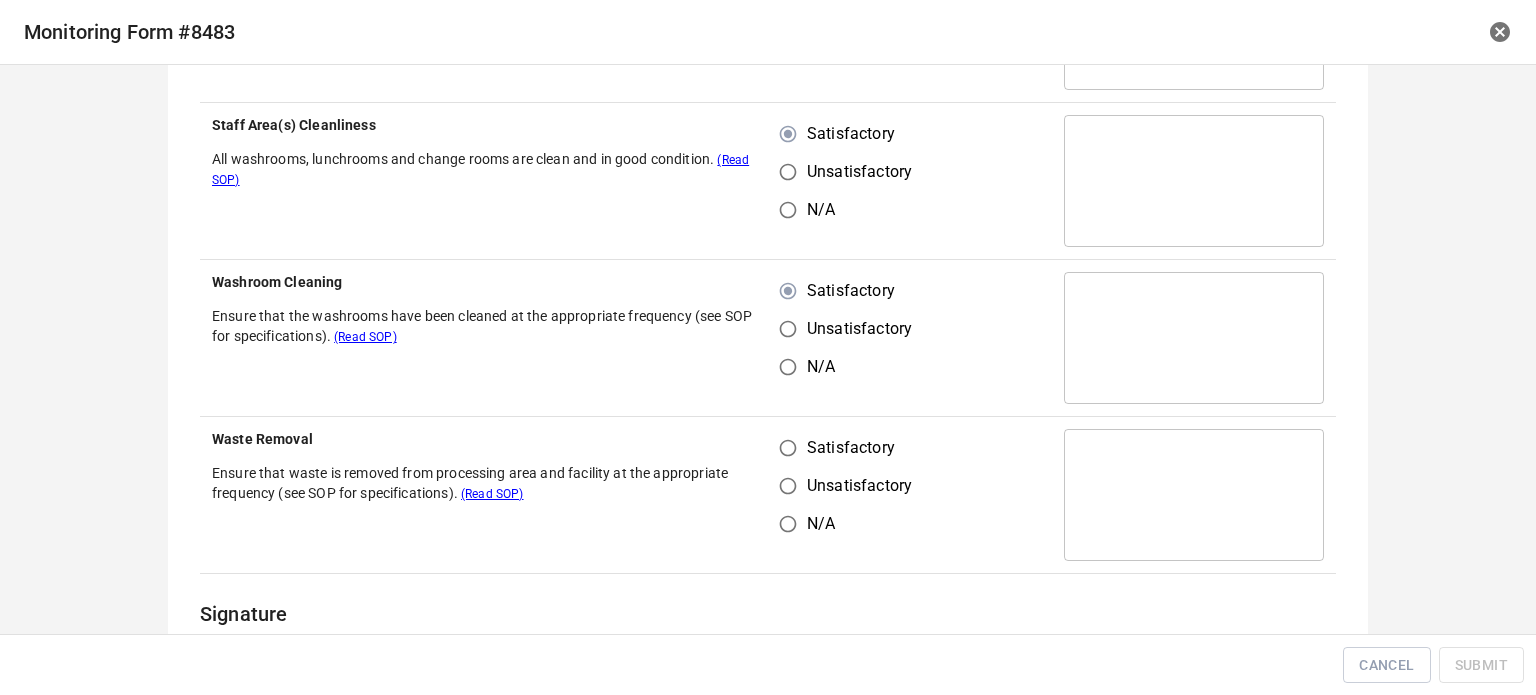 scroll, scrollTop: 1200, scrollLeft: 0, axis: vertical 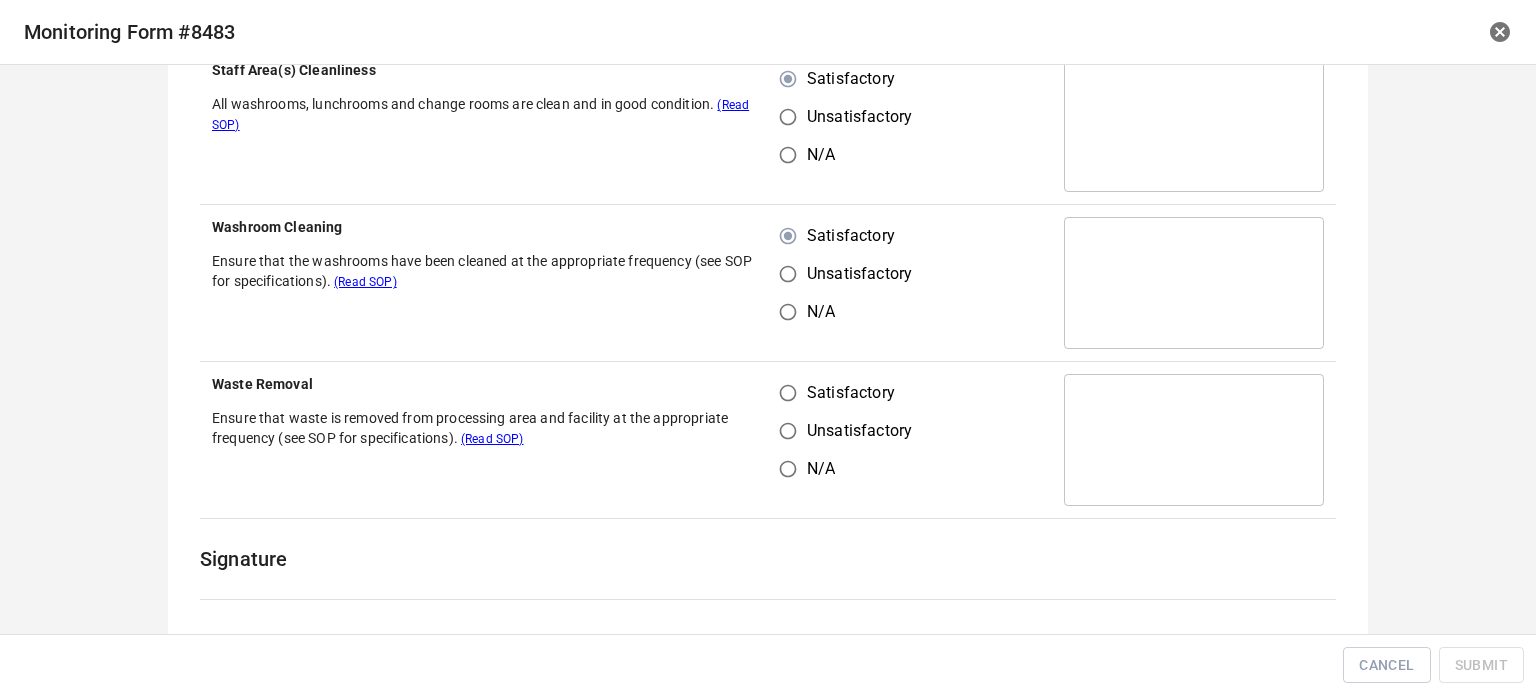 click on "Satisfactory" at bounding box center [788, 393] 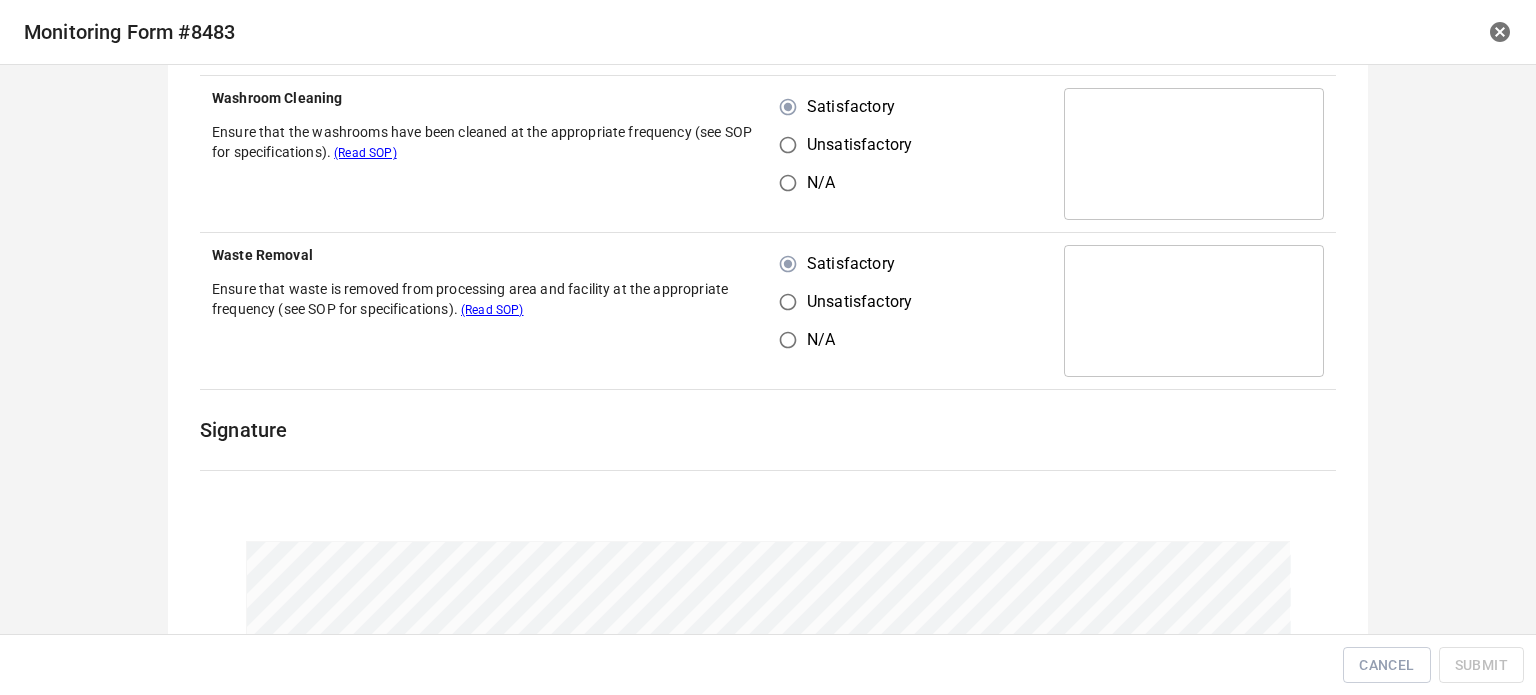 scroll, scrollTop: 1500, scrollLeft: 0, axis: vertical 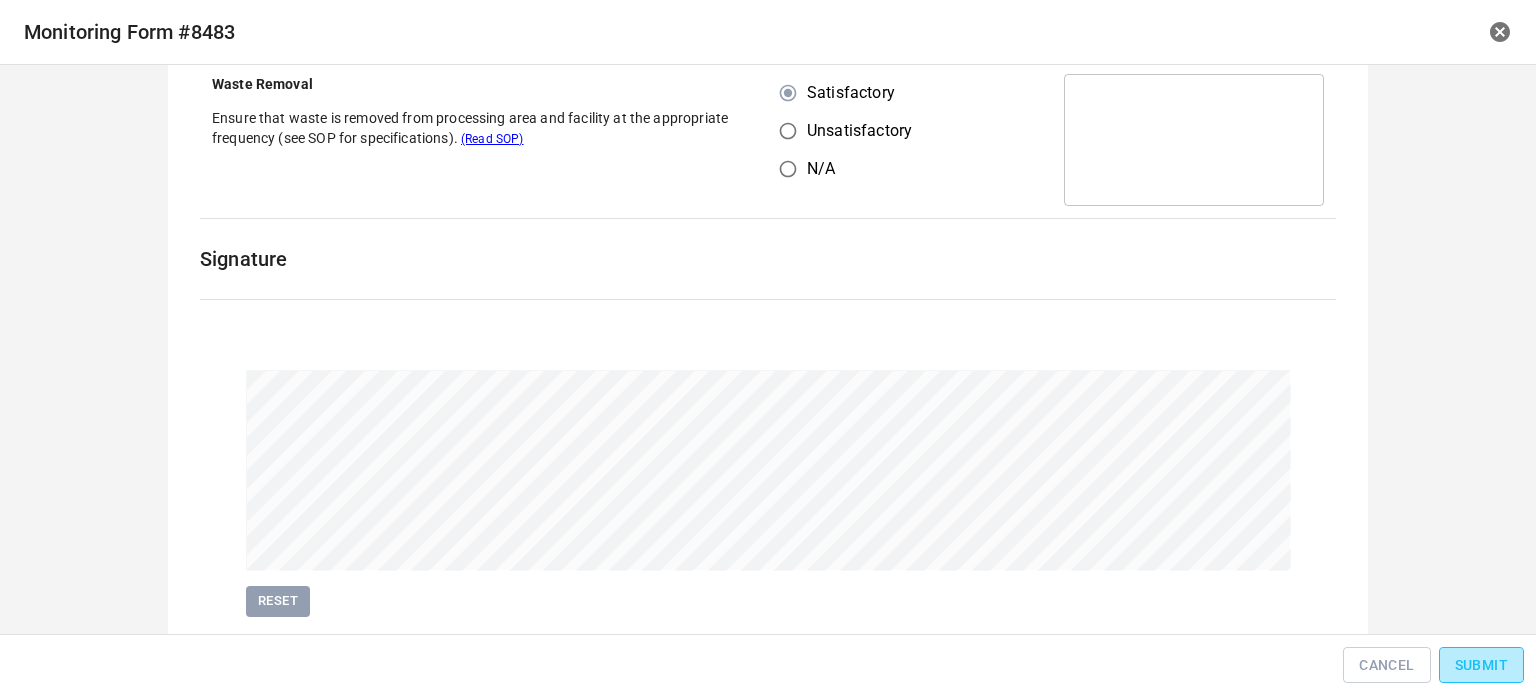 click on "Submit" at bounding box center (1481, 665) 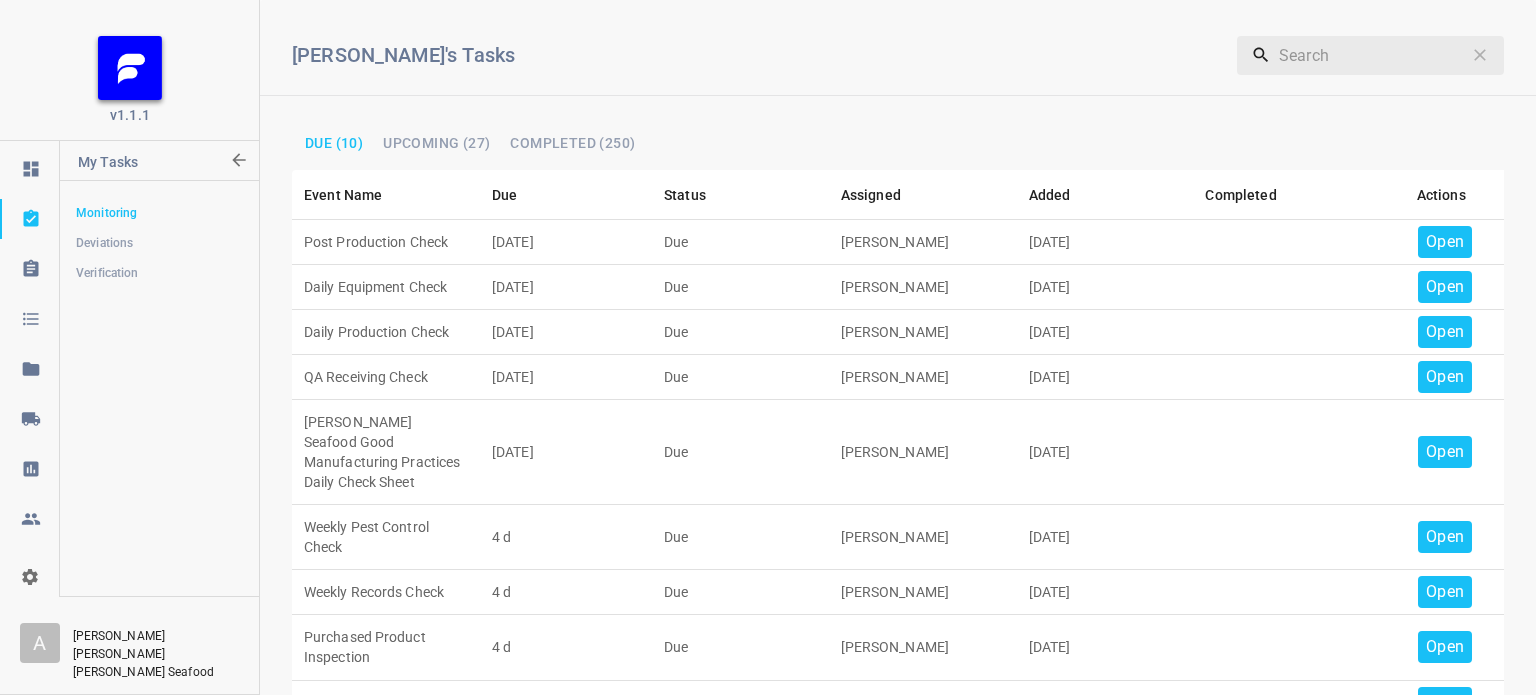 click on "Open" at bounding box center [1445, 242] 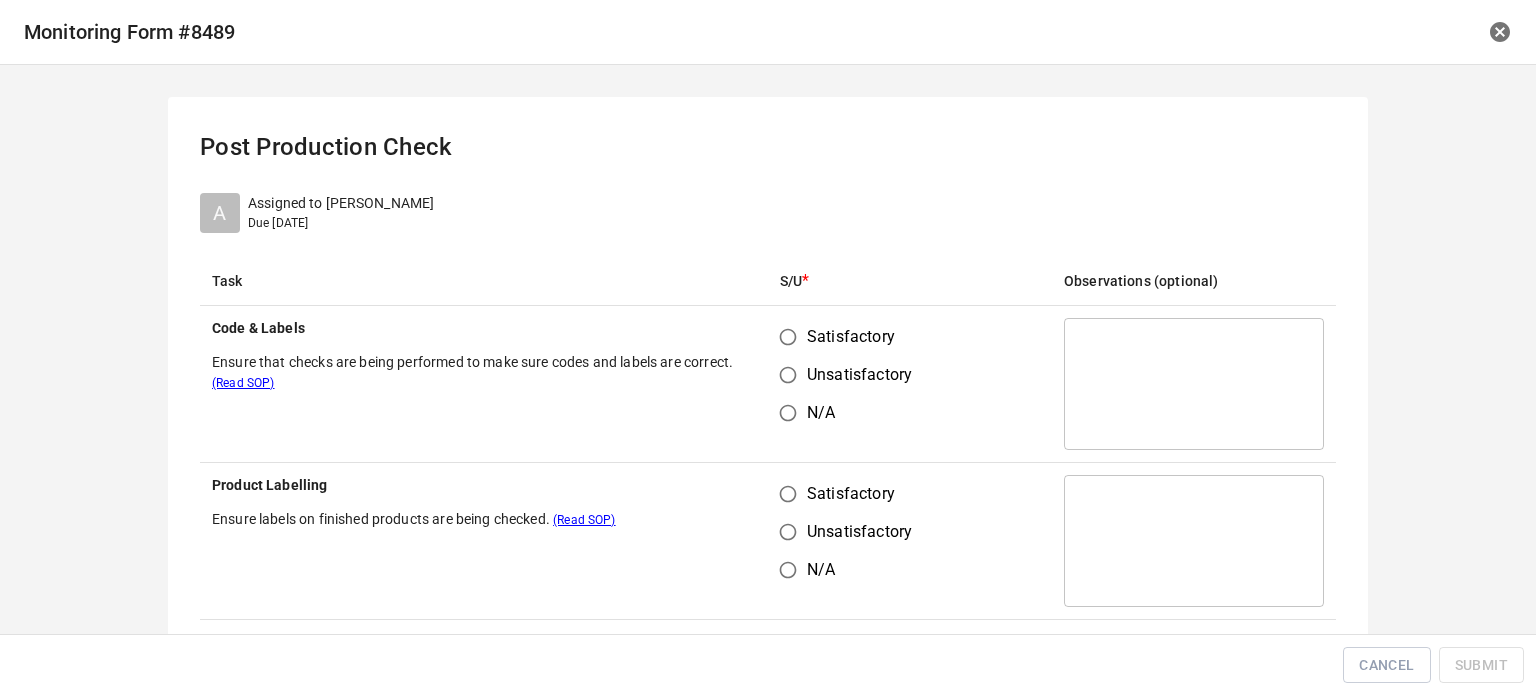 click on "Satisfactory" at bounding box center [788, 337] 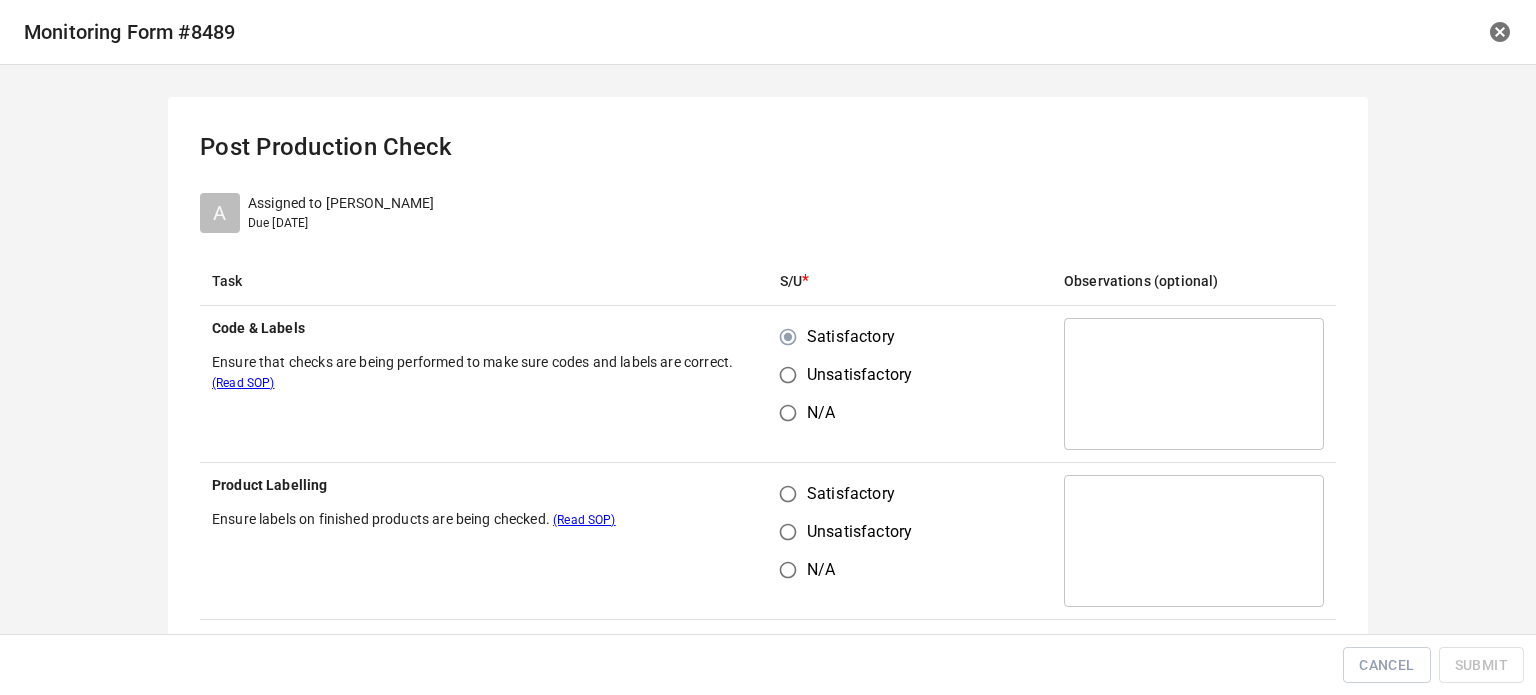 click on "Satisfactory" at bounding box center (788, 494) 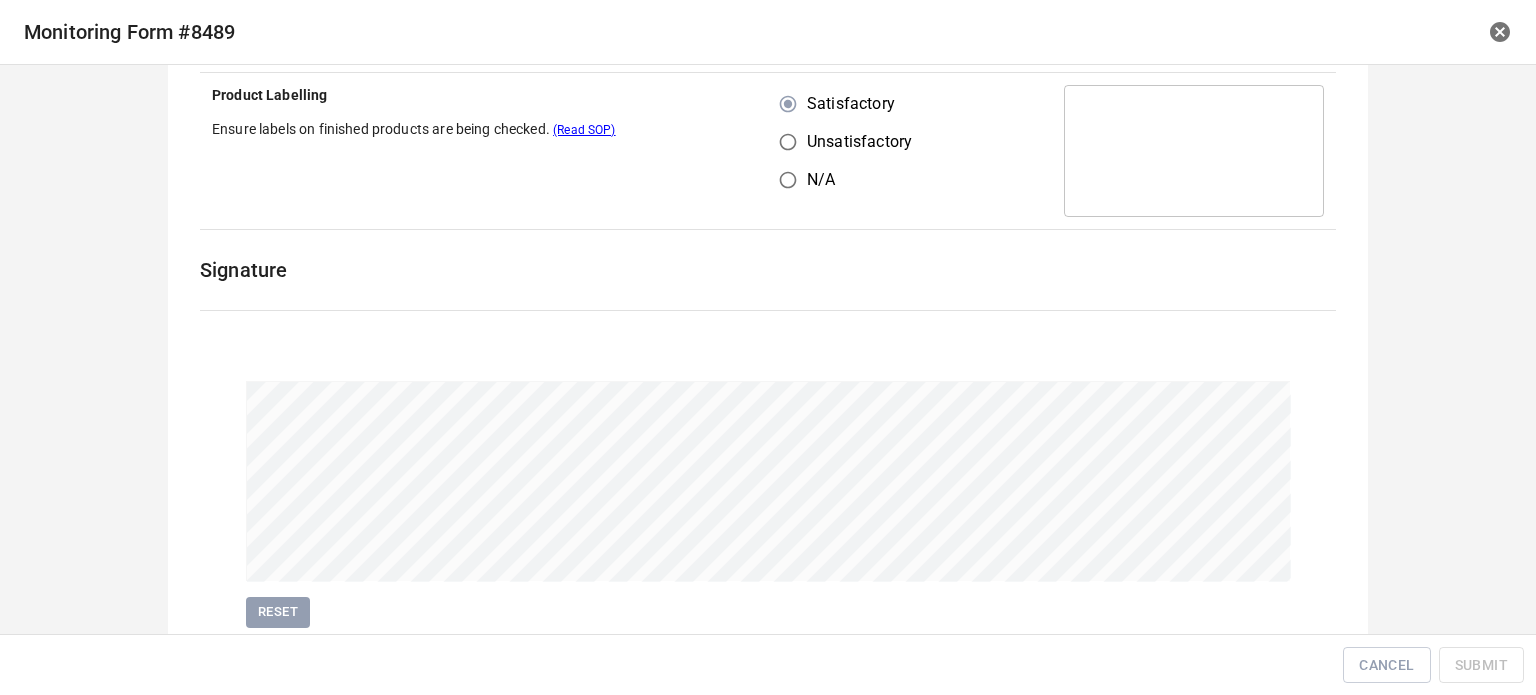 scroll, scrollTop: 461, scrollLeft: 0, axis: vertical 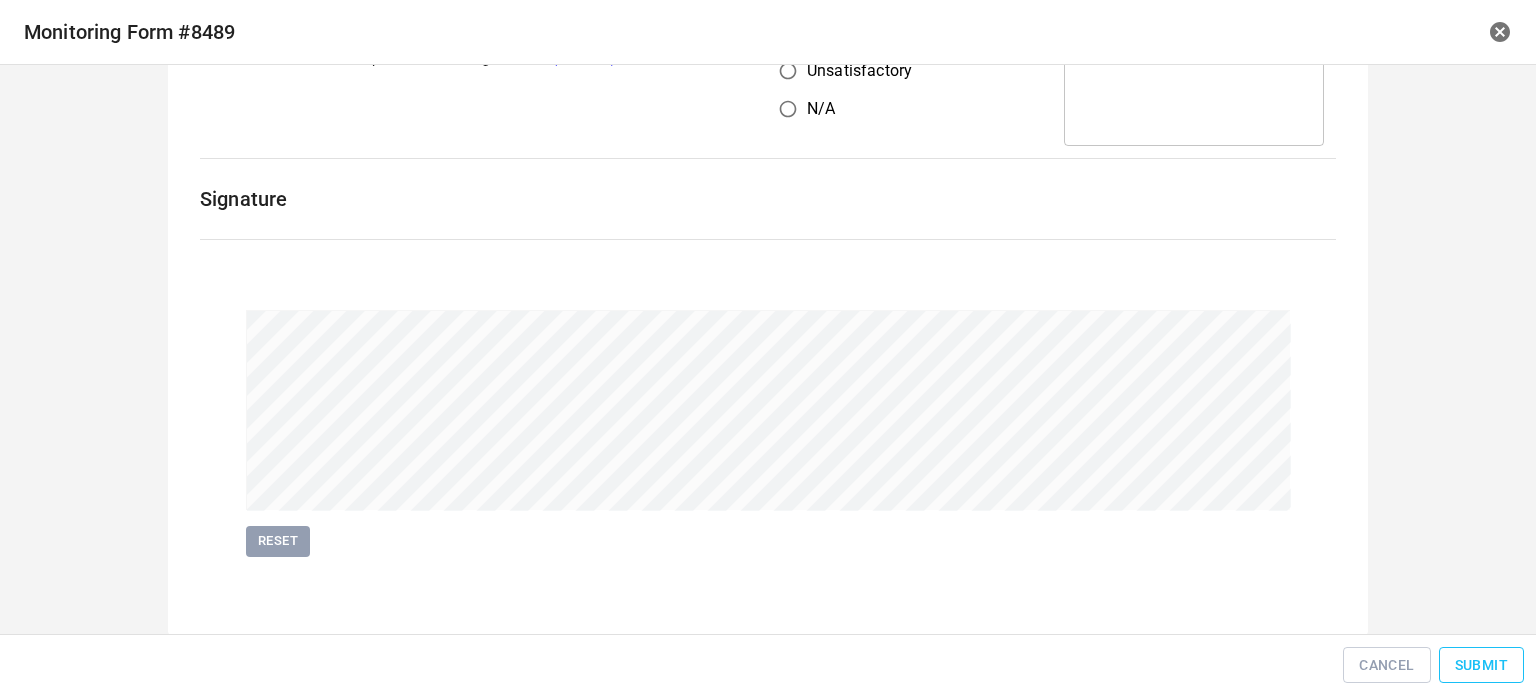 click on "Submit" at bounding box center (1481, 665) 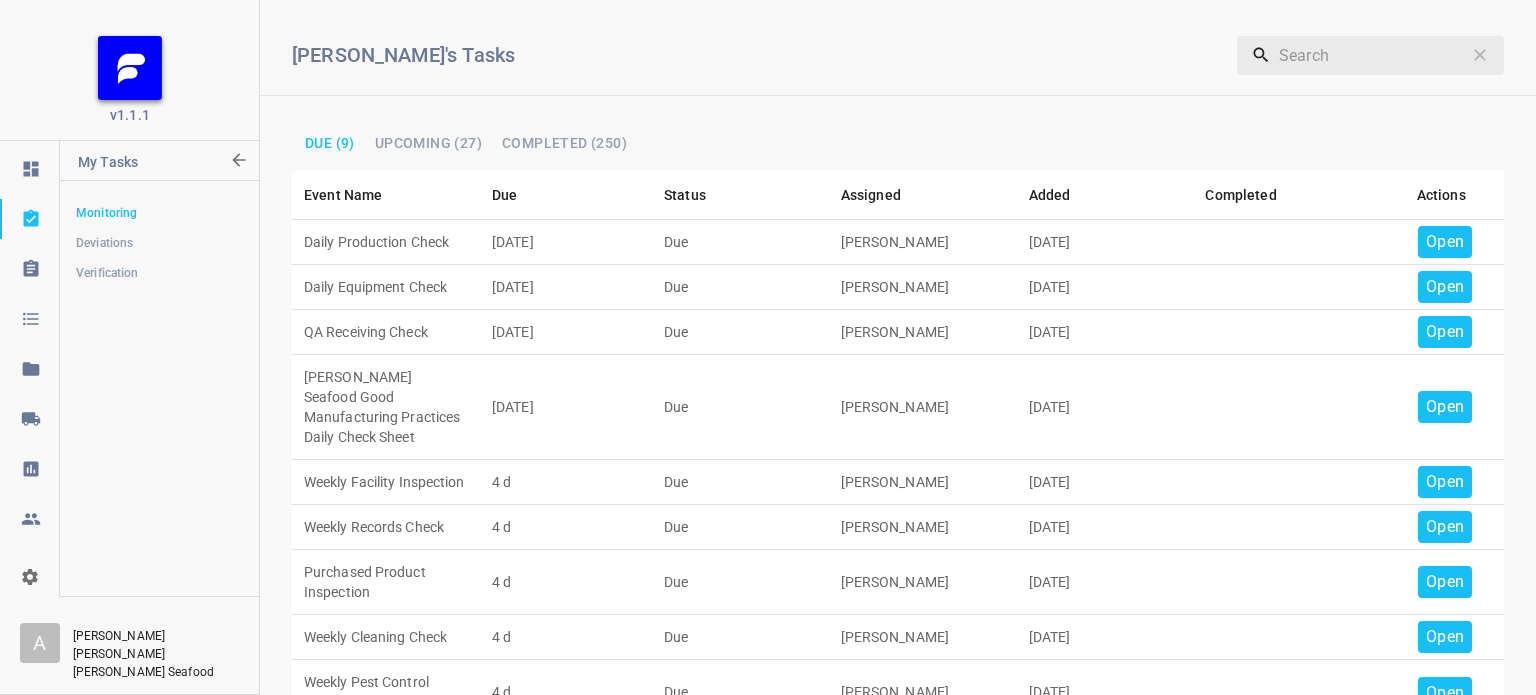 click on "Open" at bounding box center (1445, 242) 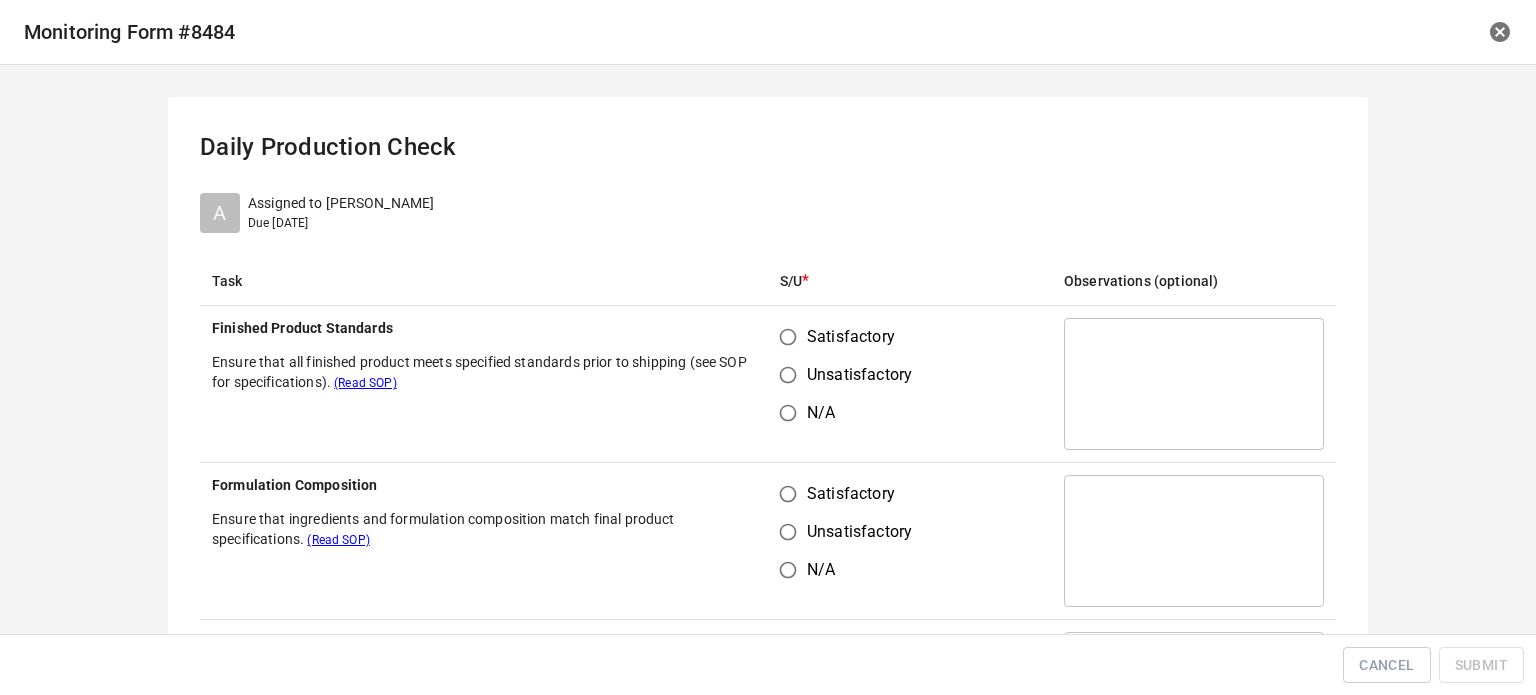 click on "Satisfactory" at bounding box center [788, 337] 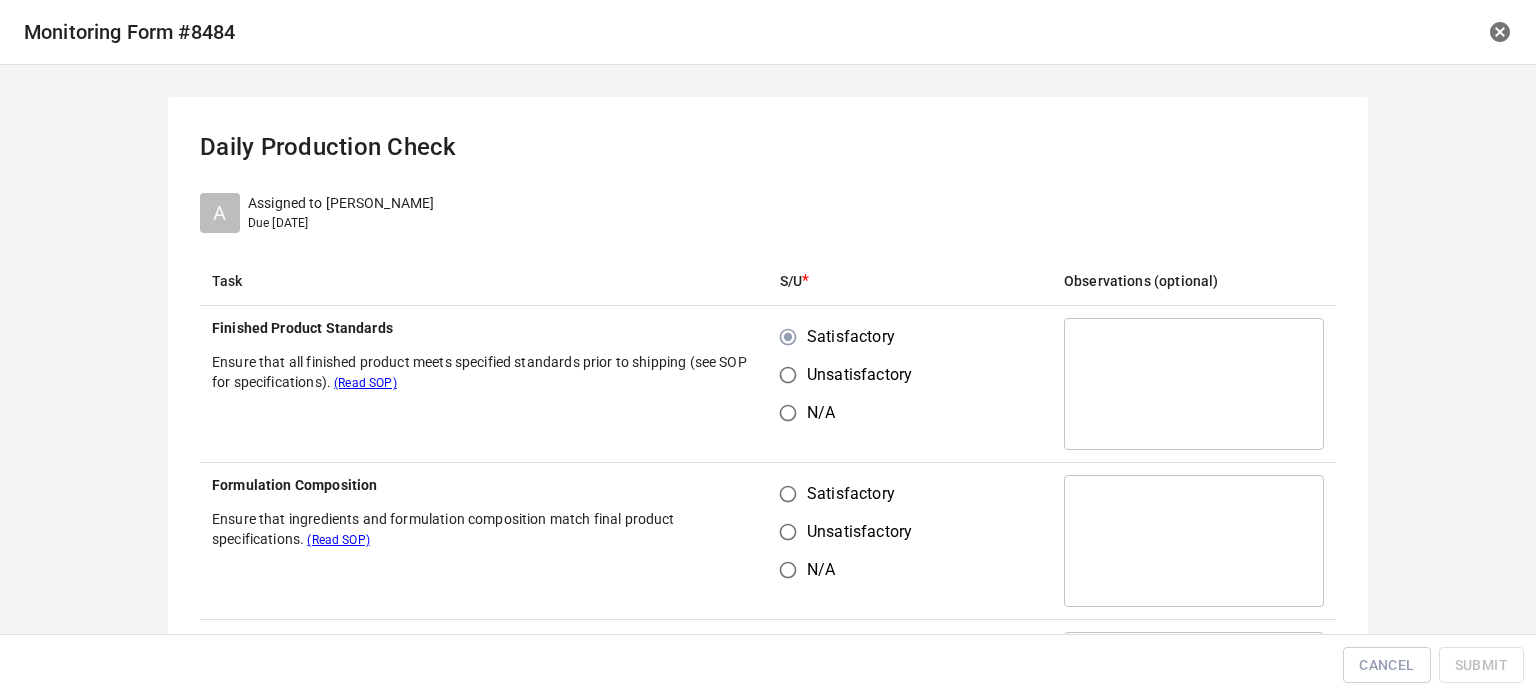 drag, startPoint x: 787, startPoint y: 489, endPoint x: 876, endPoint y: 356, distance: 160.03125 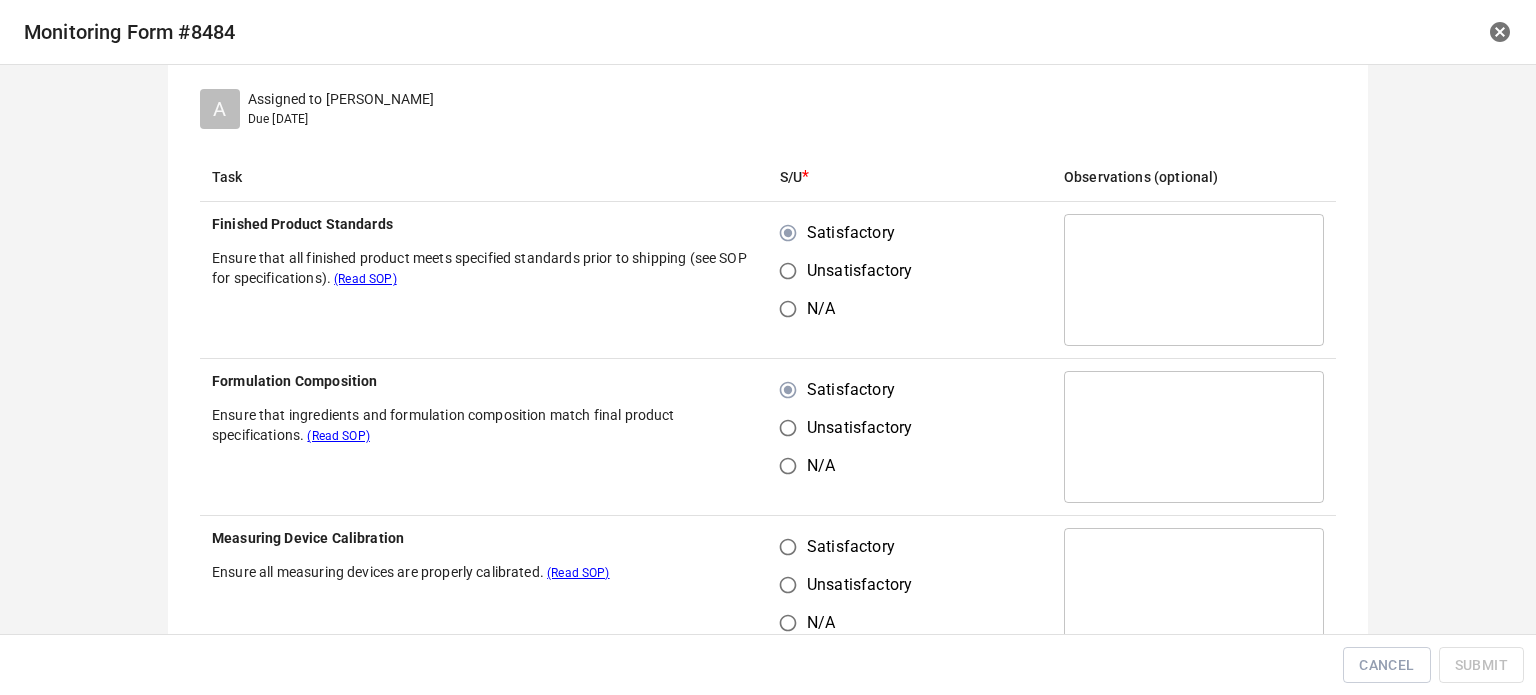 scroll, scrollTop: 300, scrollLeft: 0, axis: vertical 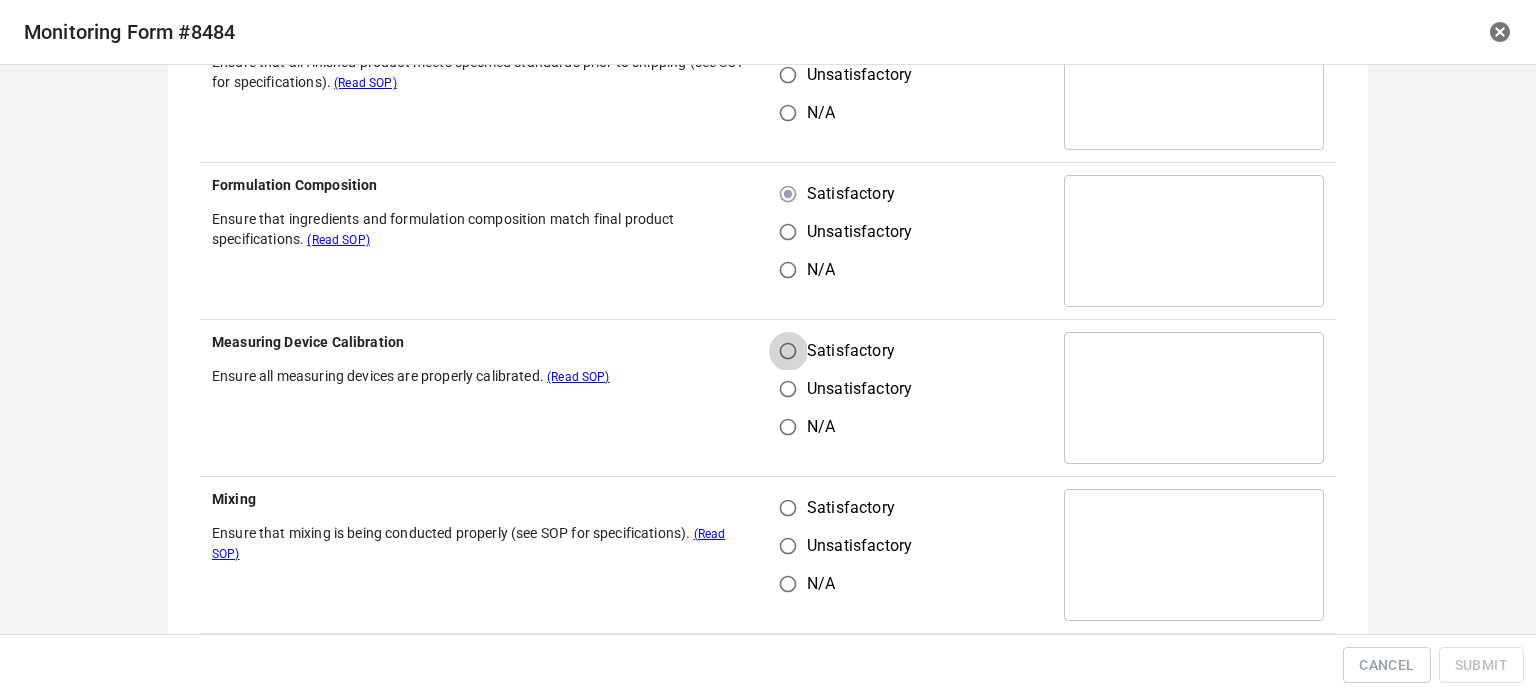 drag, startPoint x: 776, startPoint y: 342, endPoint x: 784, endPoint y: 357, distance: 17 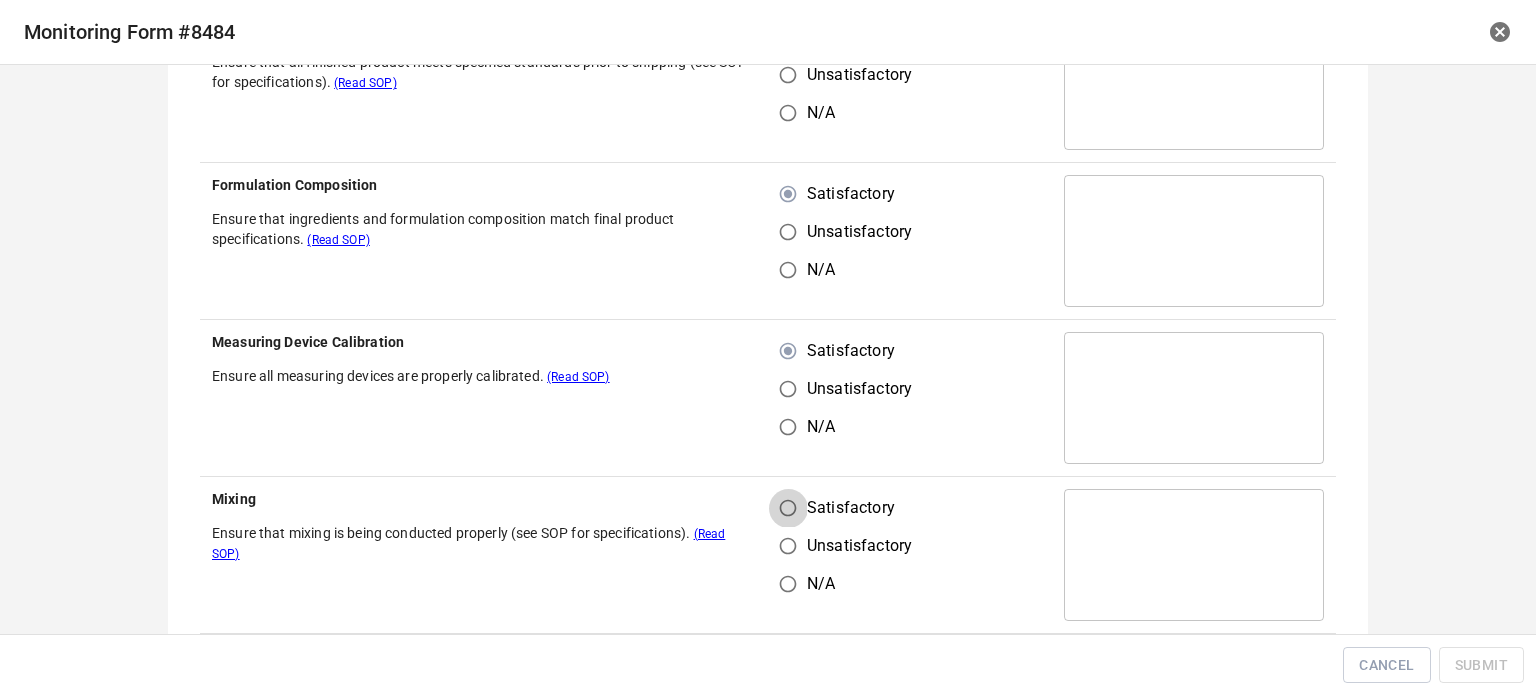 drag, startPoint x: 790, startPoint y: 499, endPoint x: 797, endPoint y: 487, distance: 13.892444 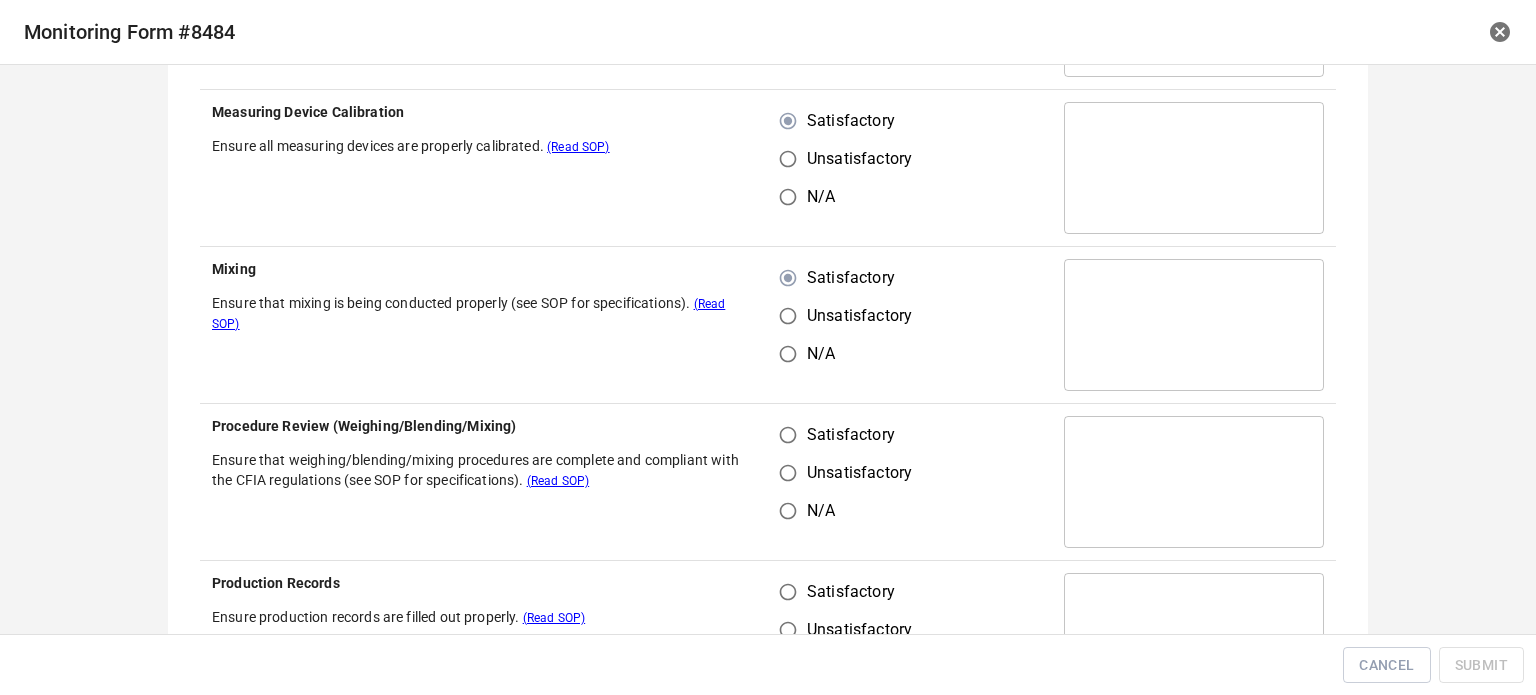 scroll, scrollTop: 600, scrollLeft: 0, axis: vertical 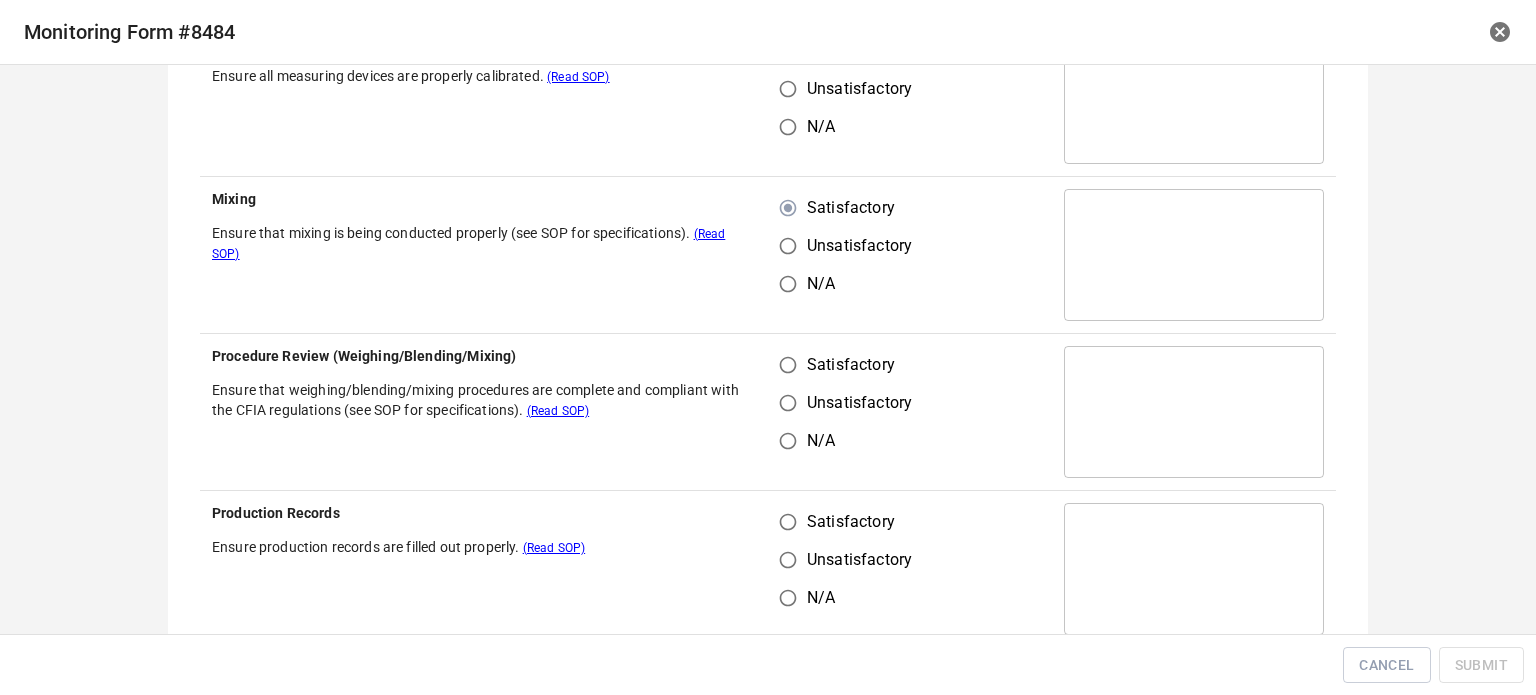 click on "Satisfactory" at bounding box center (788, 365) 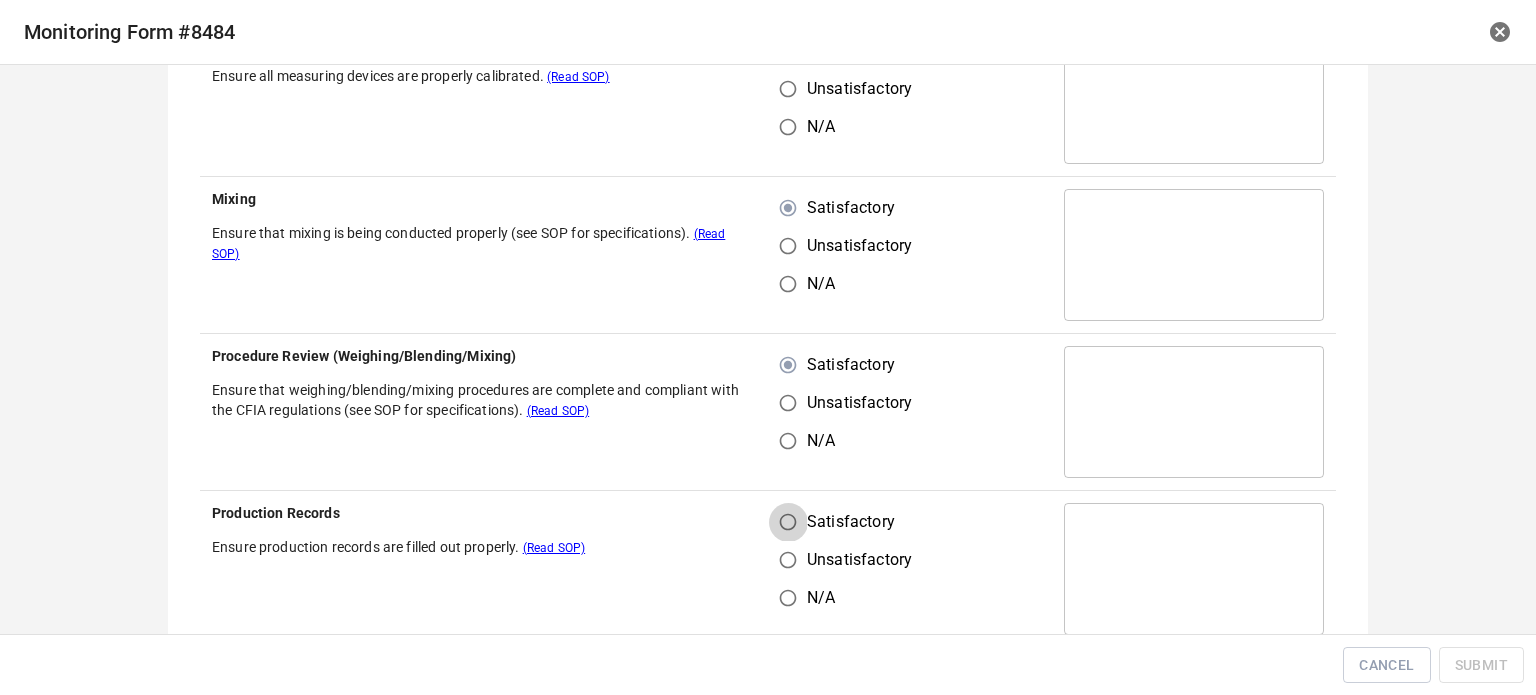 drag, startPoint x: 764, startPoint y: 515, endPoint x: 804, endPoint y: 524, distance: 41 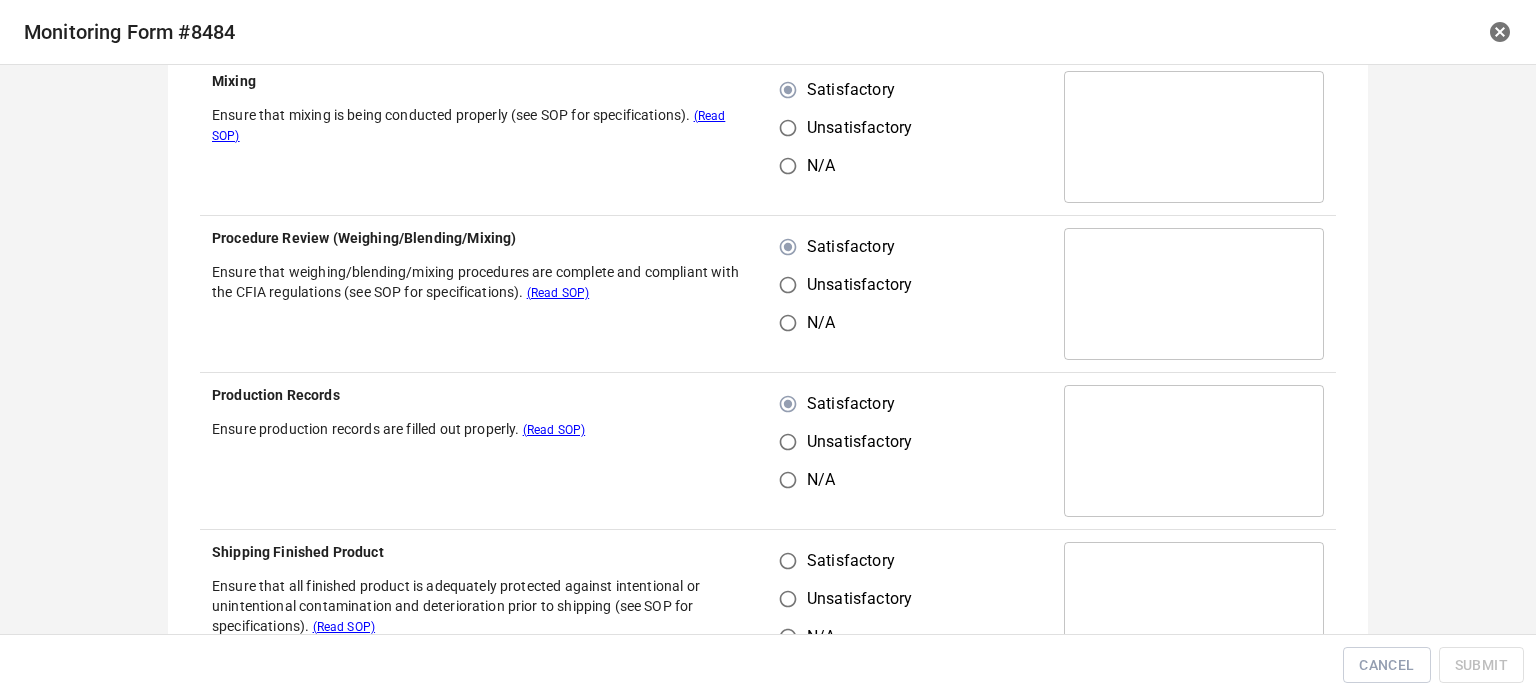 scroll, scrollTop: 900, scrollLeft: 0, axis: vertical 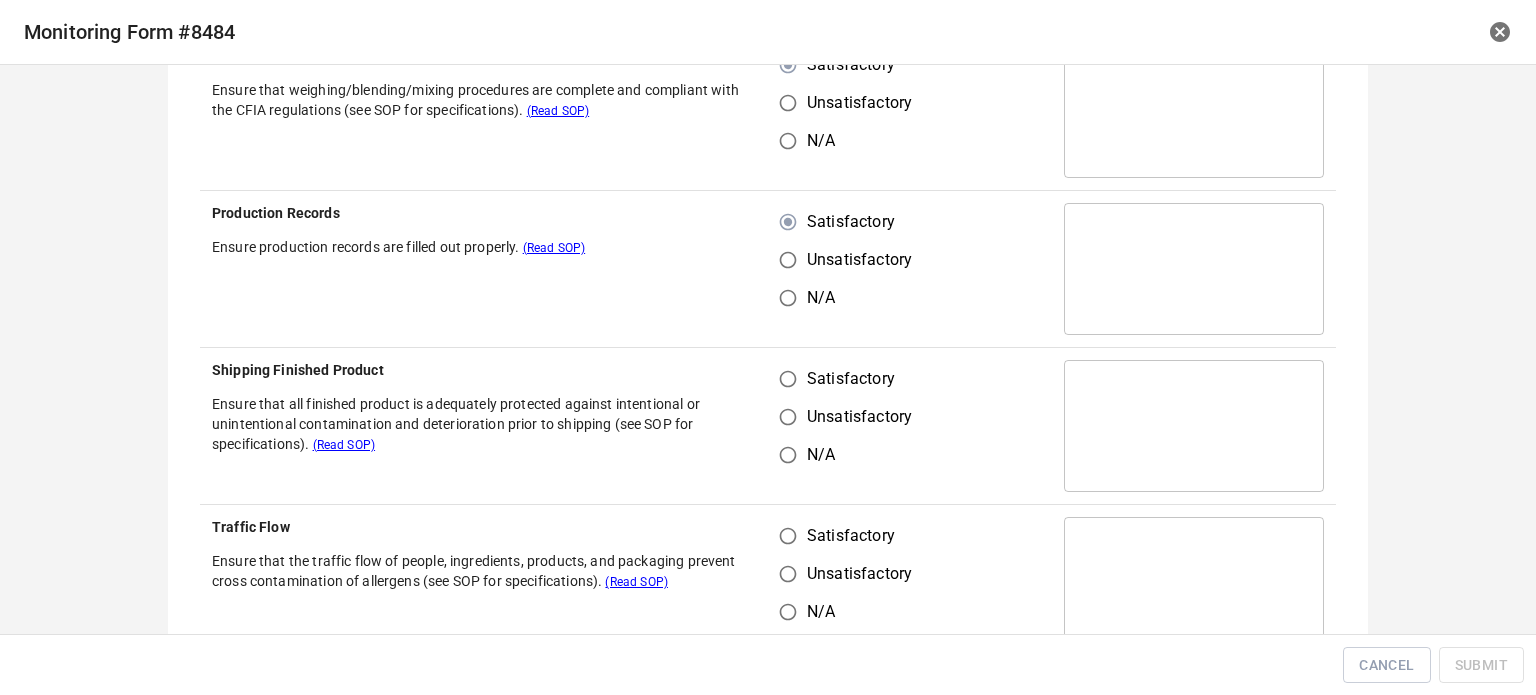 click on "Satisfactory" at bounding box center (788, 379) 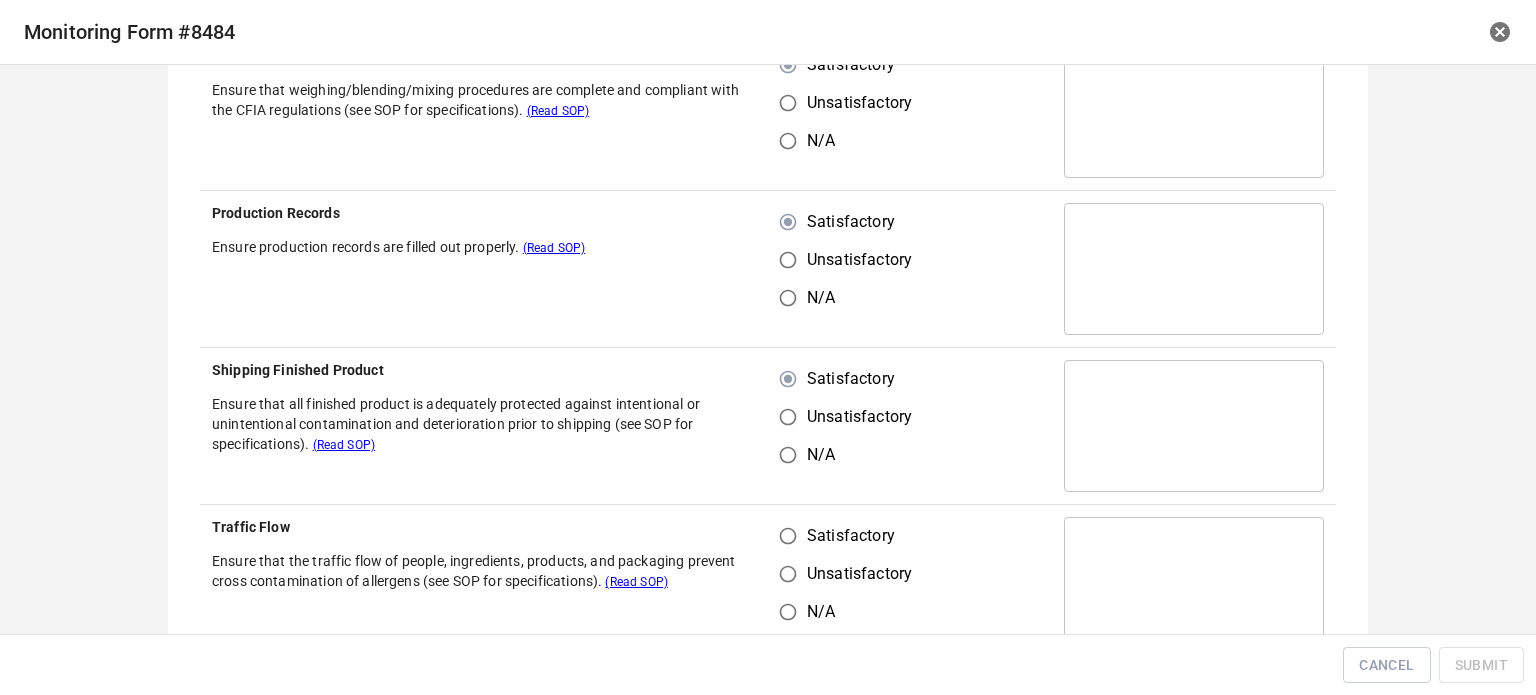 drag, startPoint x: 780, startPoint y: 545, endPoint x: 790, endPoint y: 495, distance: 50.990196 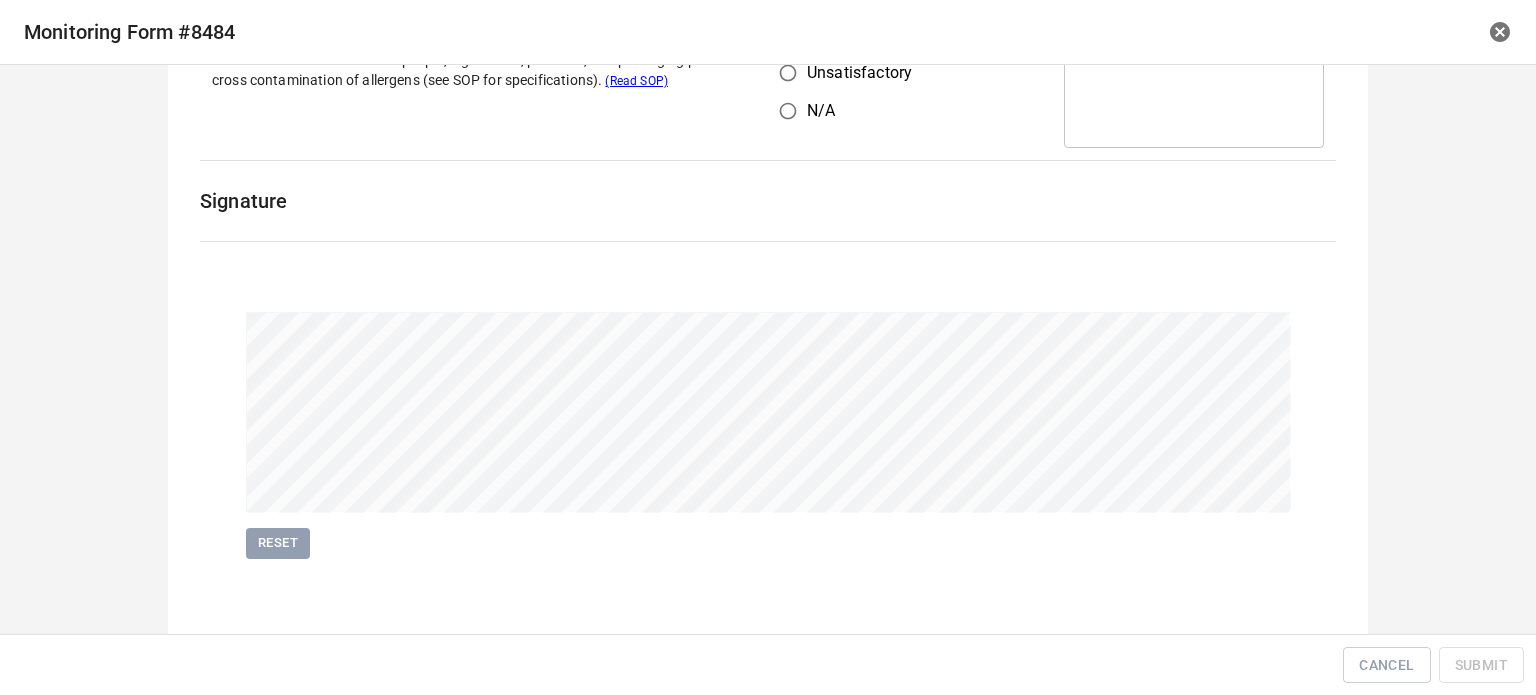 scroll, scrollTop: 1402, scrollLeft: 0, axis: vertical 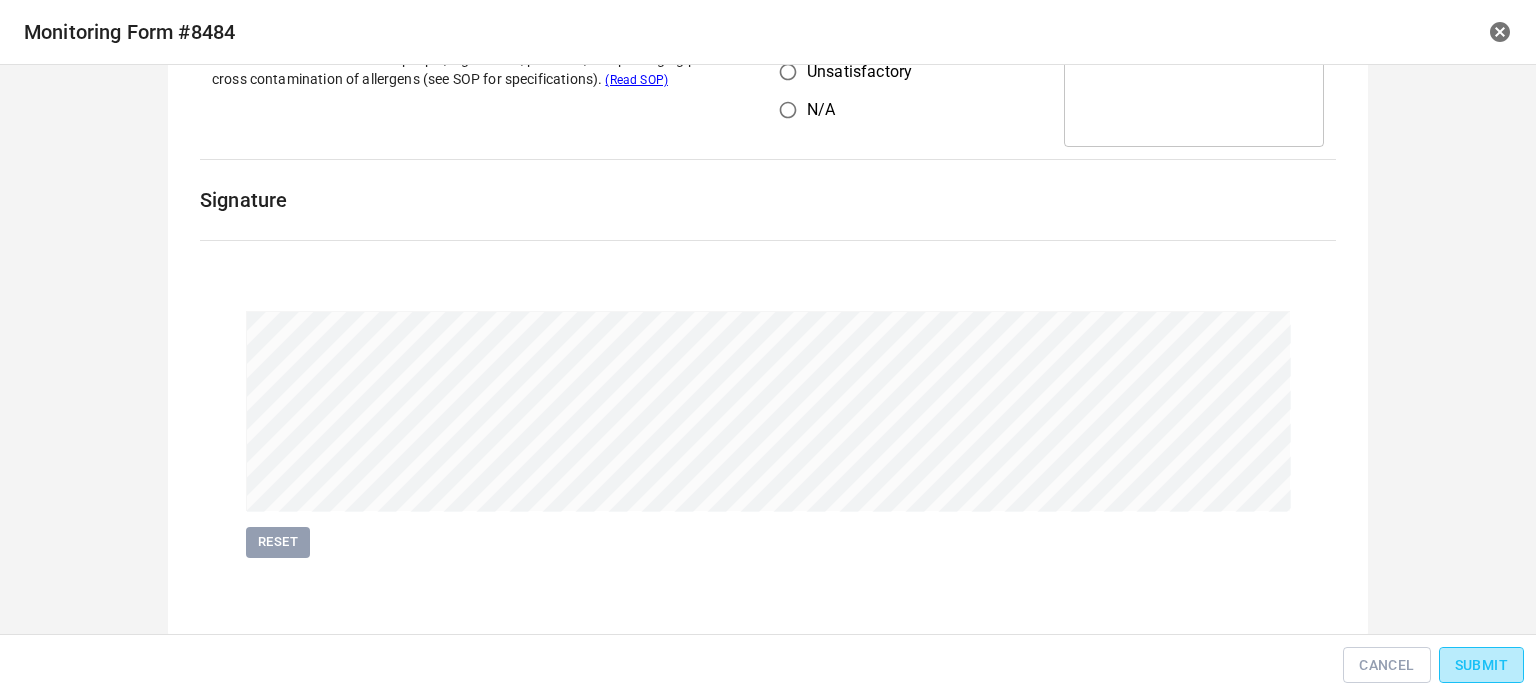 click on "Submit" at bounding box center (1481, 665) 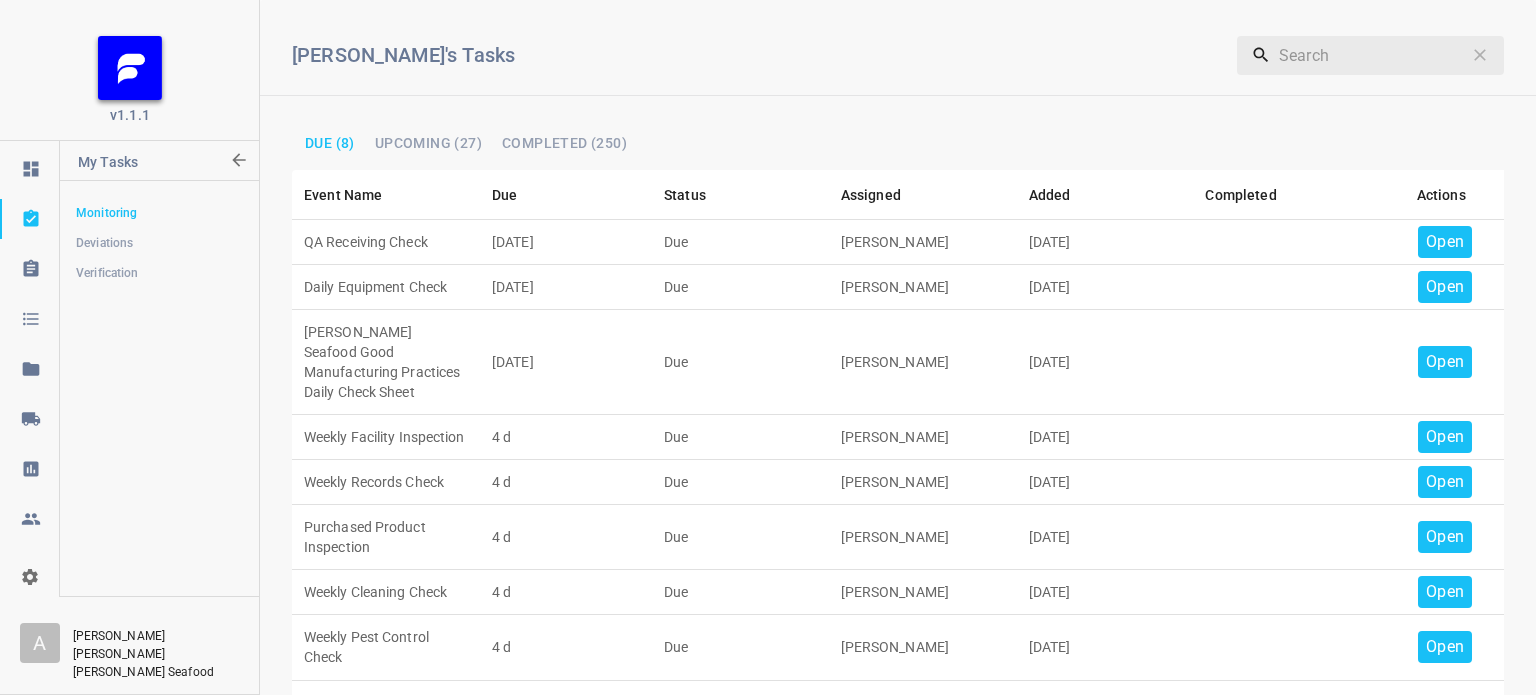 click on "Open" at bounding box center (1445, 242) 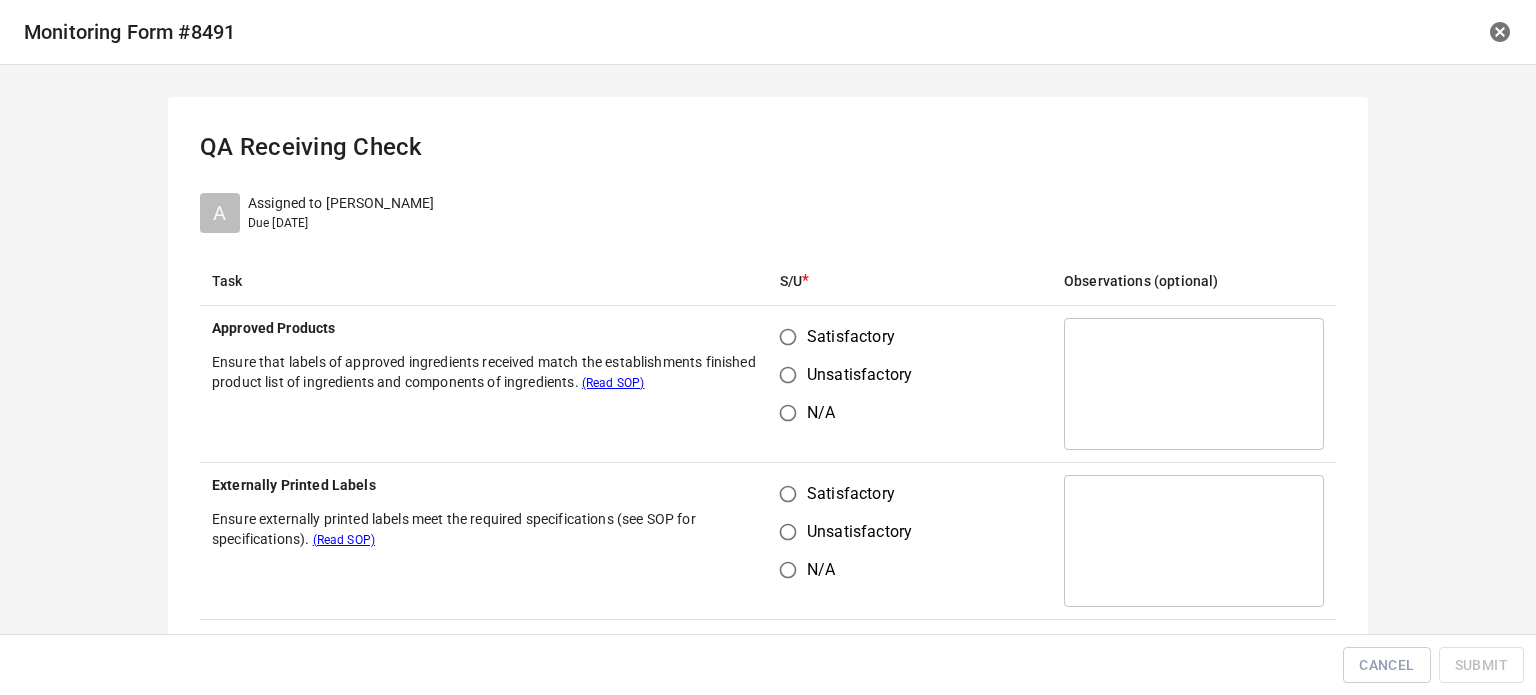 drag, startPoint x: 784, startPoint y: 350, endPoint x: 769, endPoint y: 454, distance: 105.076164 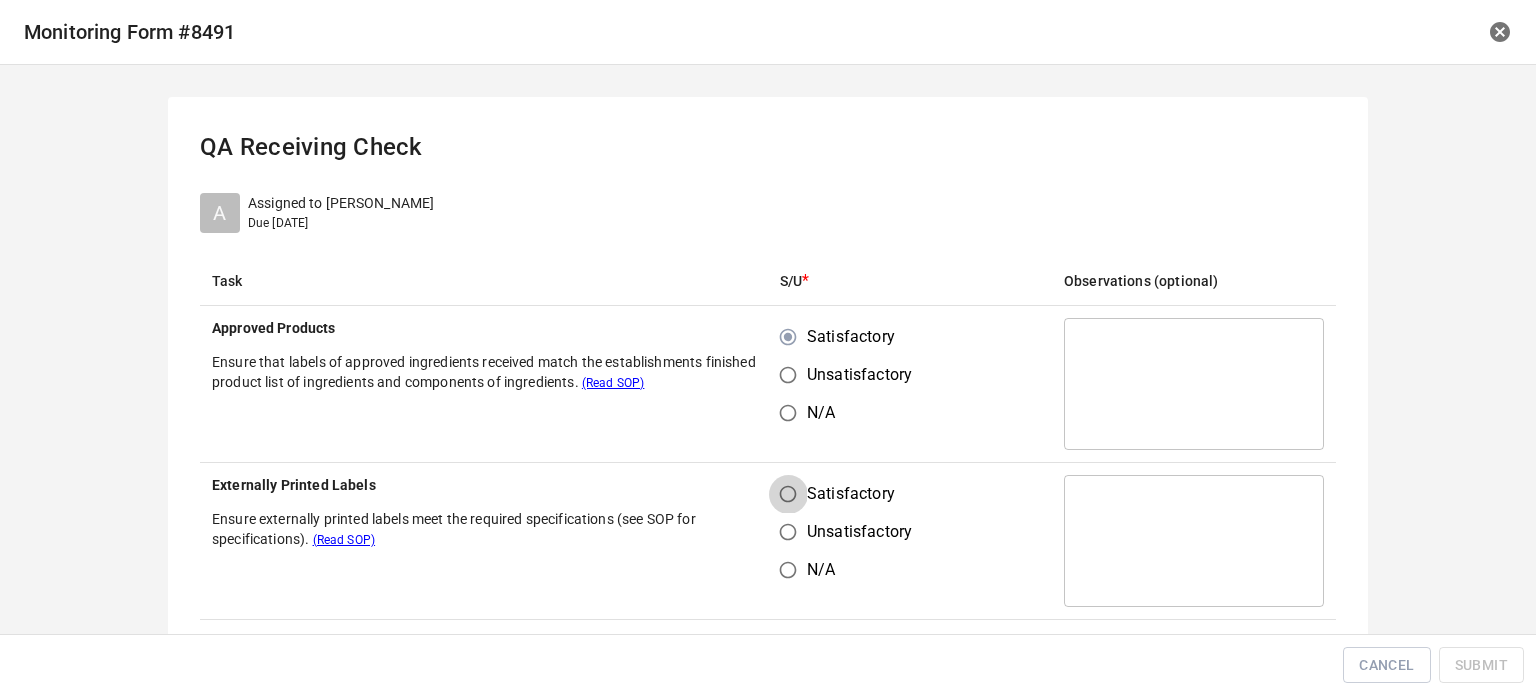 click on "Satisfactory" at bounding box center (788, 494) 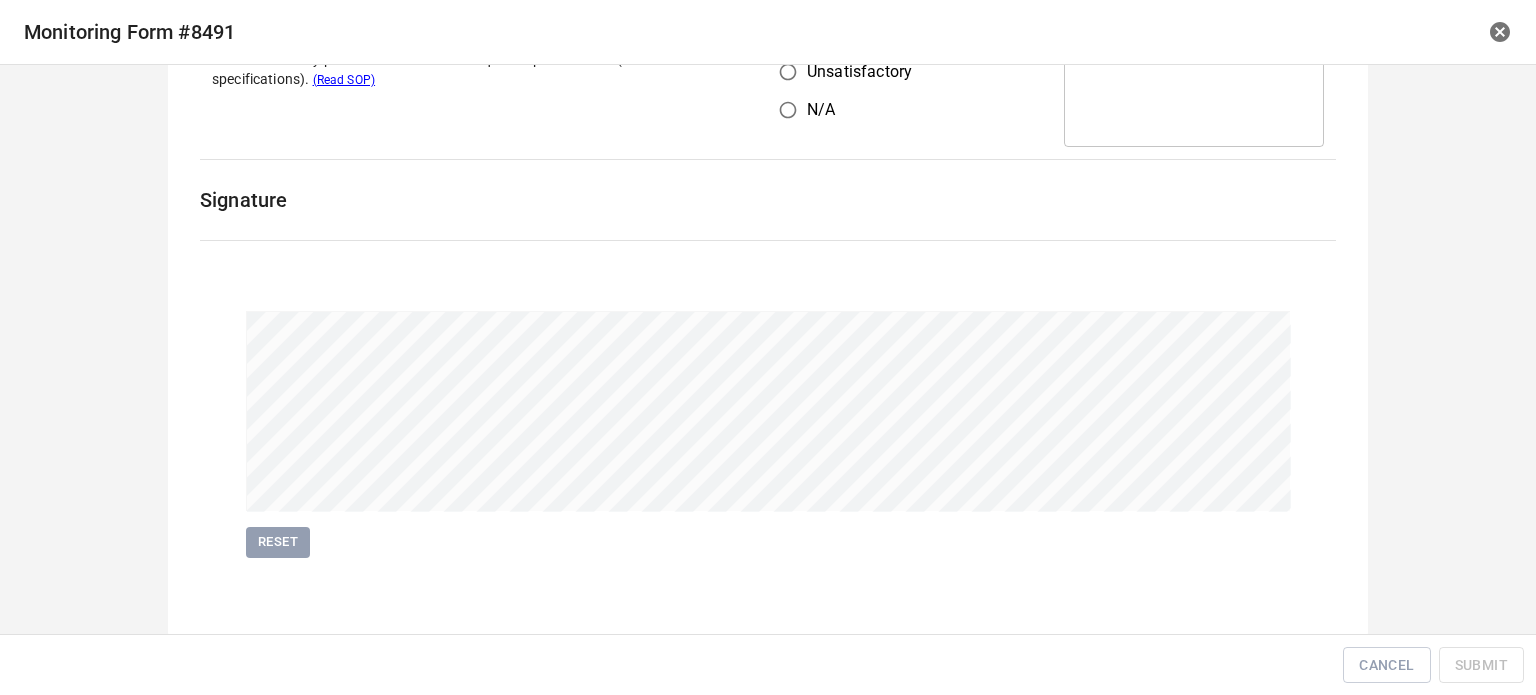 scroll, scrollTop: 461, scrollLeft: 0, axis: vertical 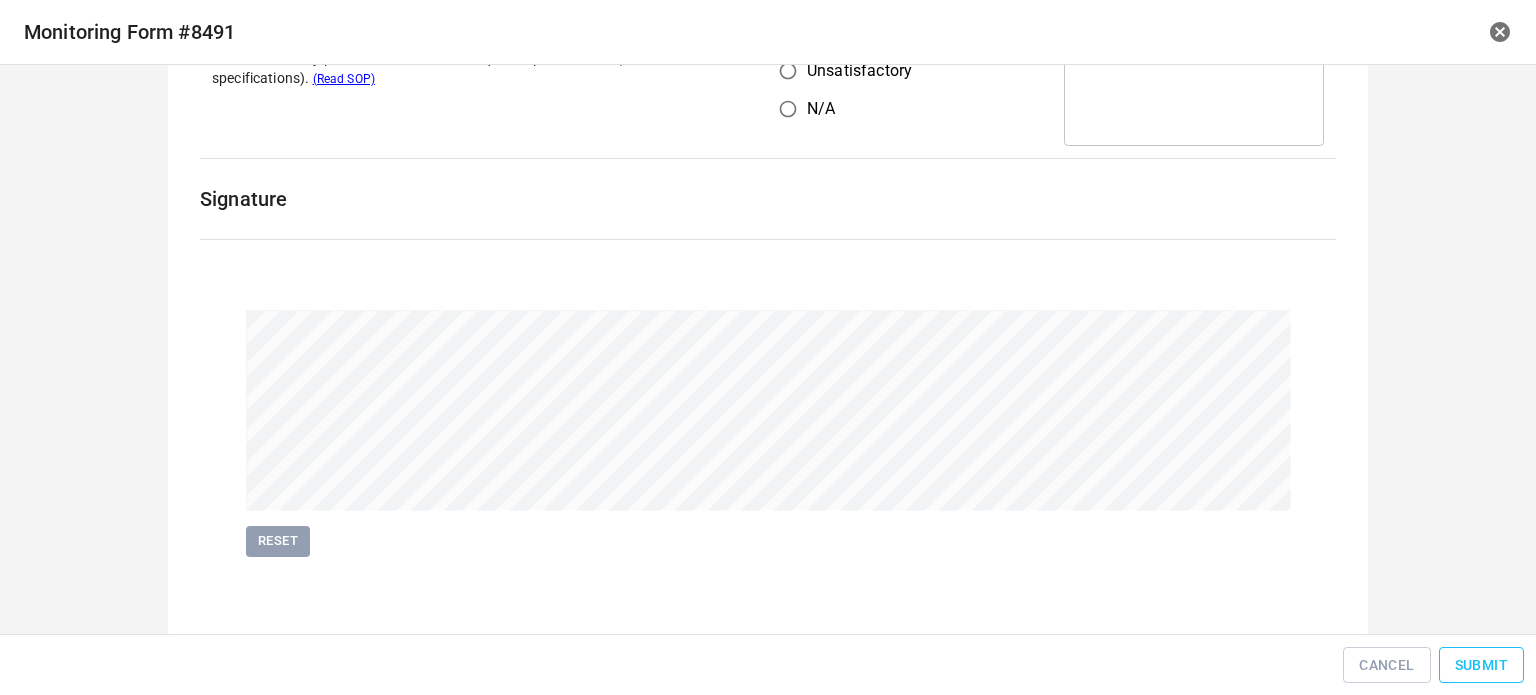 click on "Submit" at bounding box center (1481, 665) 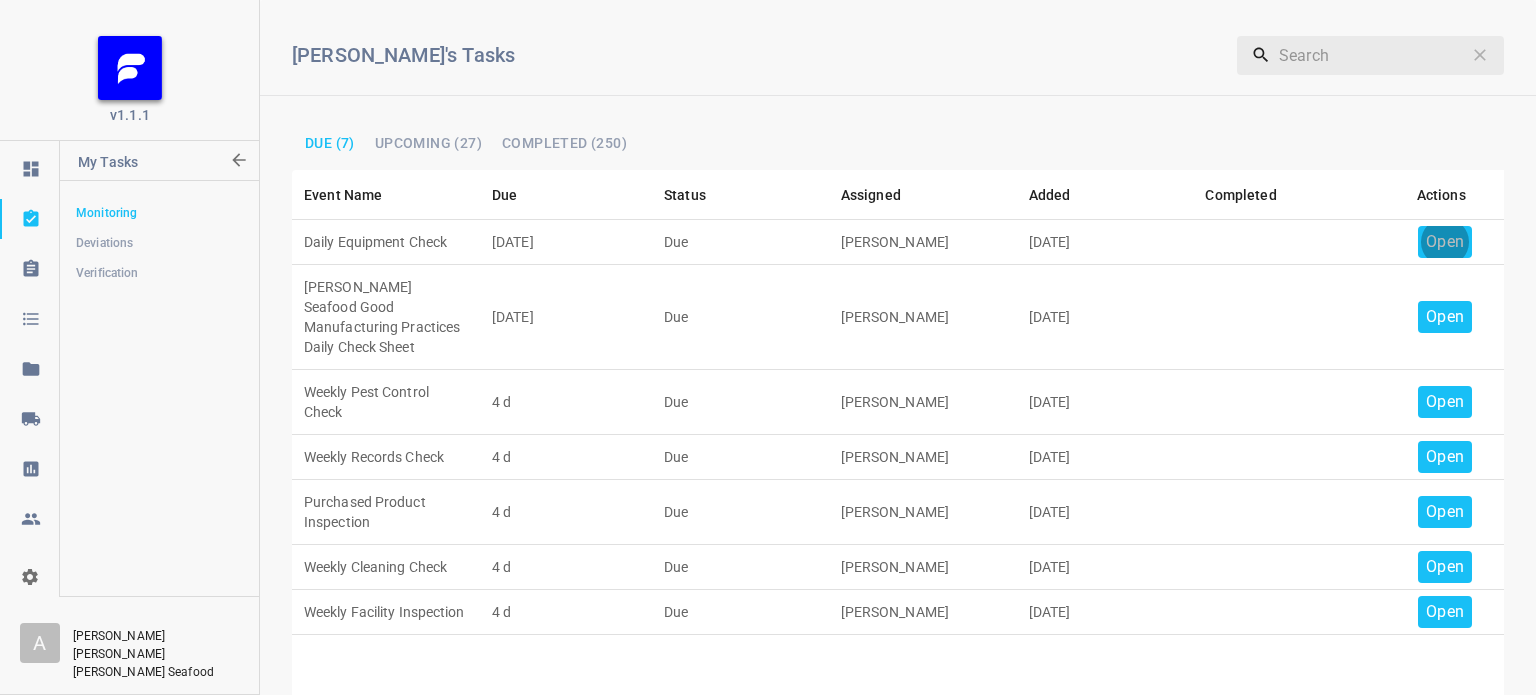 click on "Open" at bounding box center [1445, 242] 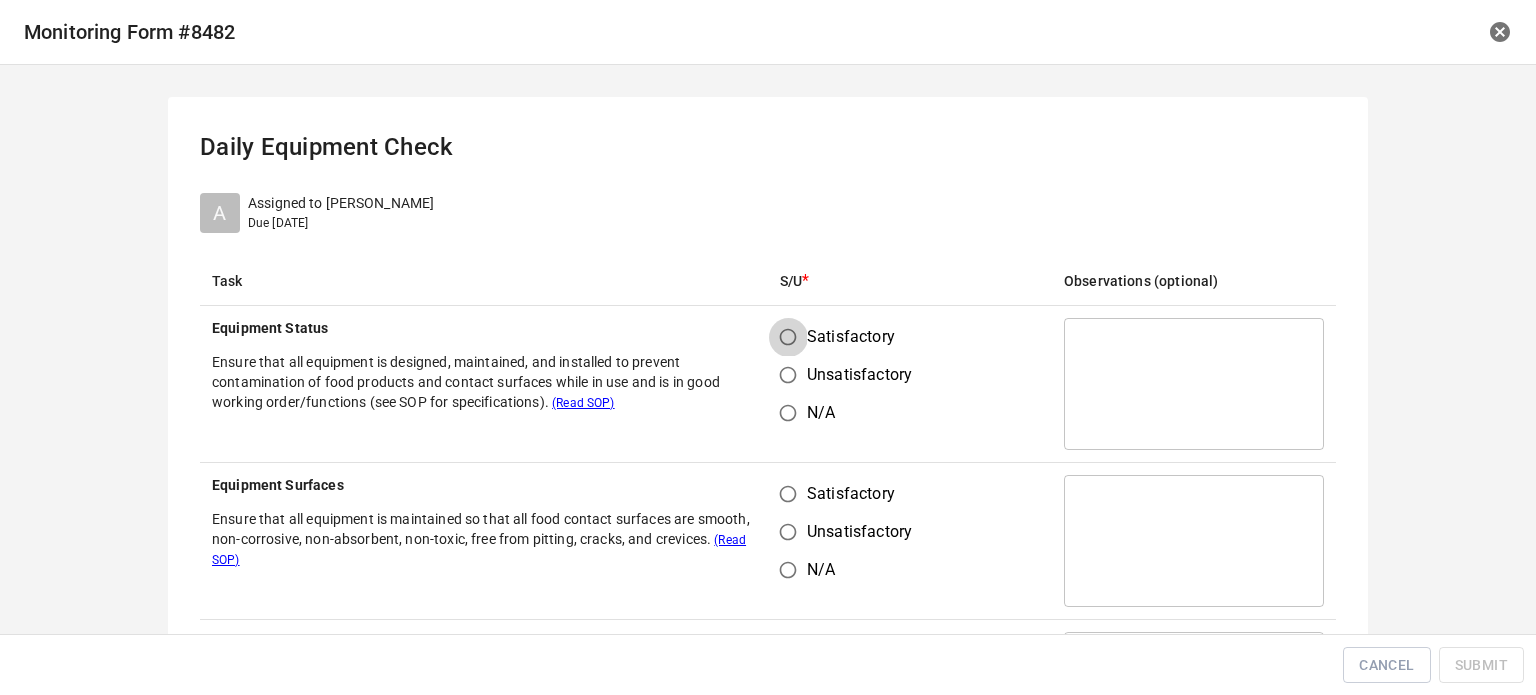 click on "Satisfactory" at bounding box center (788, 337) 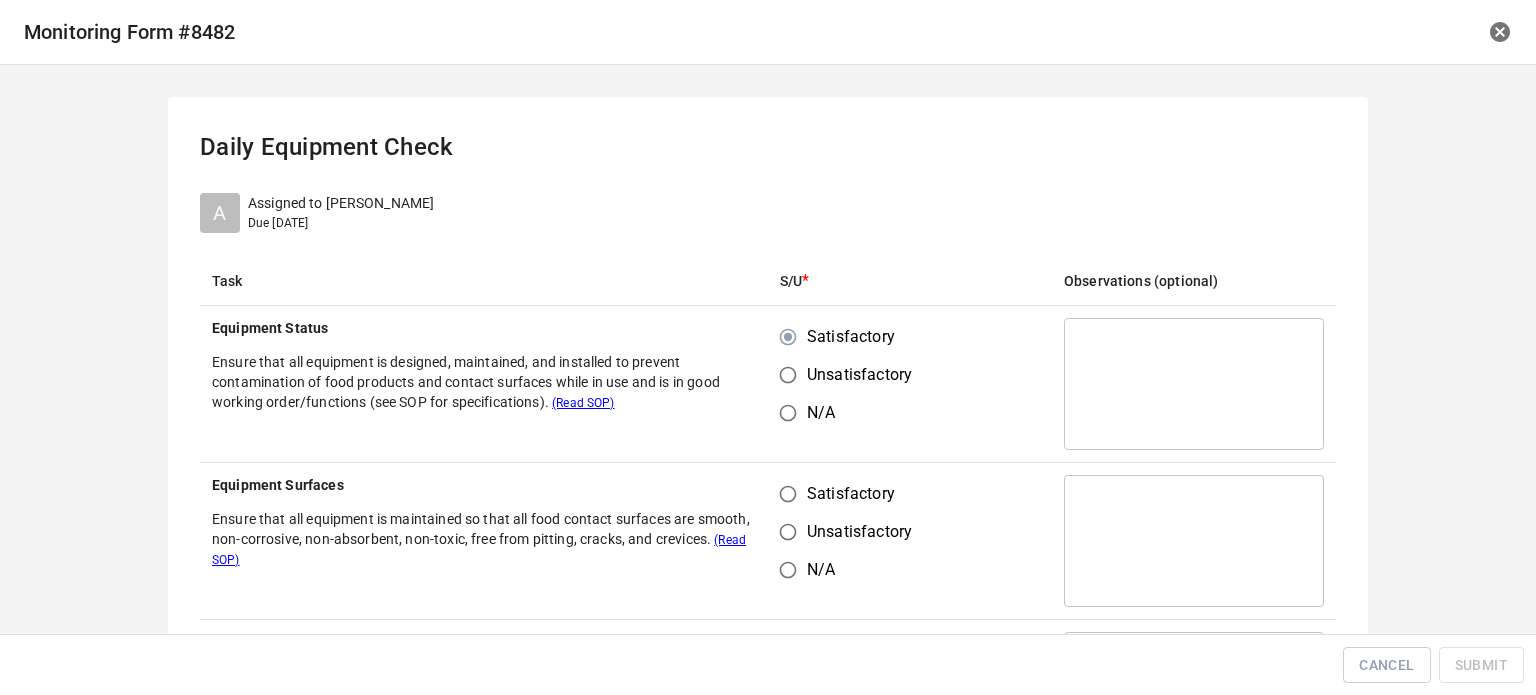 drag, startPoint x: 787, startPoint y: 482, endPoint x: 909, endPoint y: 401, distance: 146.44112 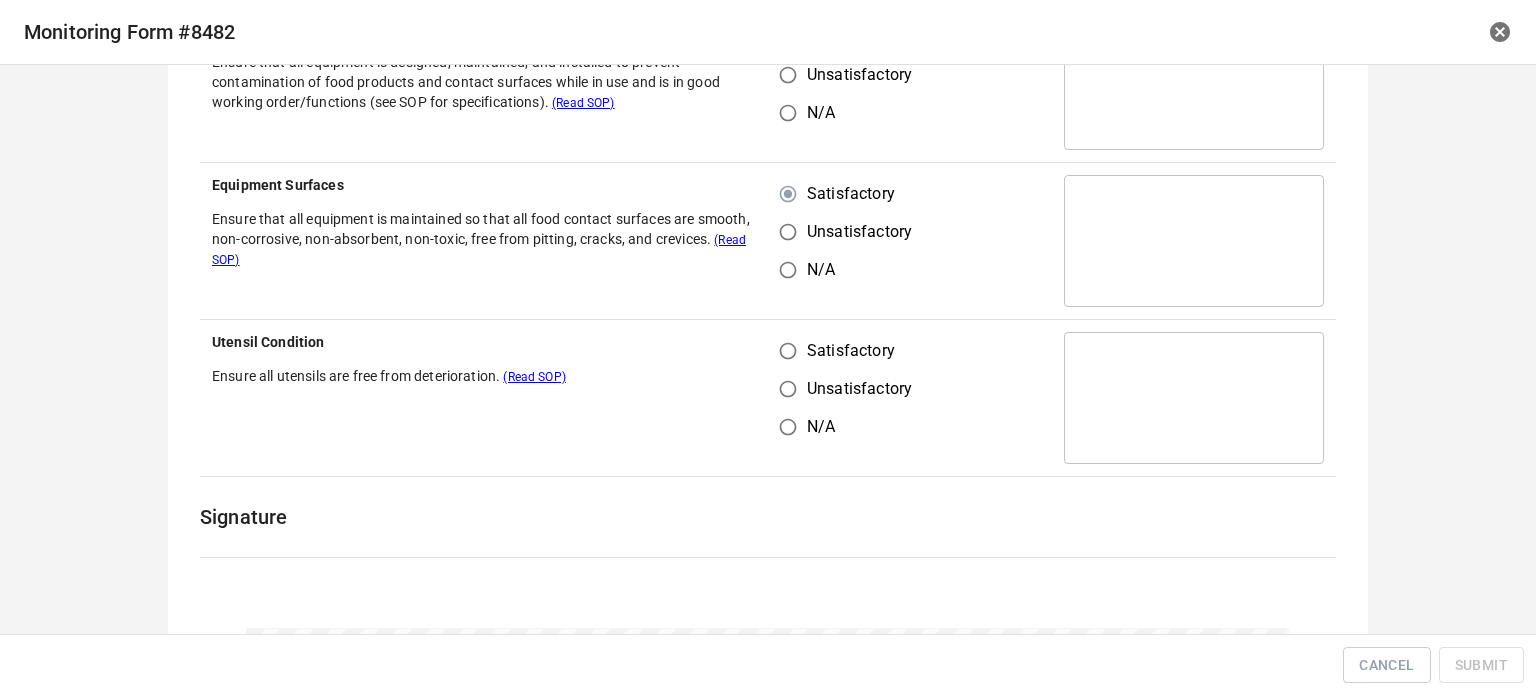 drag, startPoint x: 778, startPoint y: 335, endPoint x: 822, endPoint y: 351, distance: 46.818798 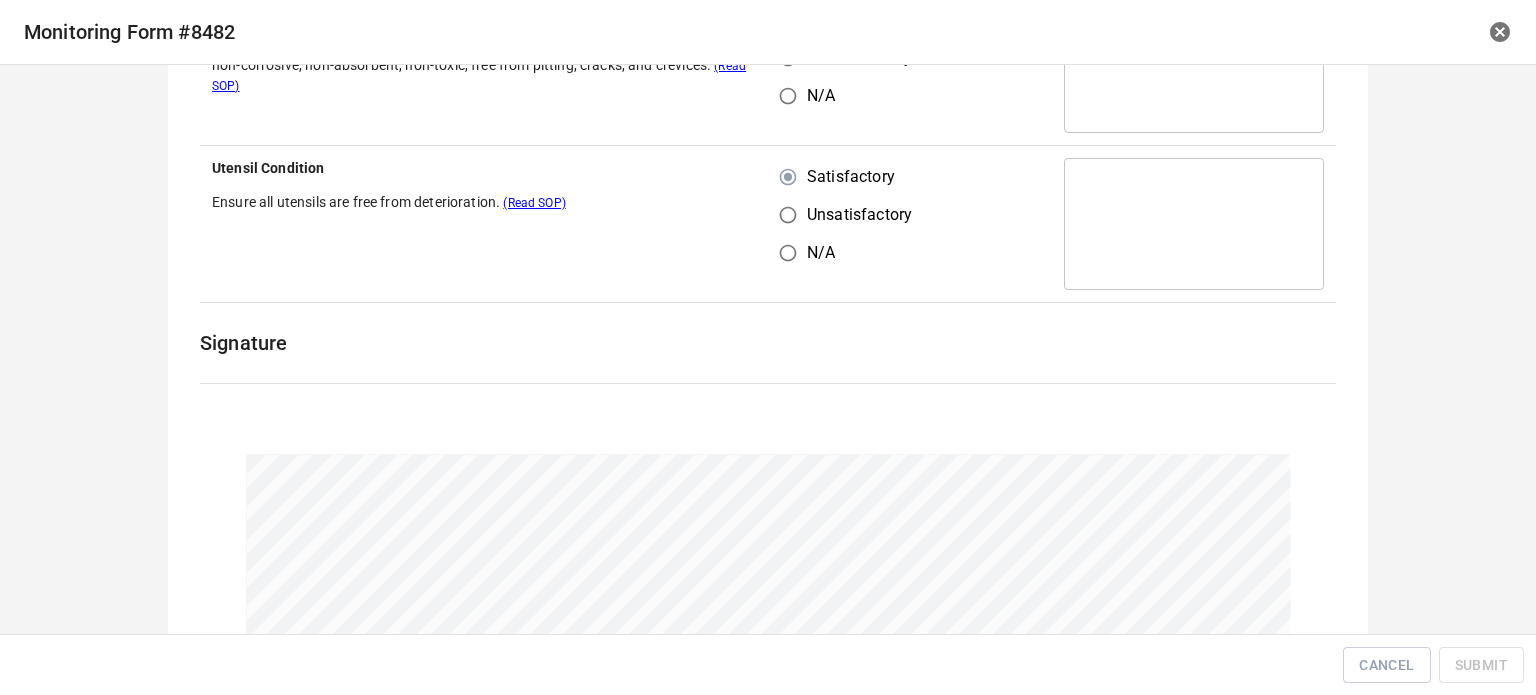 scroll, scrollTop: 600, scrollLeft: 0, axis: vertical 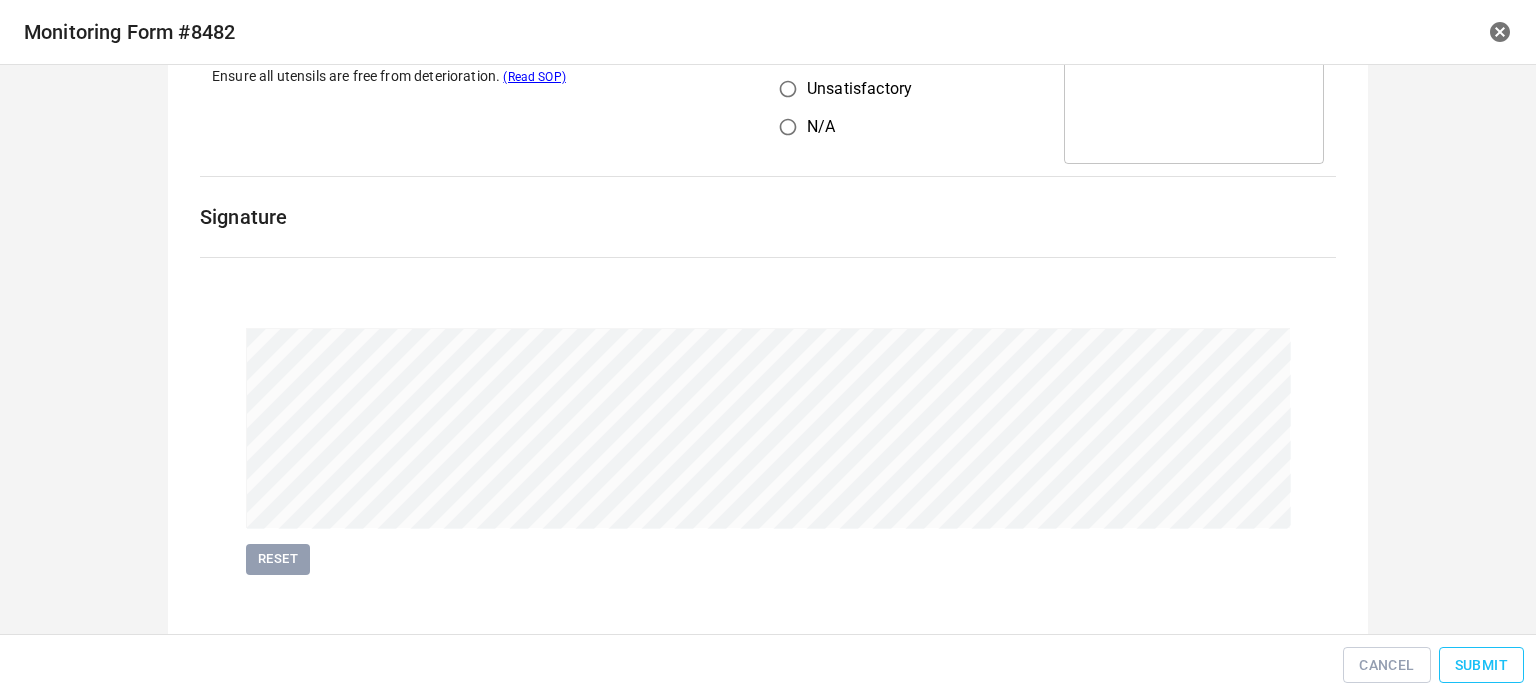 click on "Submit" at bounding box center [1481, 665] 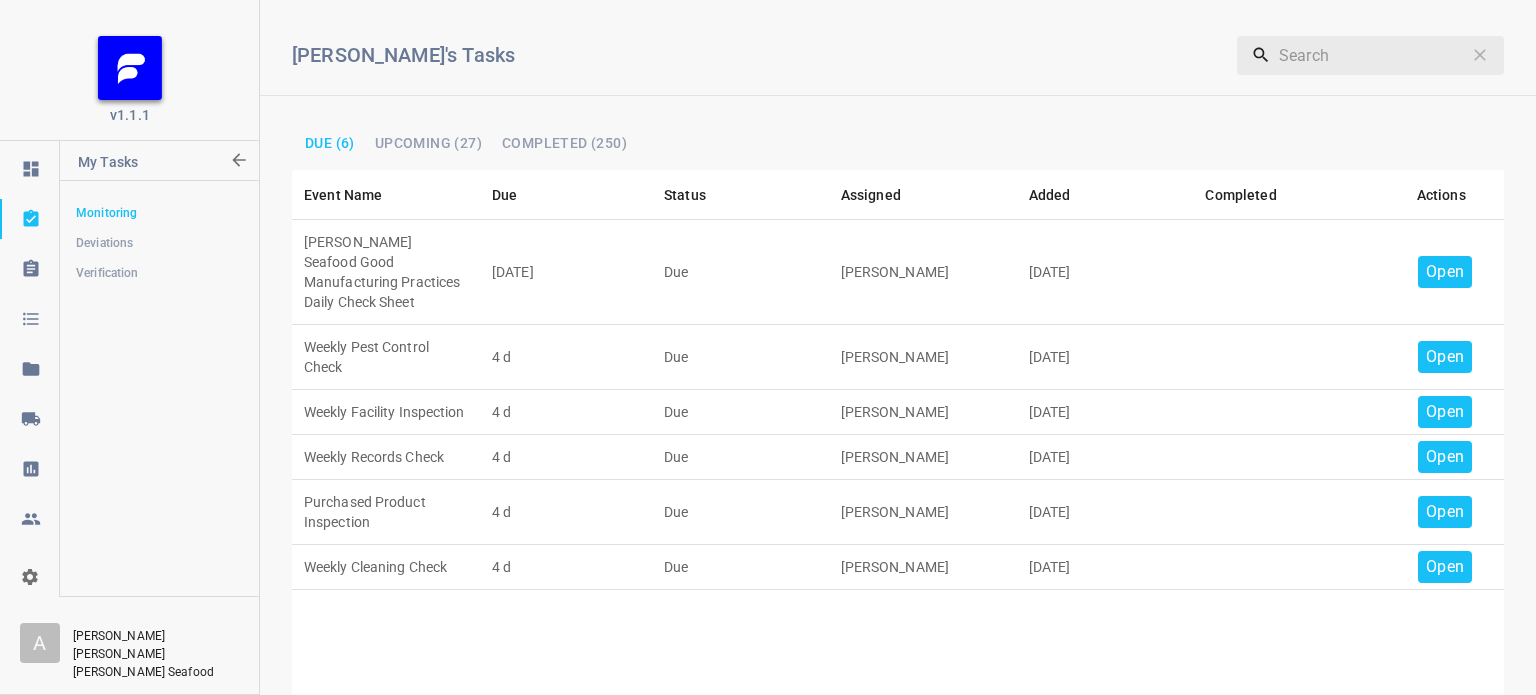 click on "Open" at bounding box center (1445, 272) 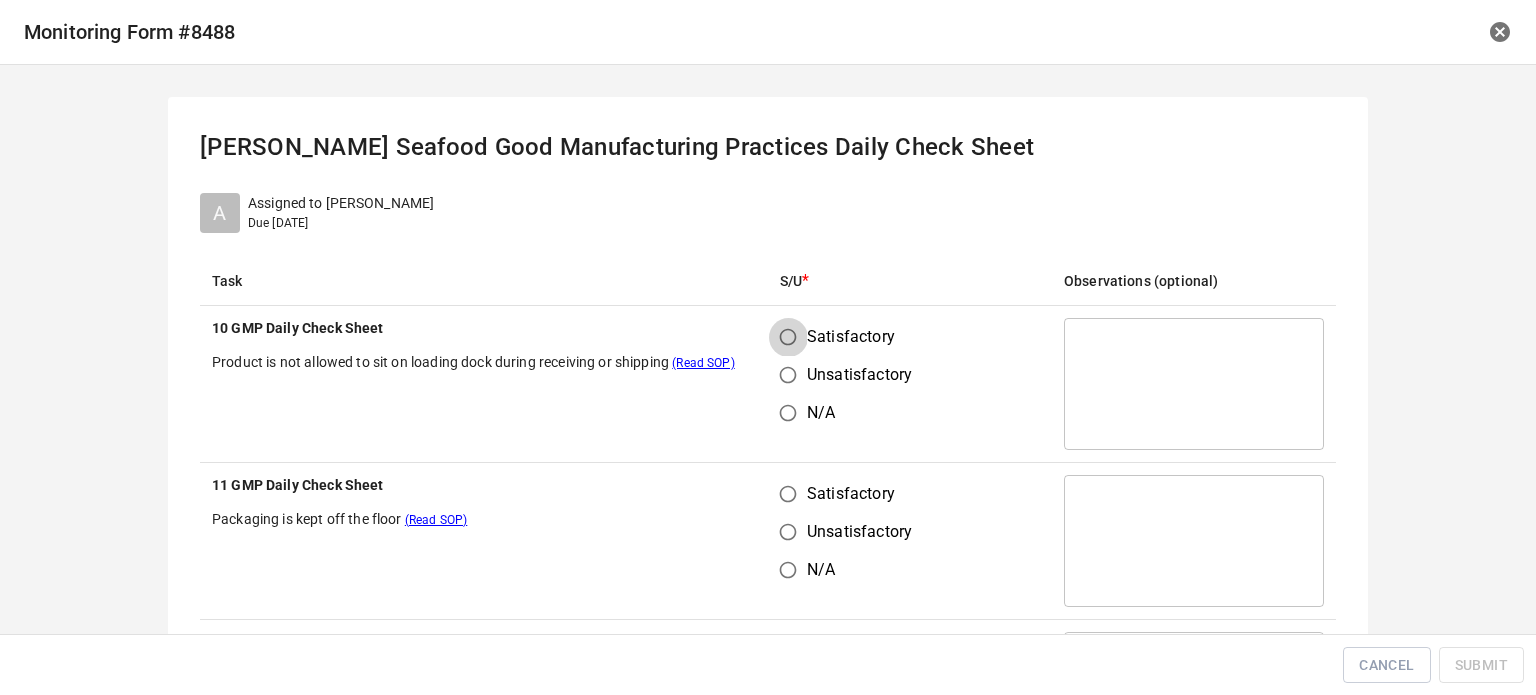 click on "Satisfactory" at bounding box center (788, 337) 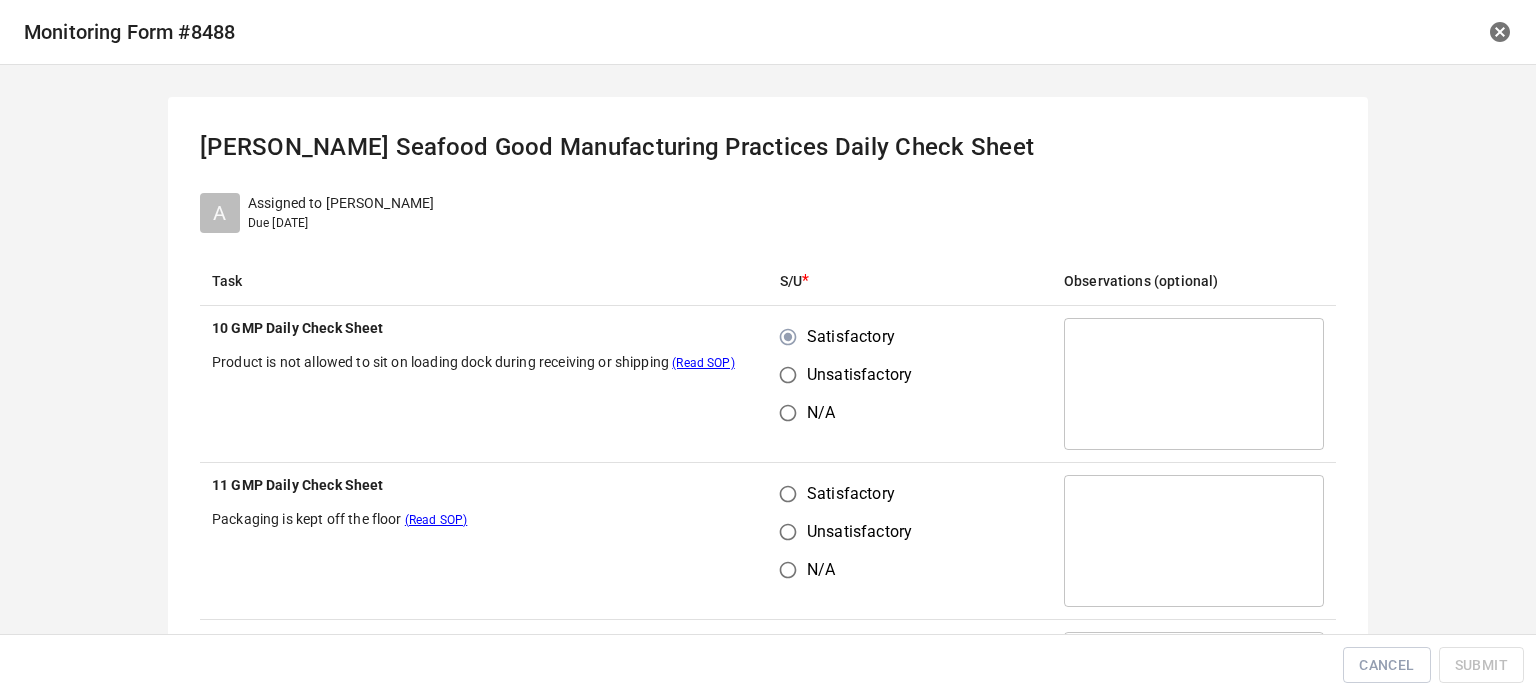 click on "Satisfactory" at bounding box center [788, 494] 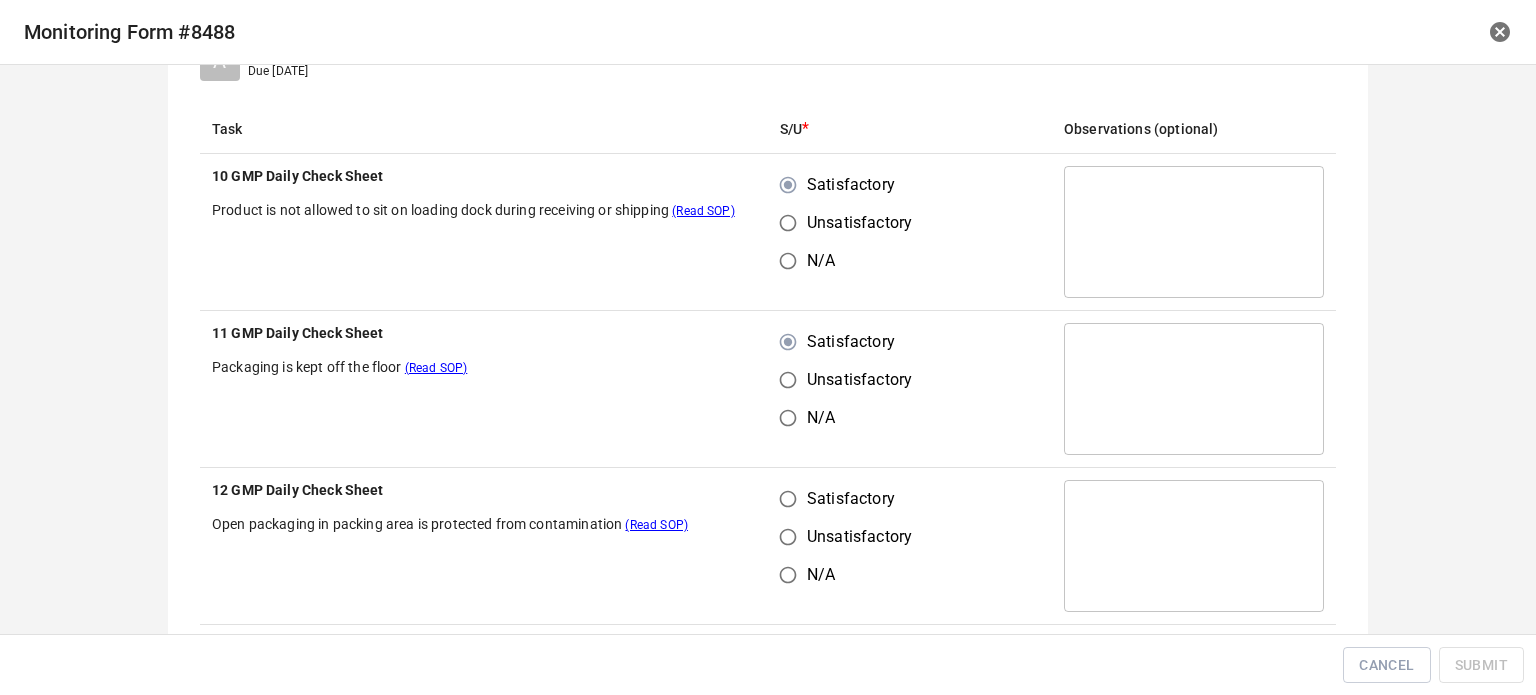 scroll, scrollTop: 300, scrollLeft: 0, axis: vertical 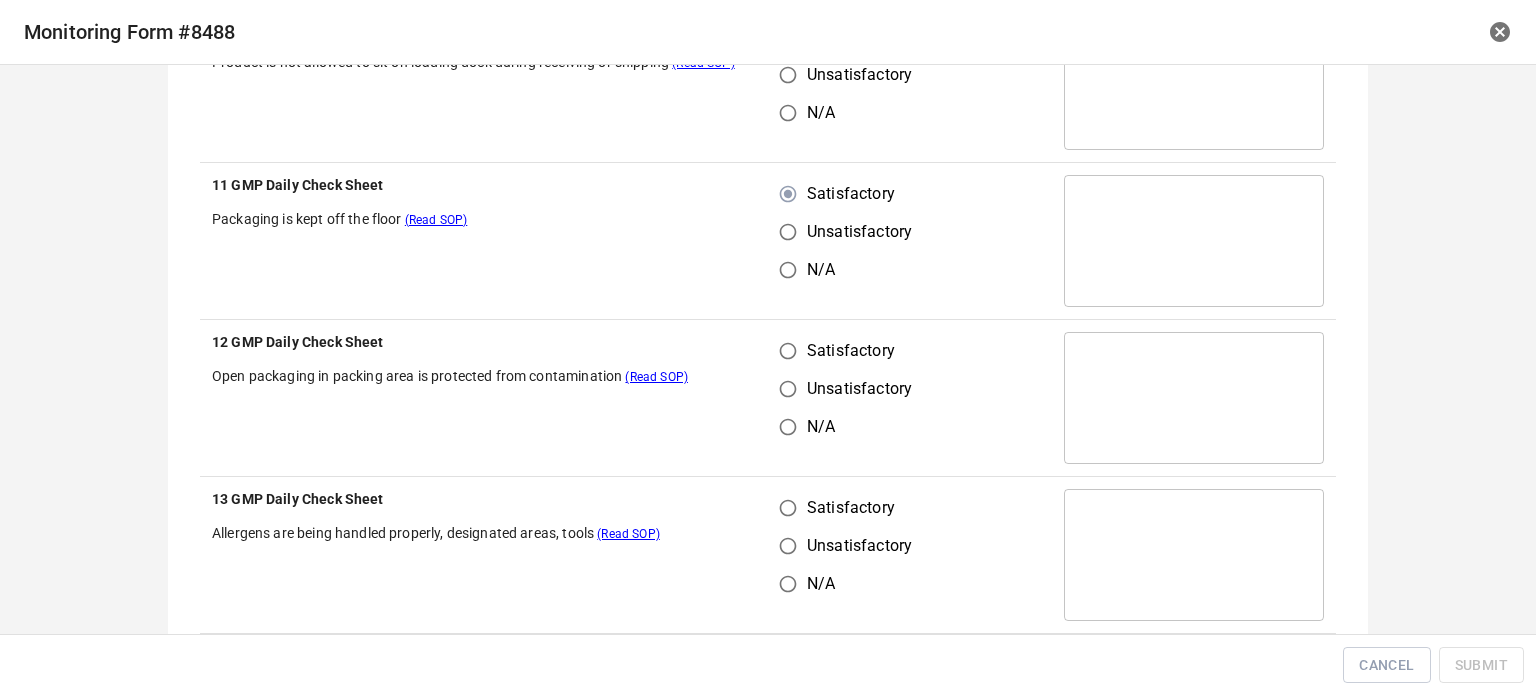 click on "Satisfactory" at bounding box center [788, 351] 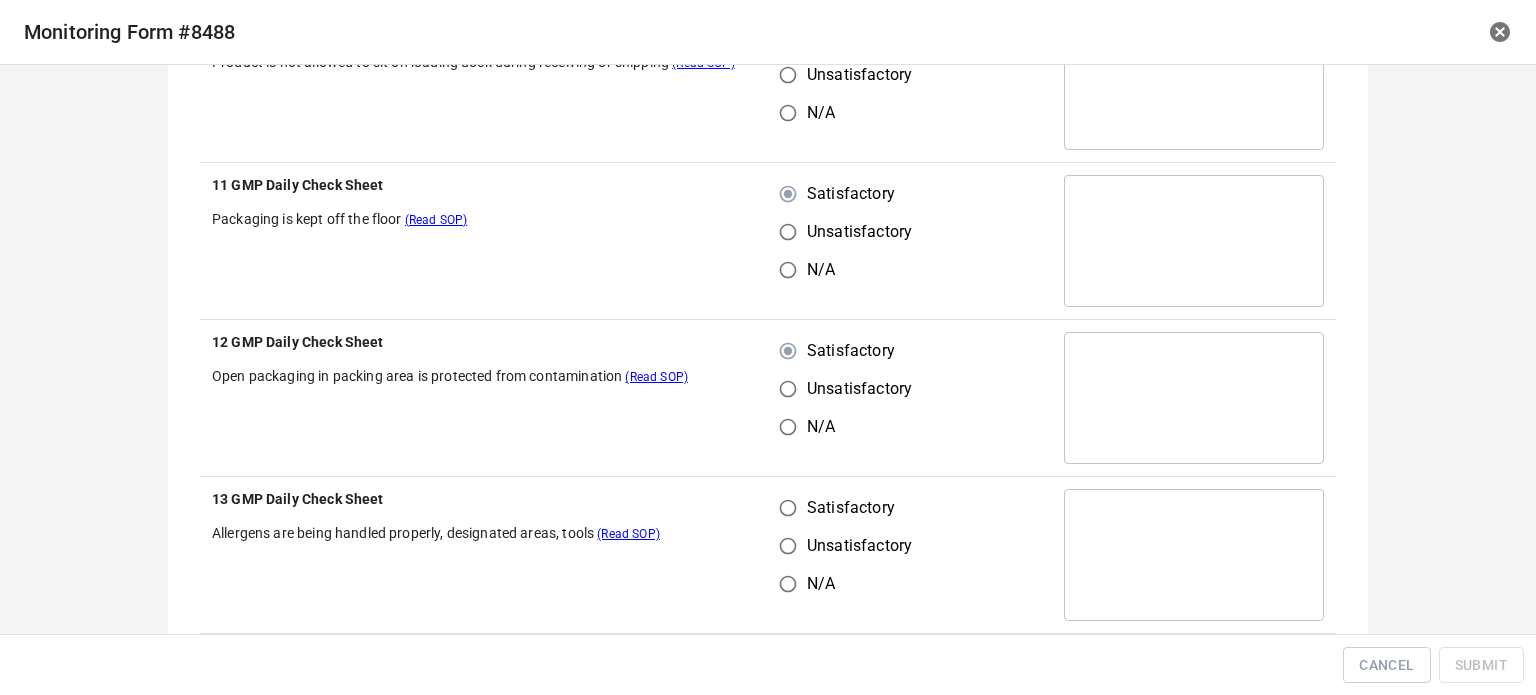 click on "Satisfactory" at bounding box center (788, 508) 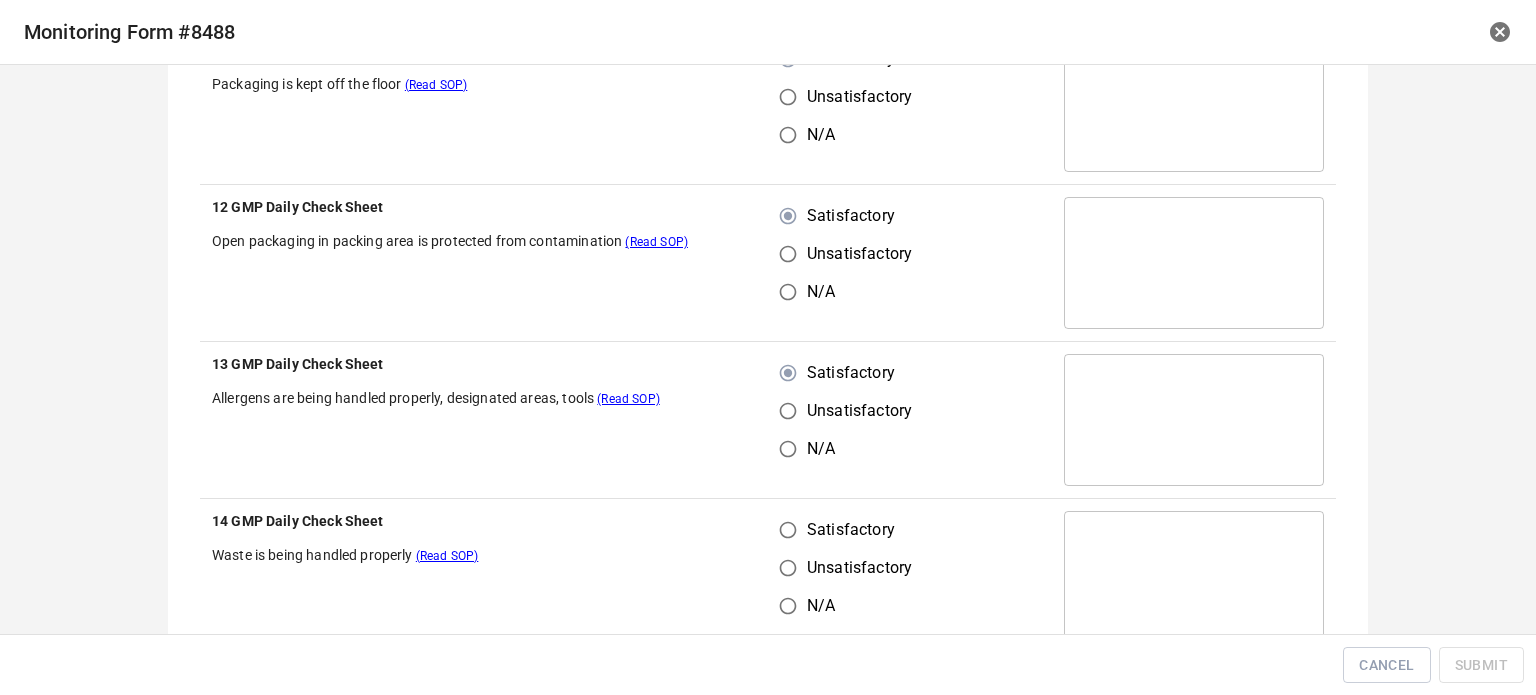 scroll, scrollTop: 600, scrollLeft: 0, axis: vertical 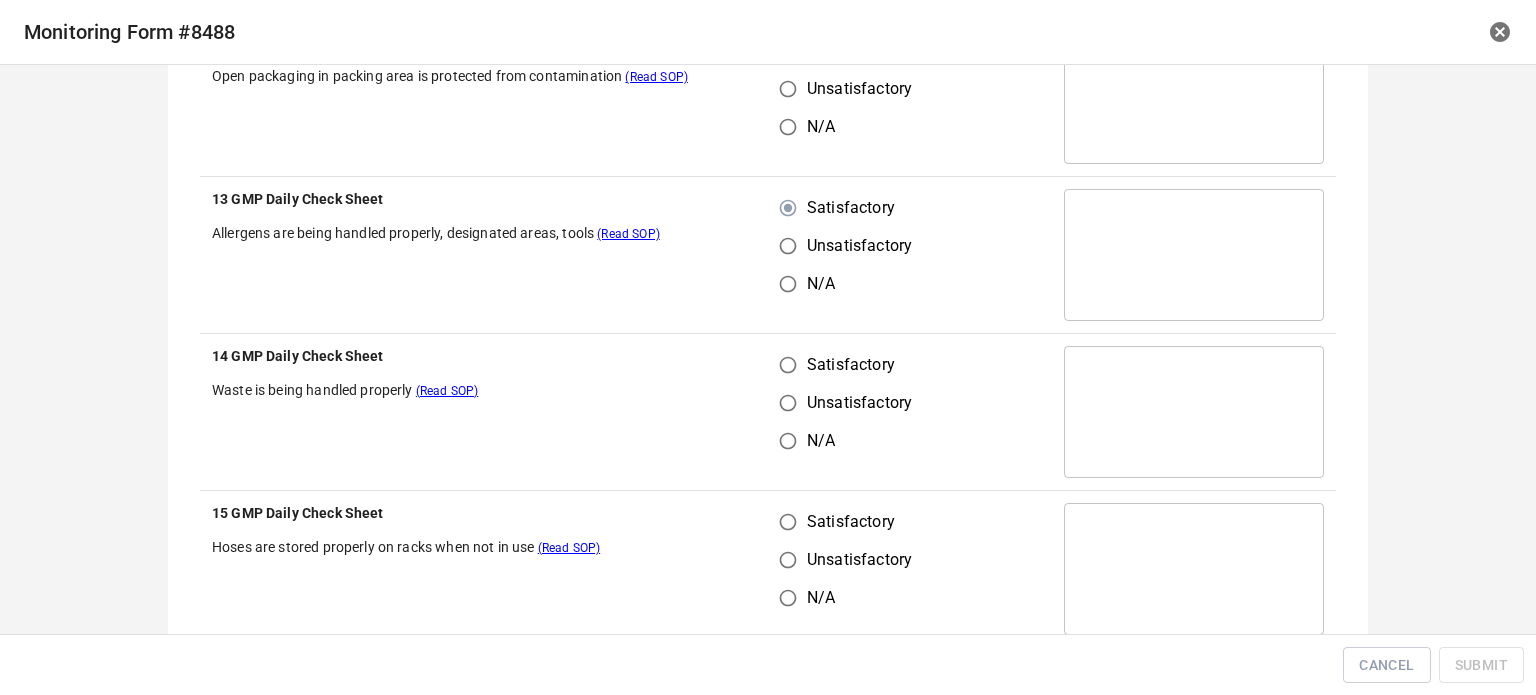 drag, startPoint x: 789, startPoint y: 342, endPoint x: 767, endPoint y: 504, distance: 163.487 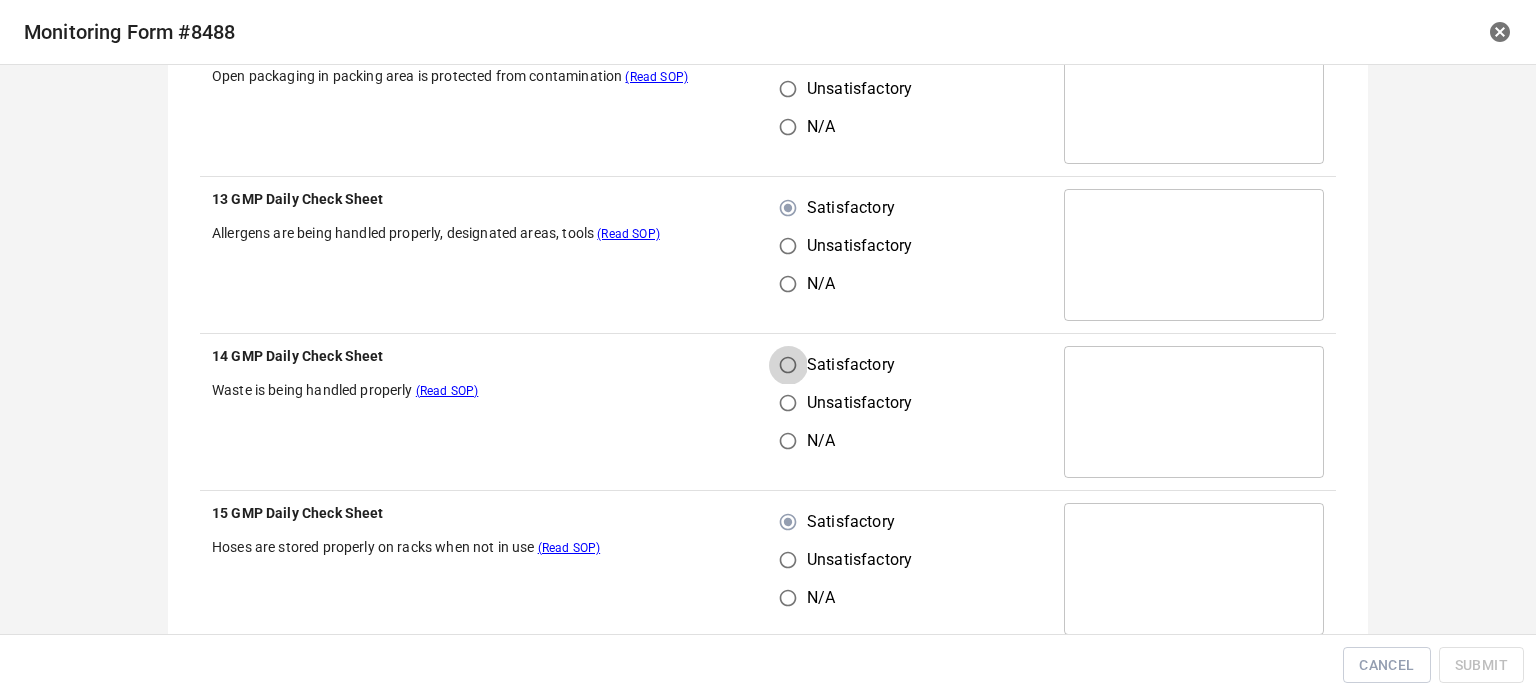 drag, startPoint x: 773, startPoint y: 365, endPoint x: 836, endPoint y: 363, distance: 63.03174 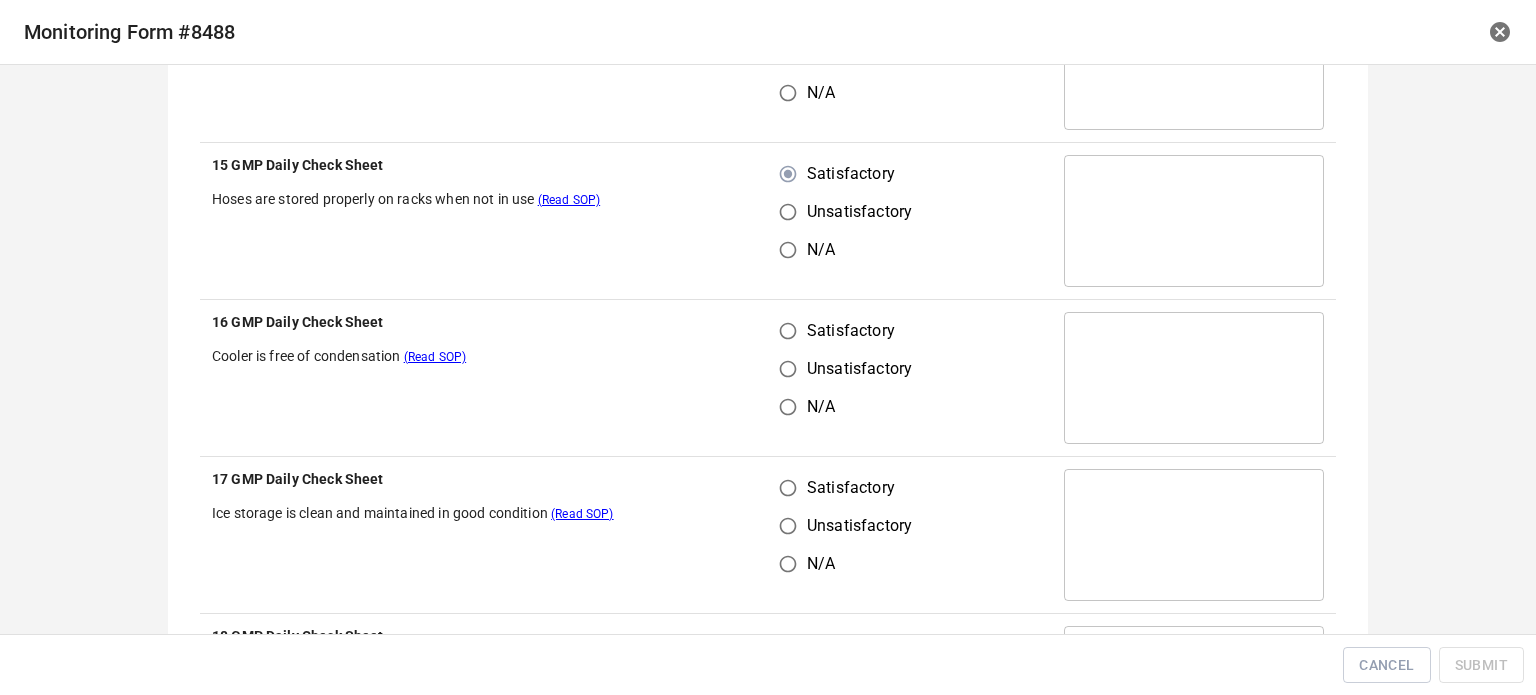 scroll, scrollTop: 1000, scrollLeft: 0, axis: vertical 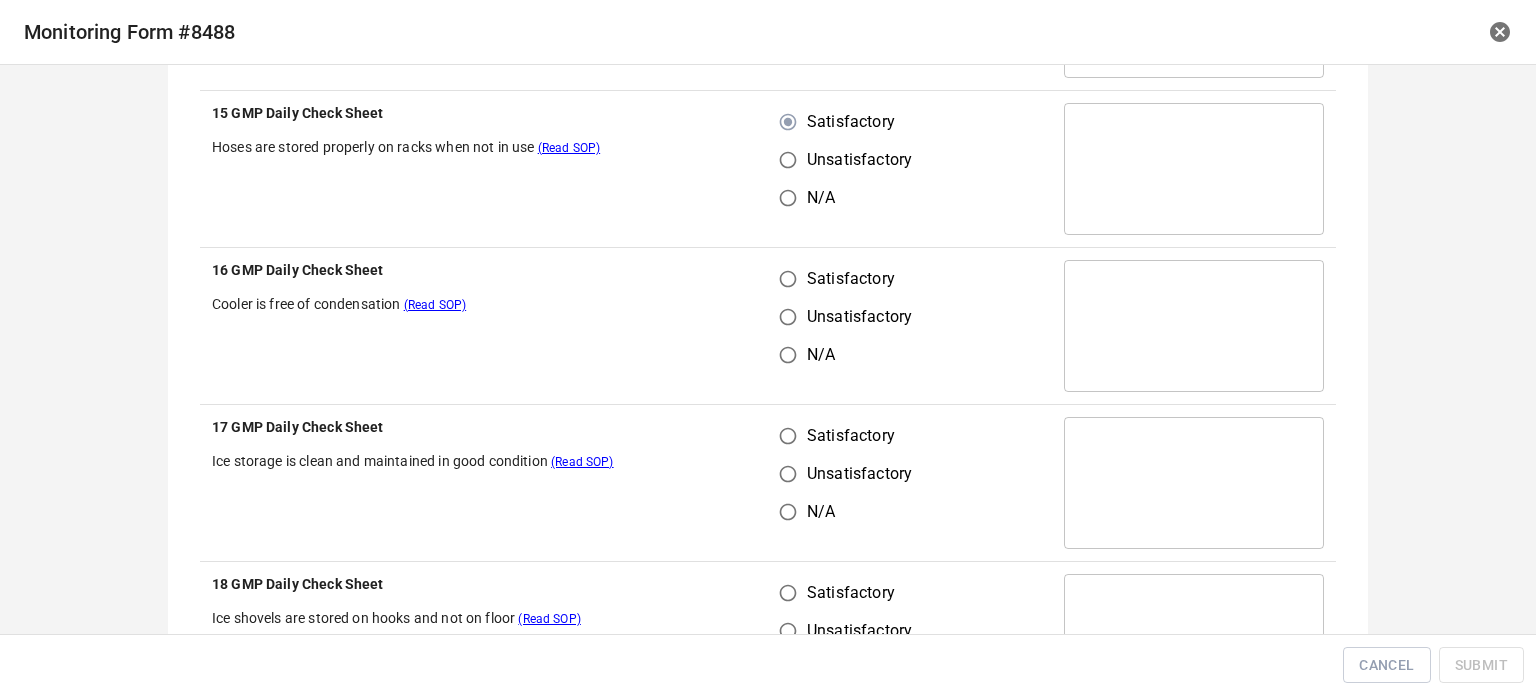 click on "Satisfactory" at bounding box center (788, 279) 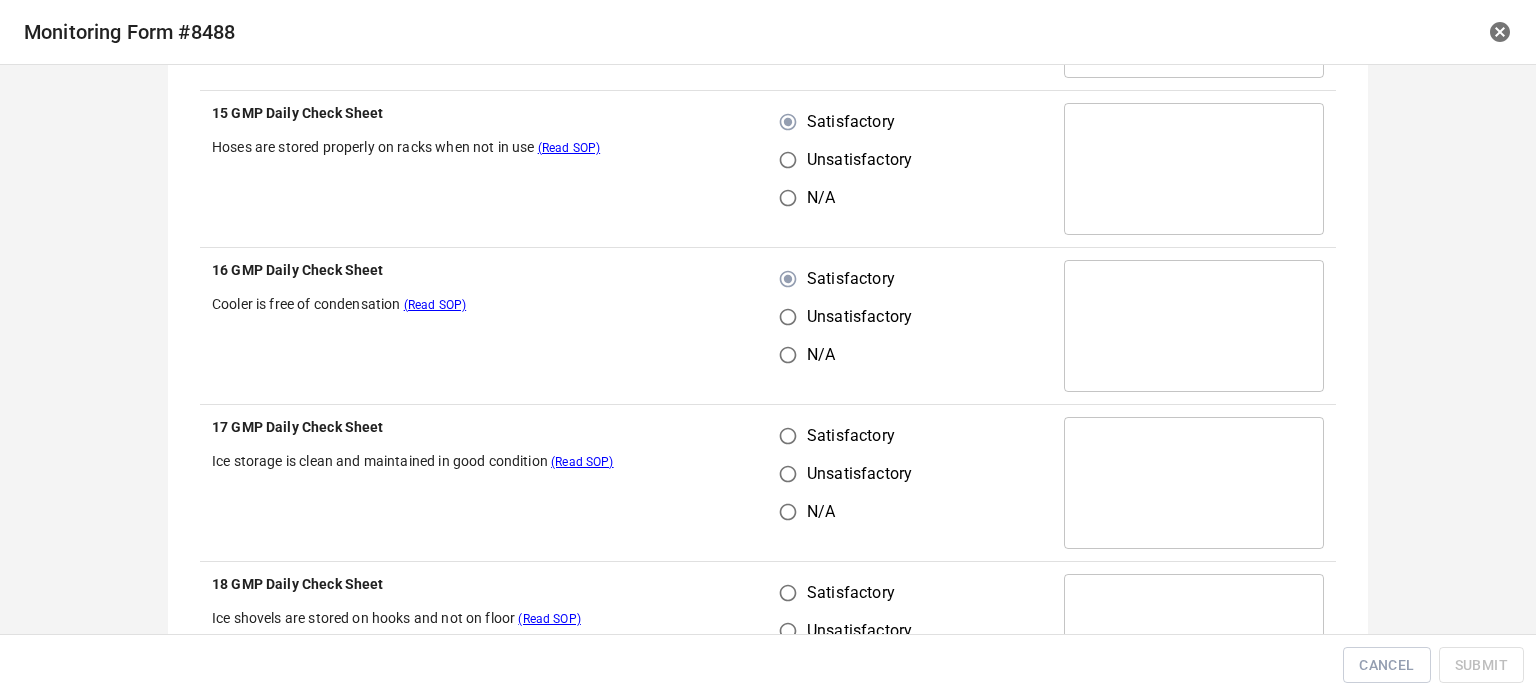 click on "Satisfactory" at bounding box center (788, 436) 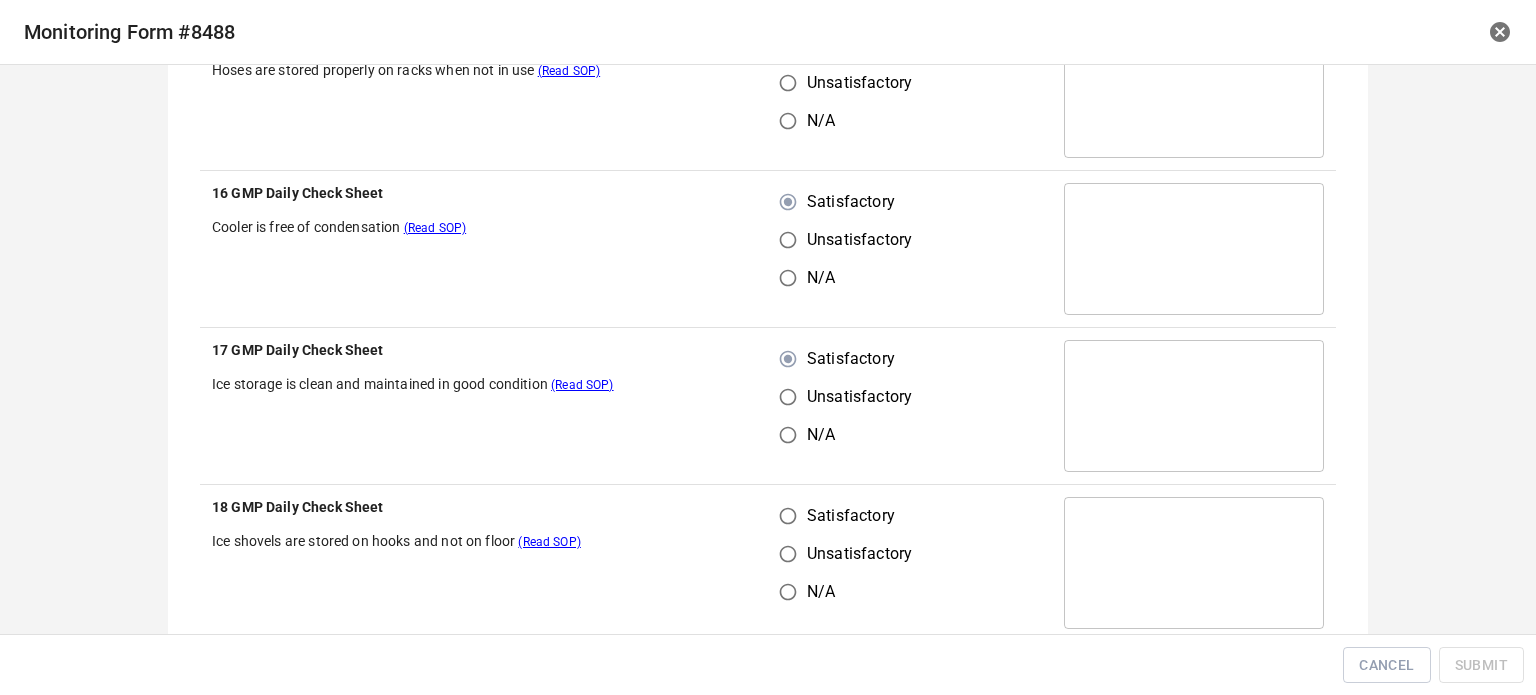 scroll, scrollTop: 1200, scrollLeft: 0, axis: vertical 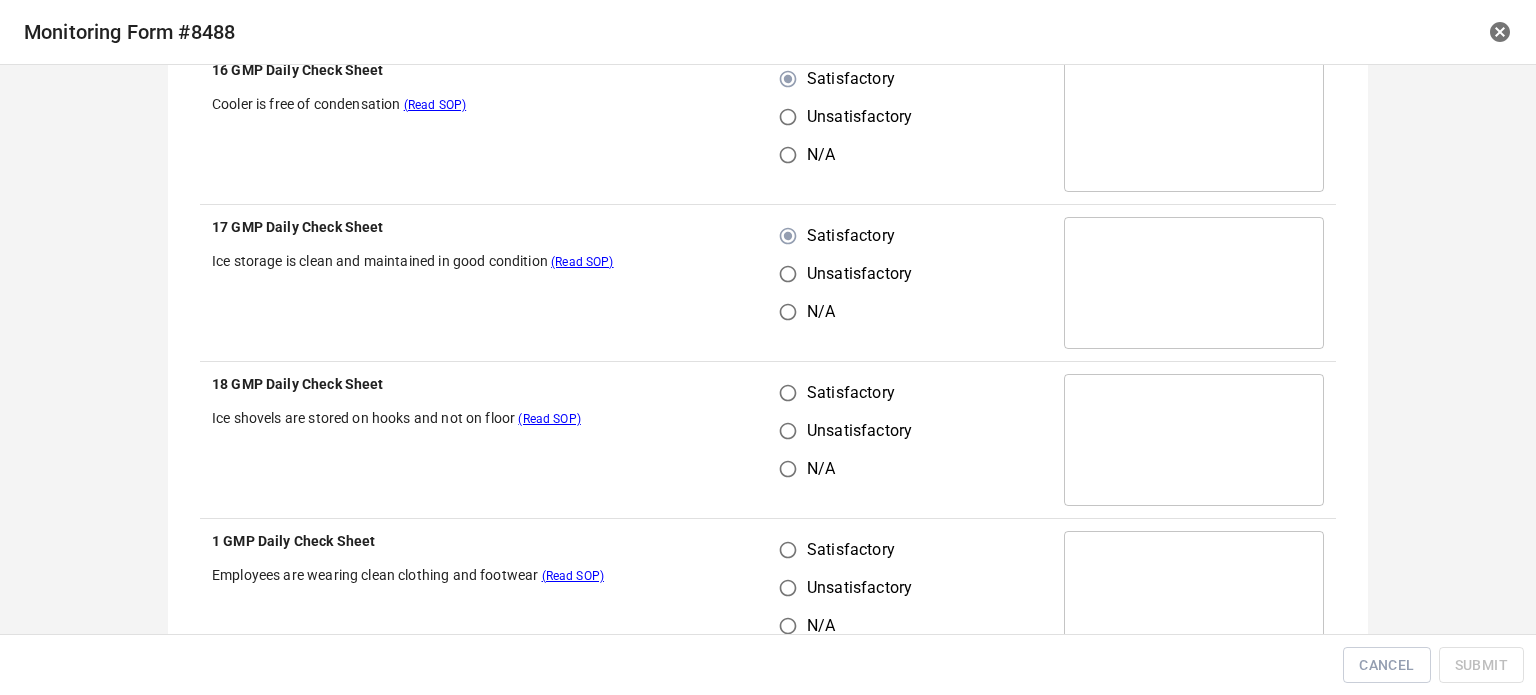 click on "Satisfactory" at bounding box center (788, 393) 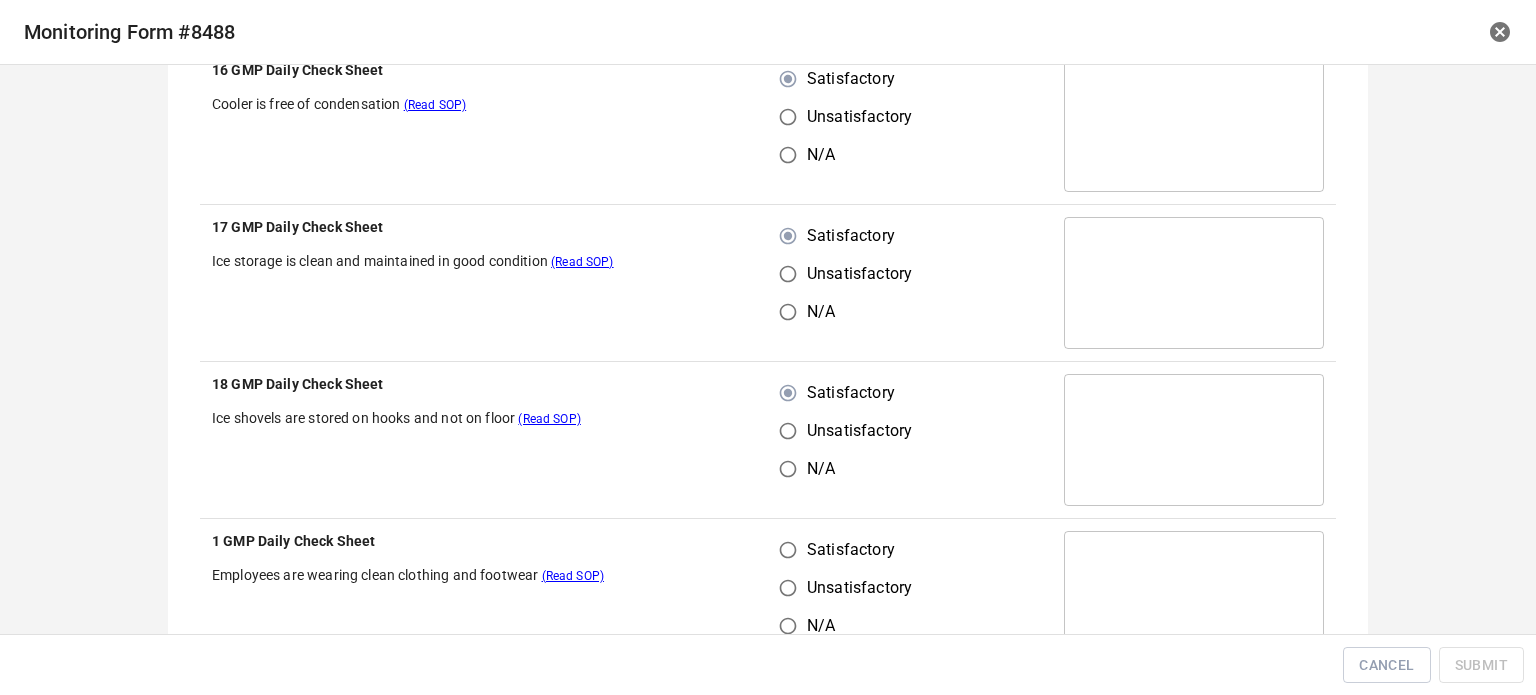 click on "Satisfactory" at bounding box center [788, 550] 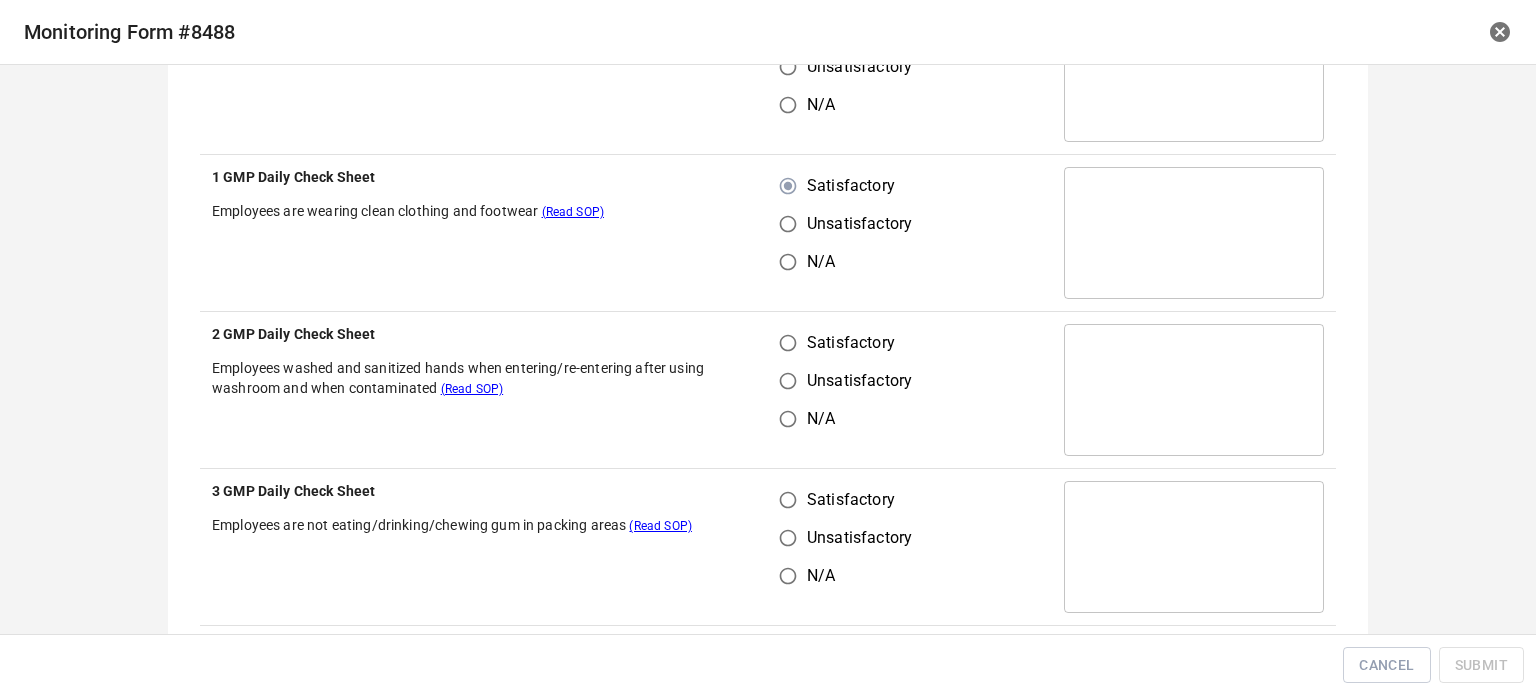 scroll, scrollTop: 1600, scrollLeft: 0, axis: vertical 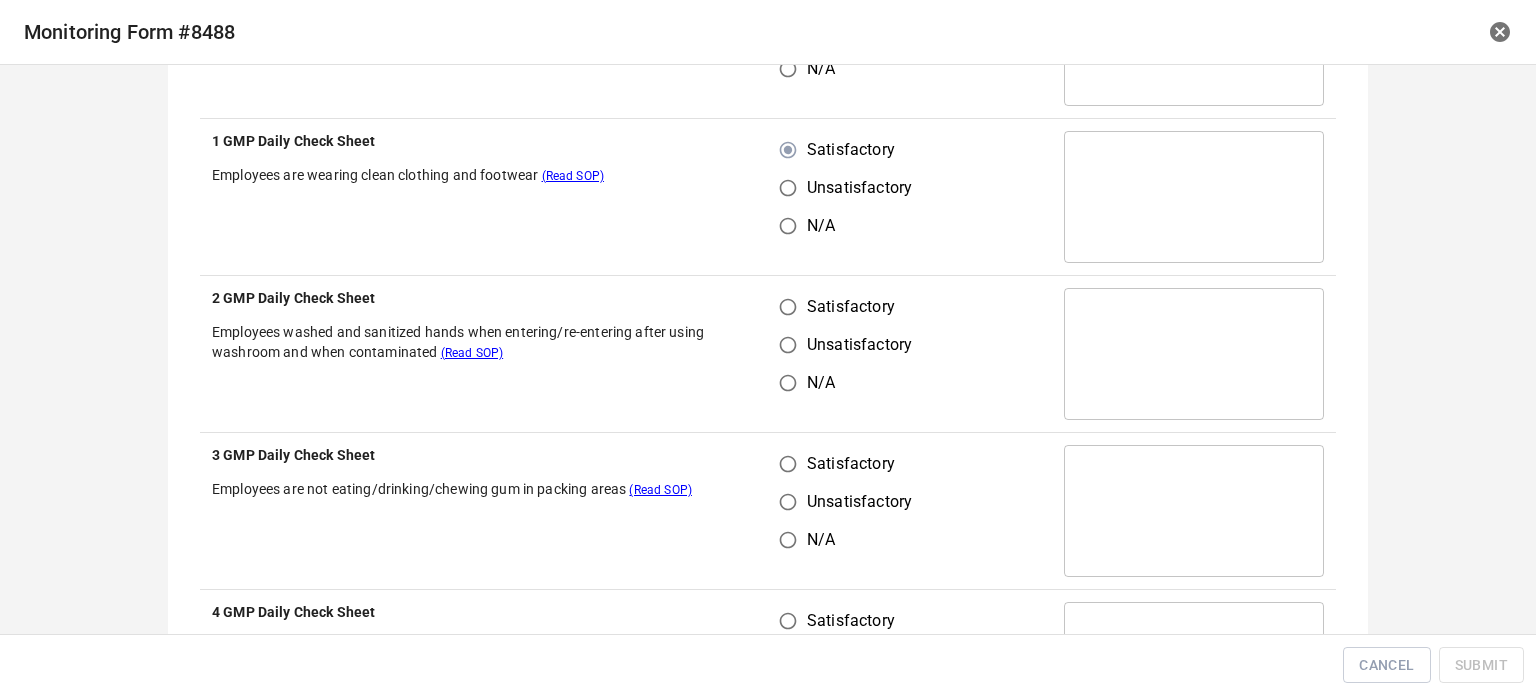 click on "Satisfactory" at bounding box center [851, 307] 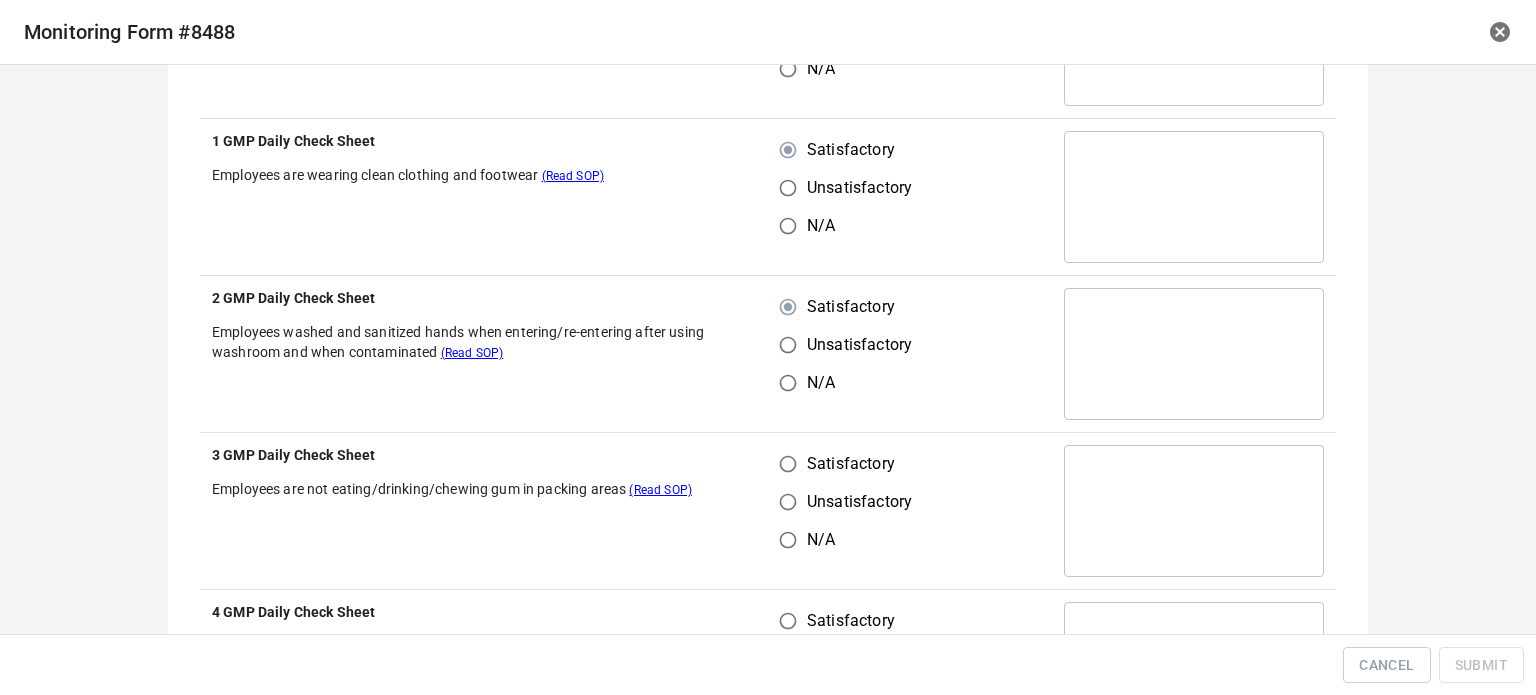 drag, startPoint x: 776, startPoint y: 476, endPoint x: 796, endPoint y: 477, distance: 20.024984 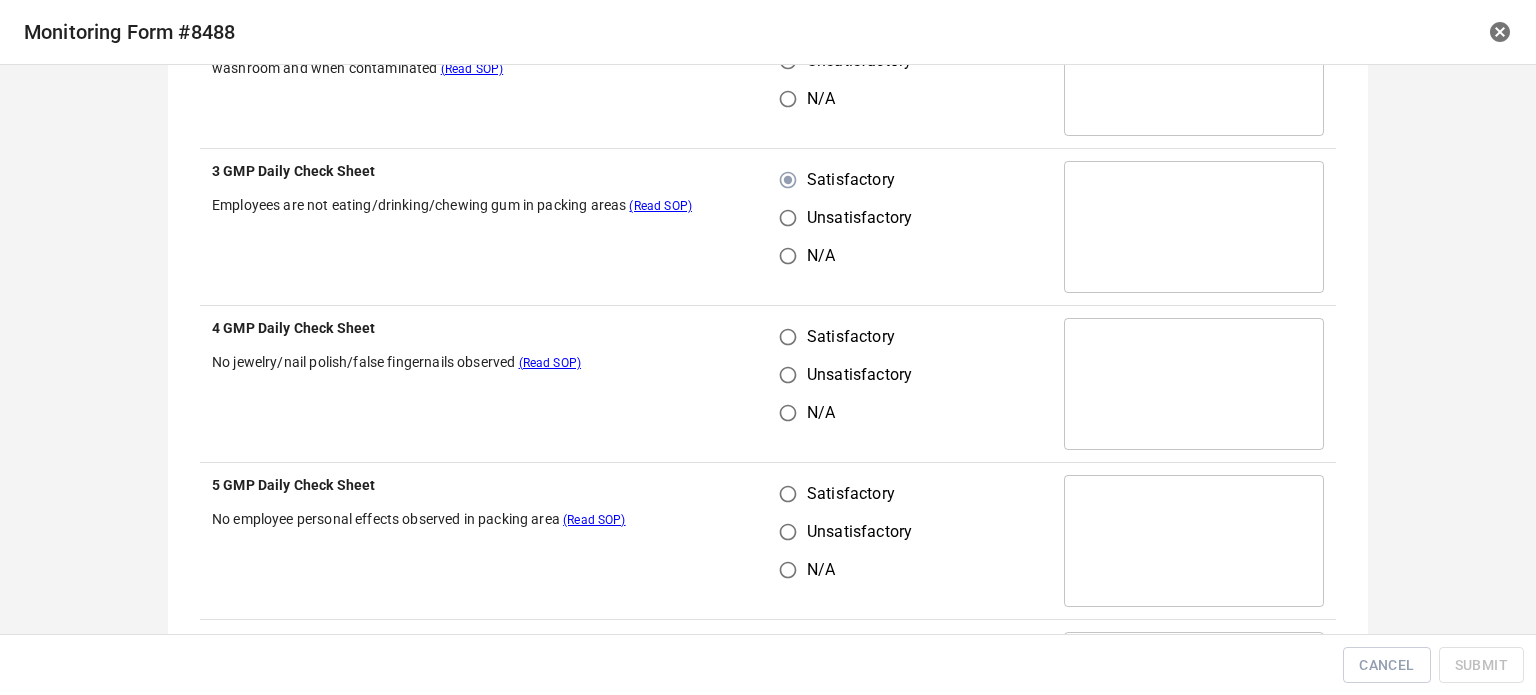 scroll, scrollTop: 1900, scrollLeft: 0, axis: vertical 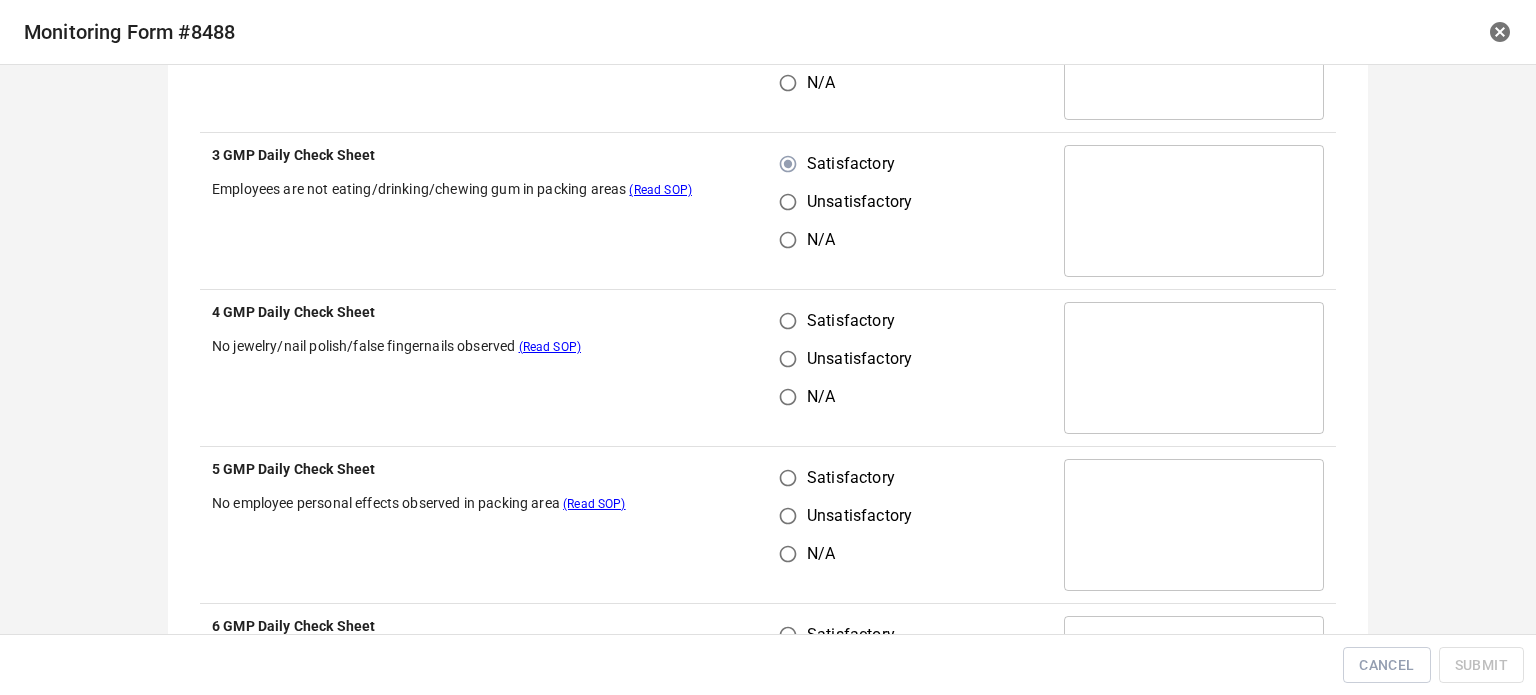 click on "Satisfactory" at bounding box center (788, 321) 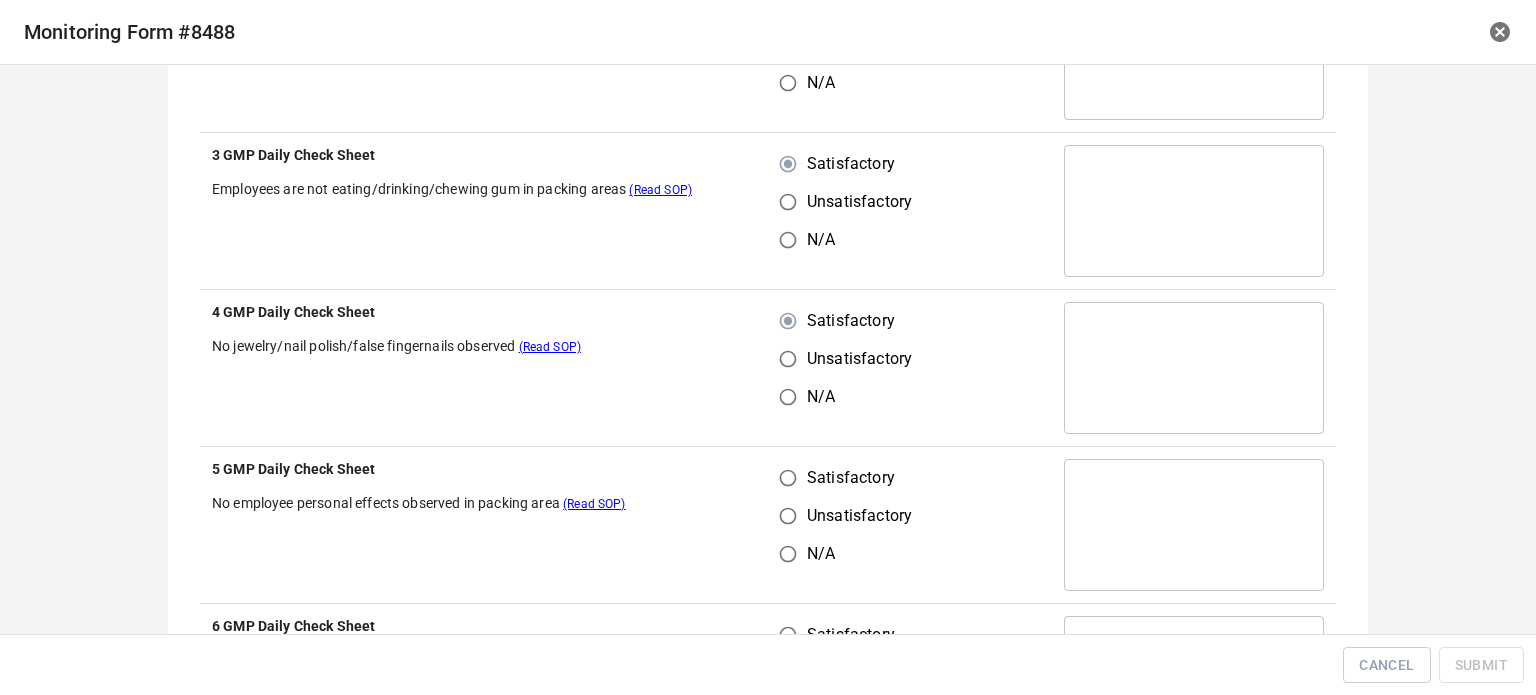 drag, startPoint x: 800, startPoint y: 467, endPoint x: 876, endPoint y: 423, distance: 87.81799 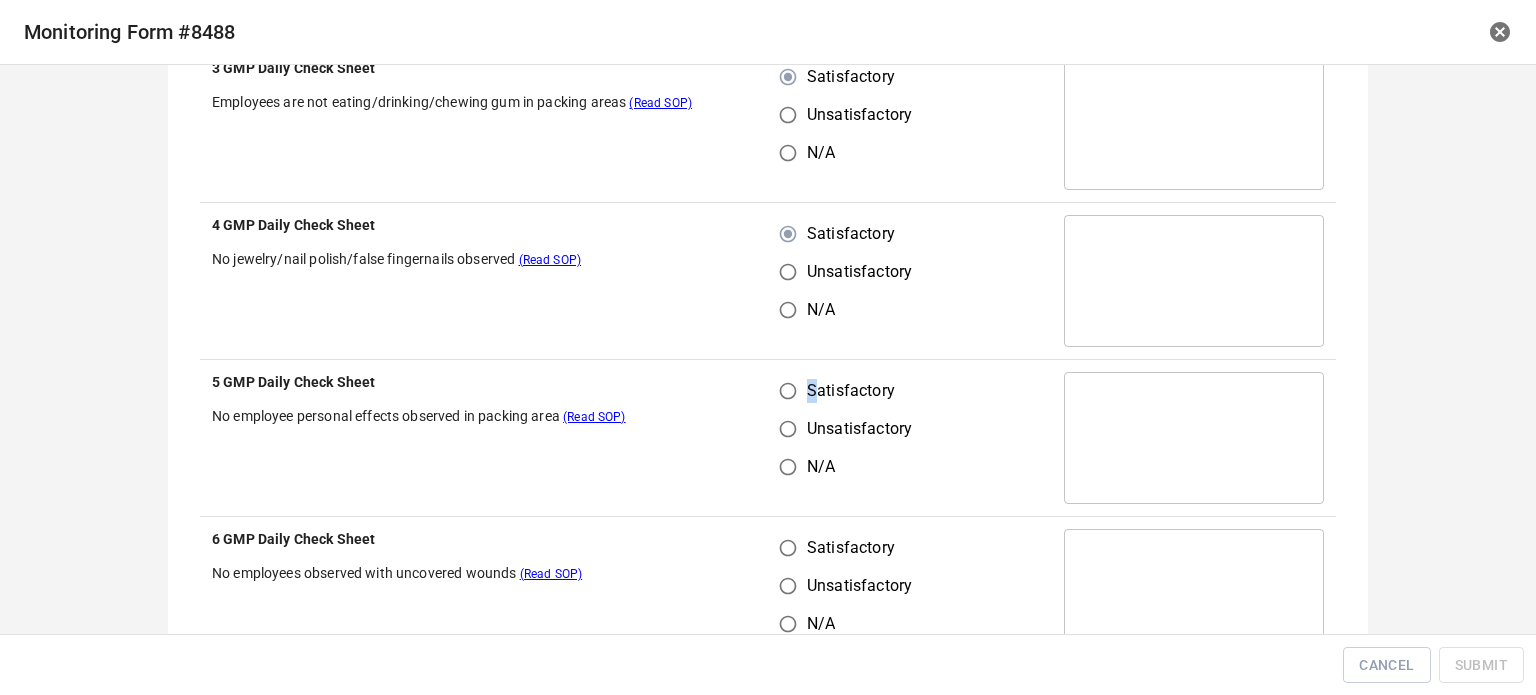 scroll, scrollTop: 2200, scrollLeft: 0, axis: vertical 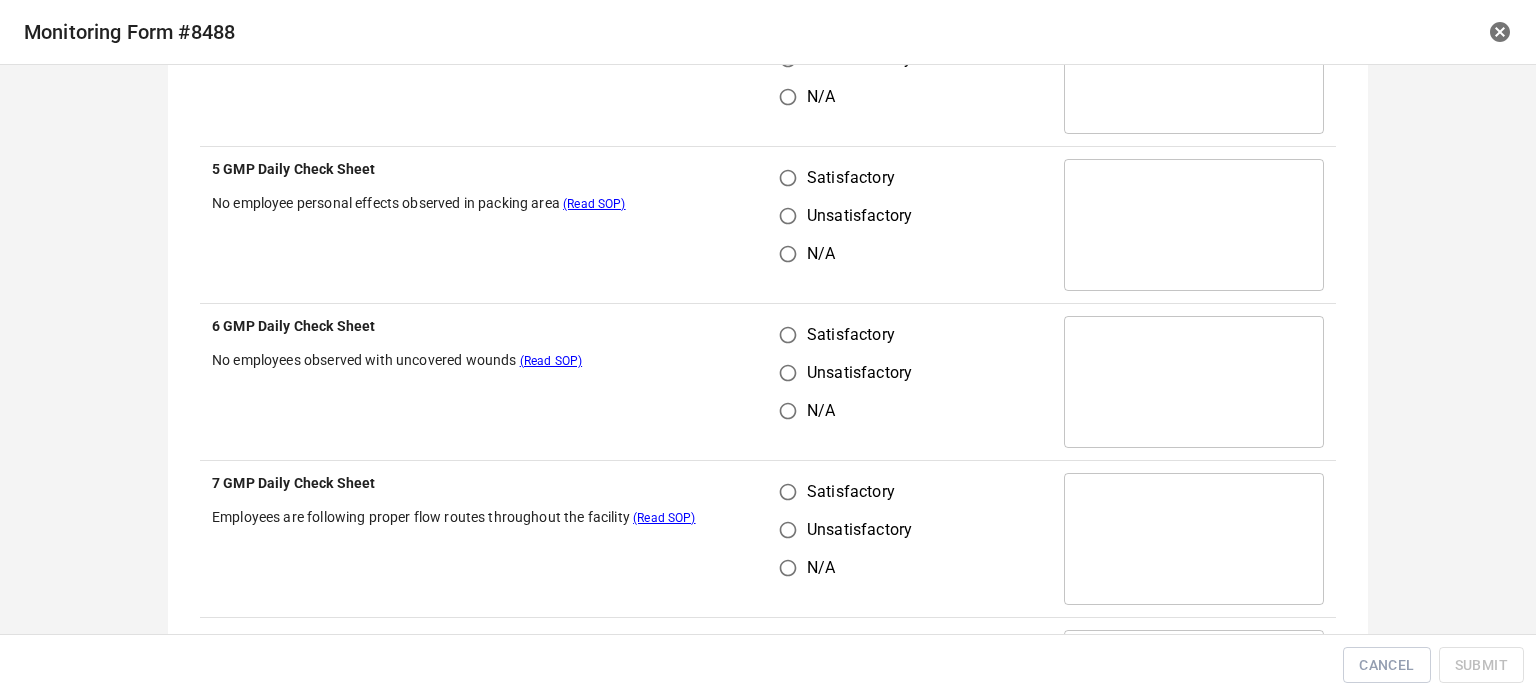 drag, startPoint x: 772, startPoint y: 151, endPoint x: 790, endPoint y: 199, distance: 51.264023 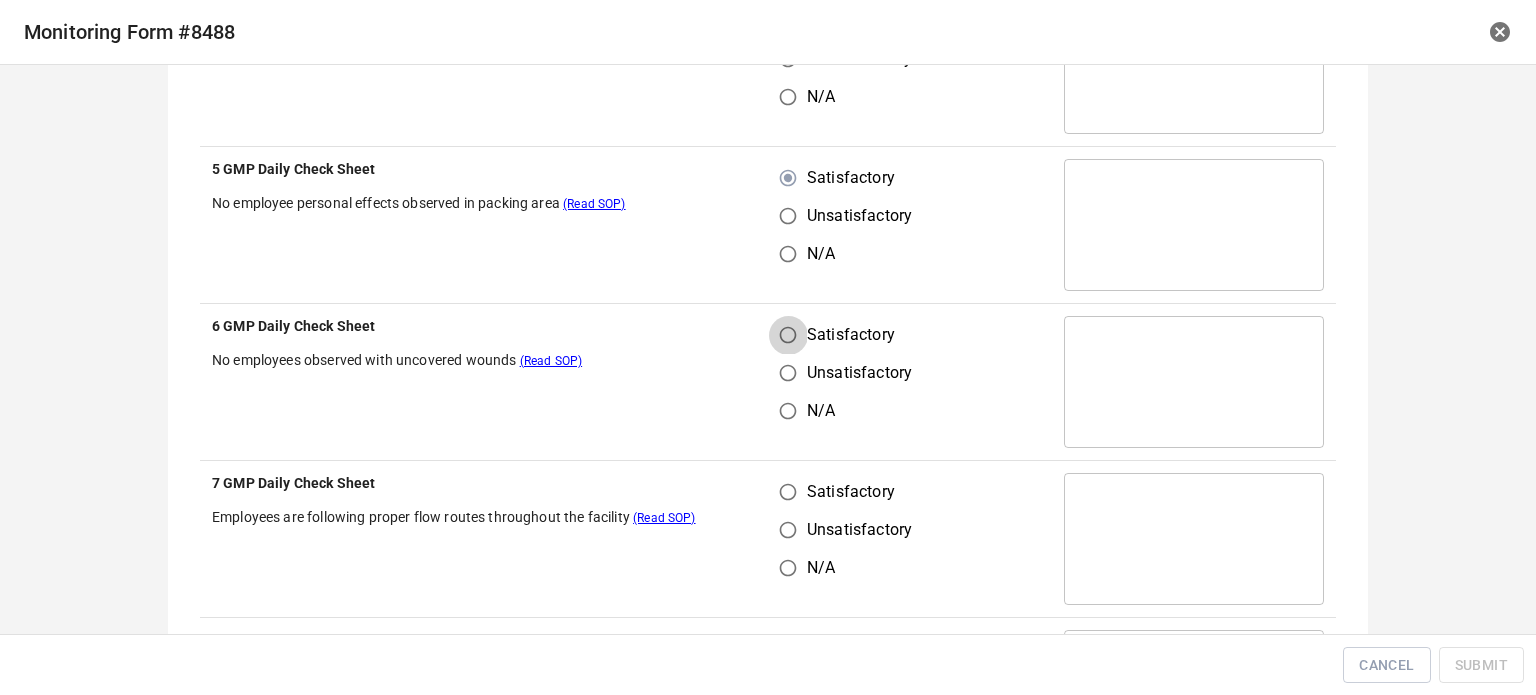 click on "Satisfactory" at bounding box center (788, 335) 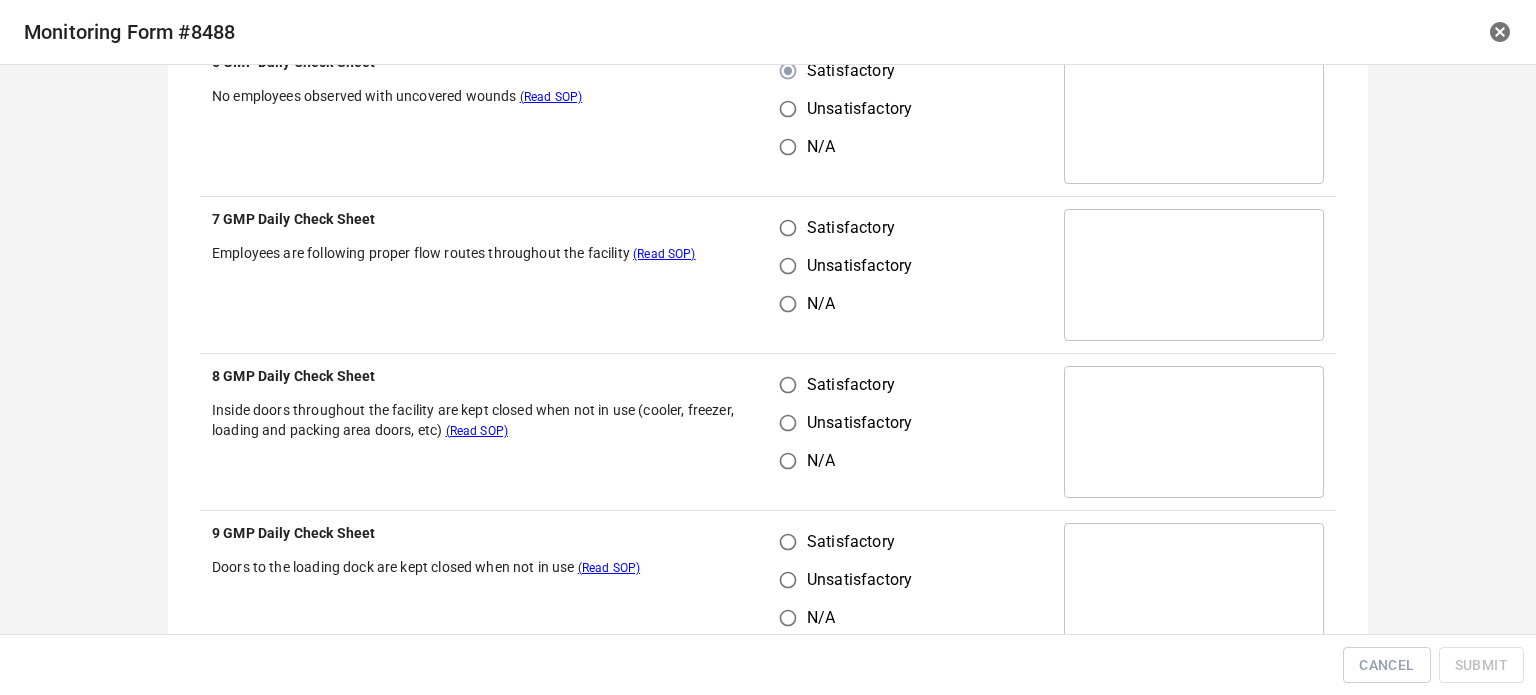 scroll, scrollTop: 2500, scrollLeft: 0, axis: vertical 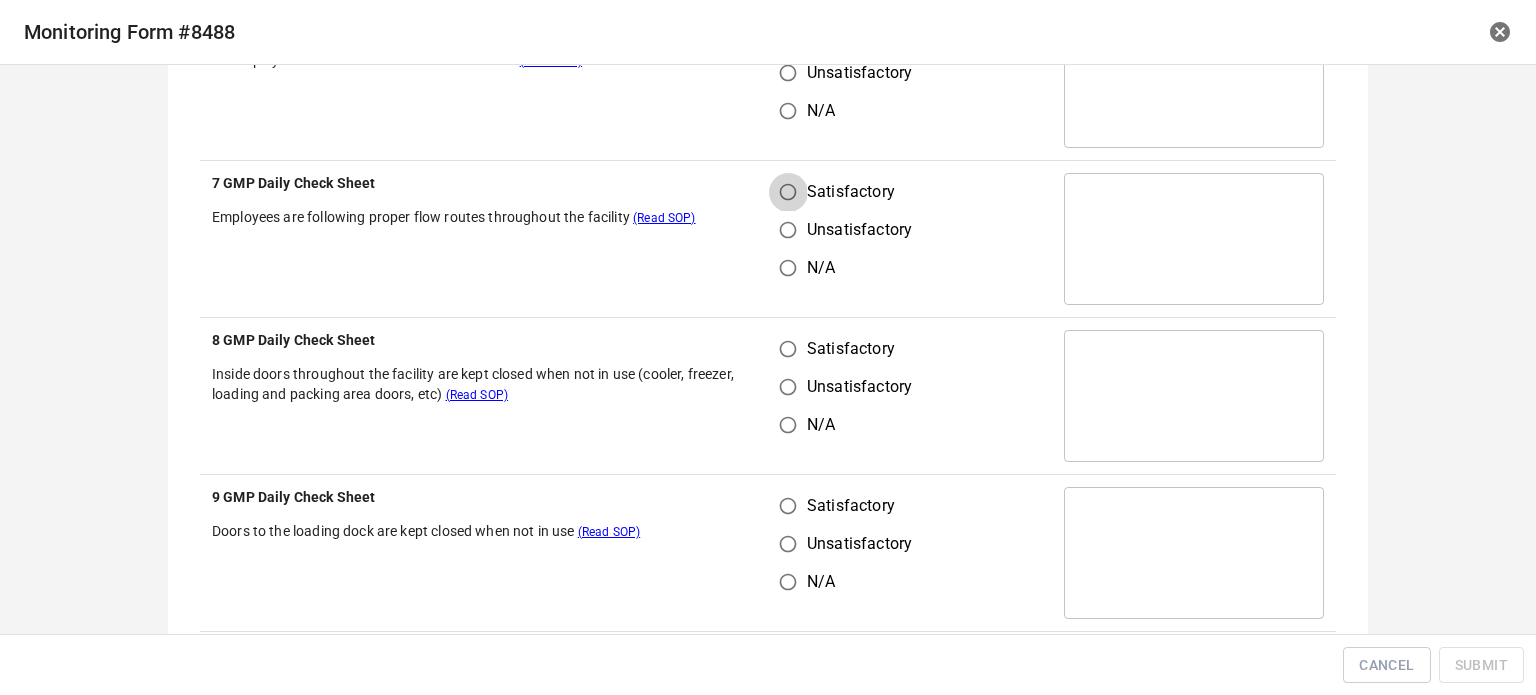 click on "Satisfactory" at bounding box center [788, 192] 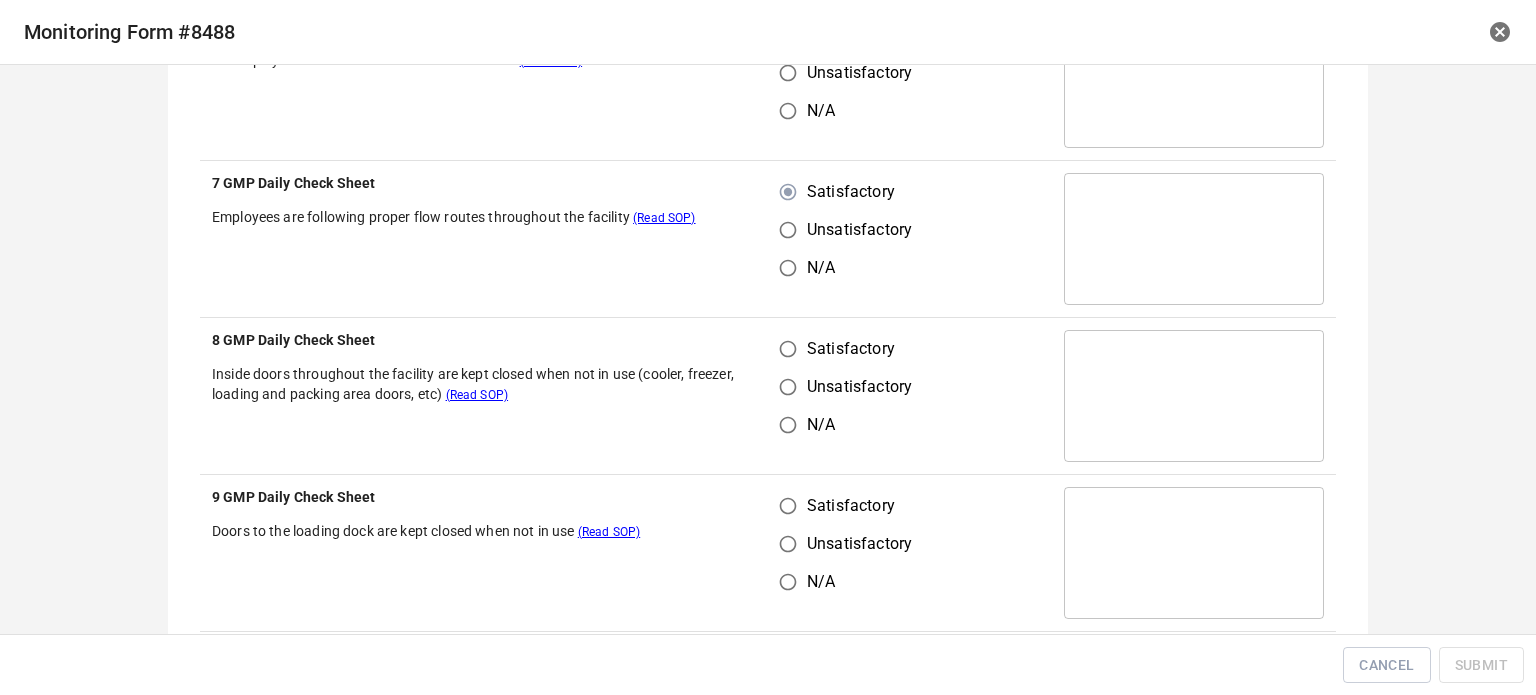 drag, startPoint x: 792, startPoint y: 307, endPoint x: 774, endPoint y: 371, distance: 66.48308 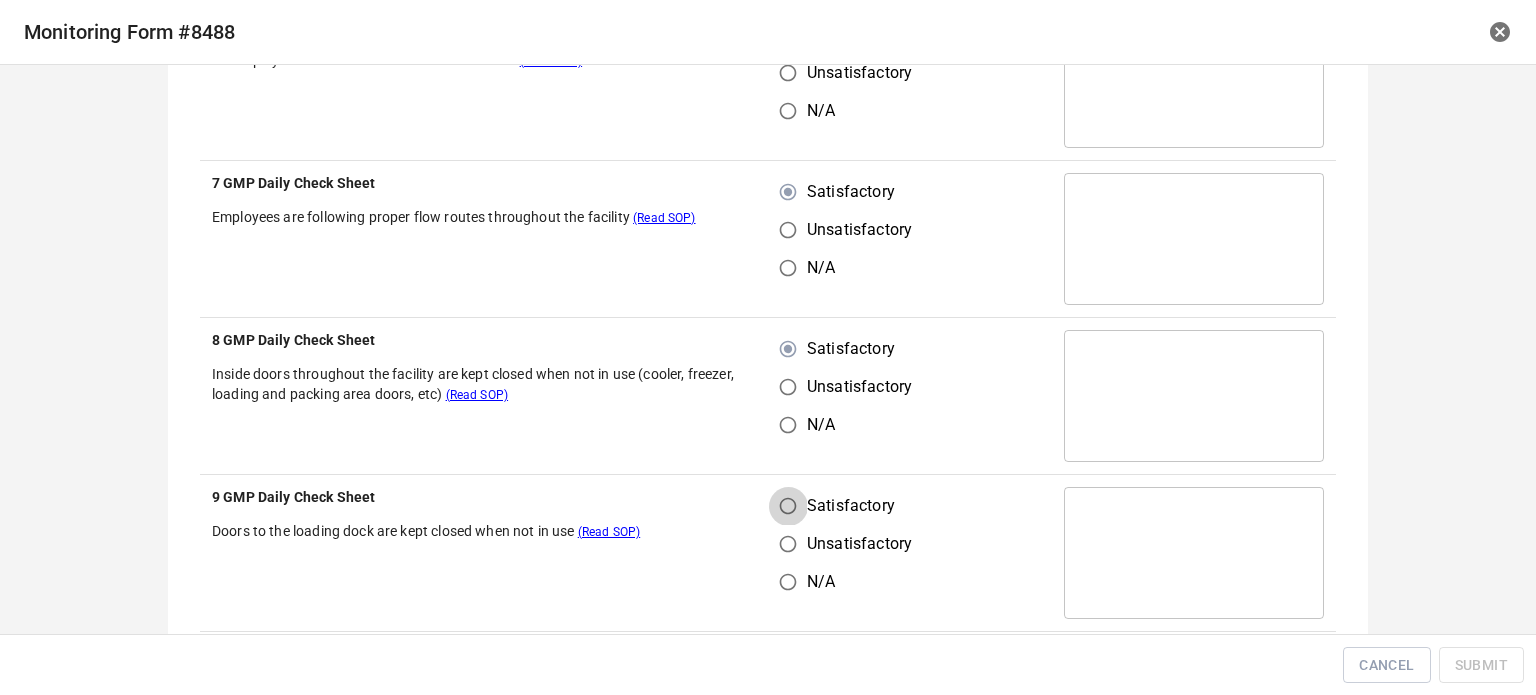 drag, startPoint x: 771, startPoint y: 499, endPoint x: 872, endPoint y: 447, distance: 113.600174 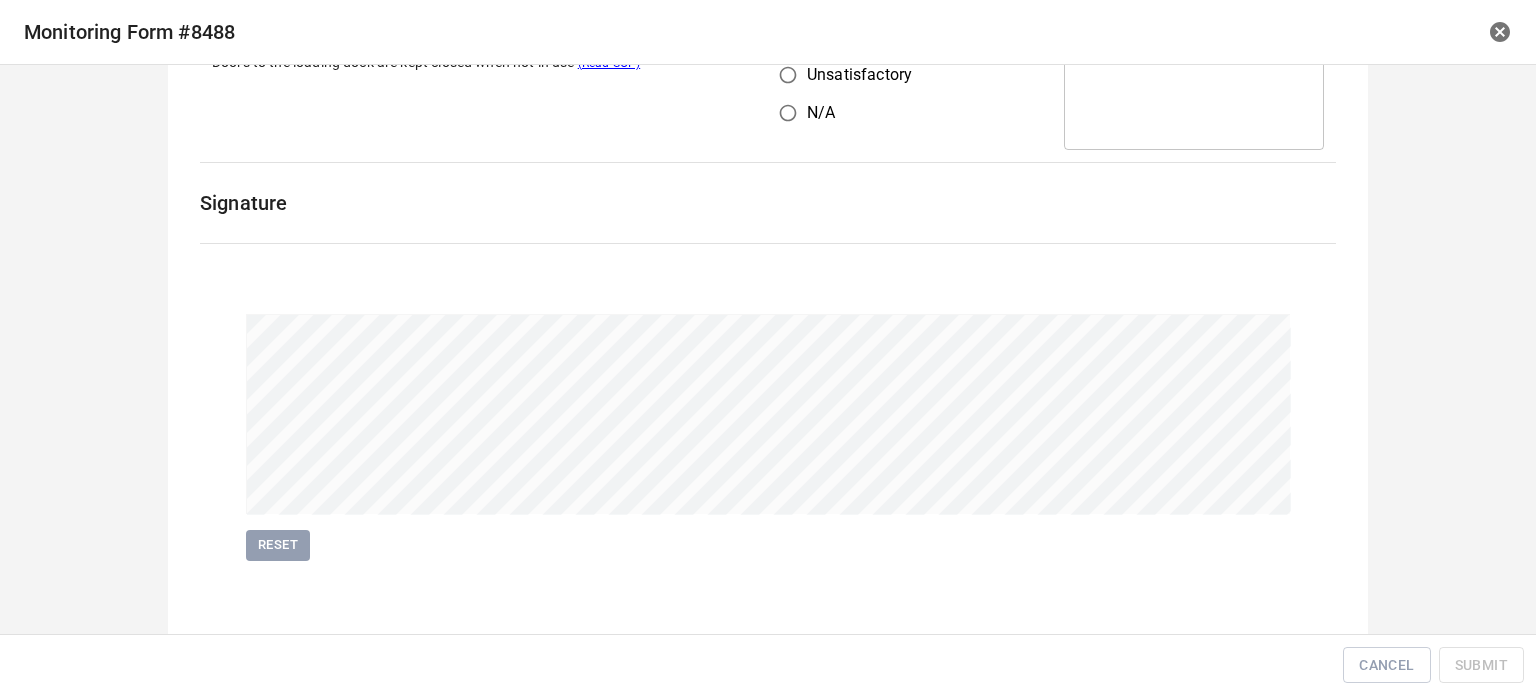 scroll, scrollTop: 2970, scrollLeft: 0, axis: vertical 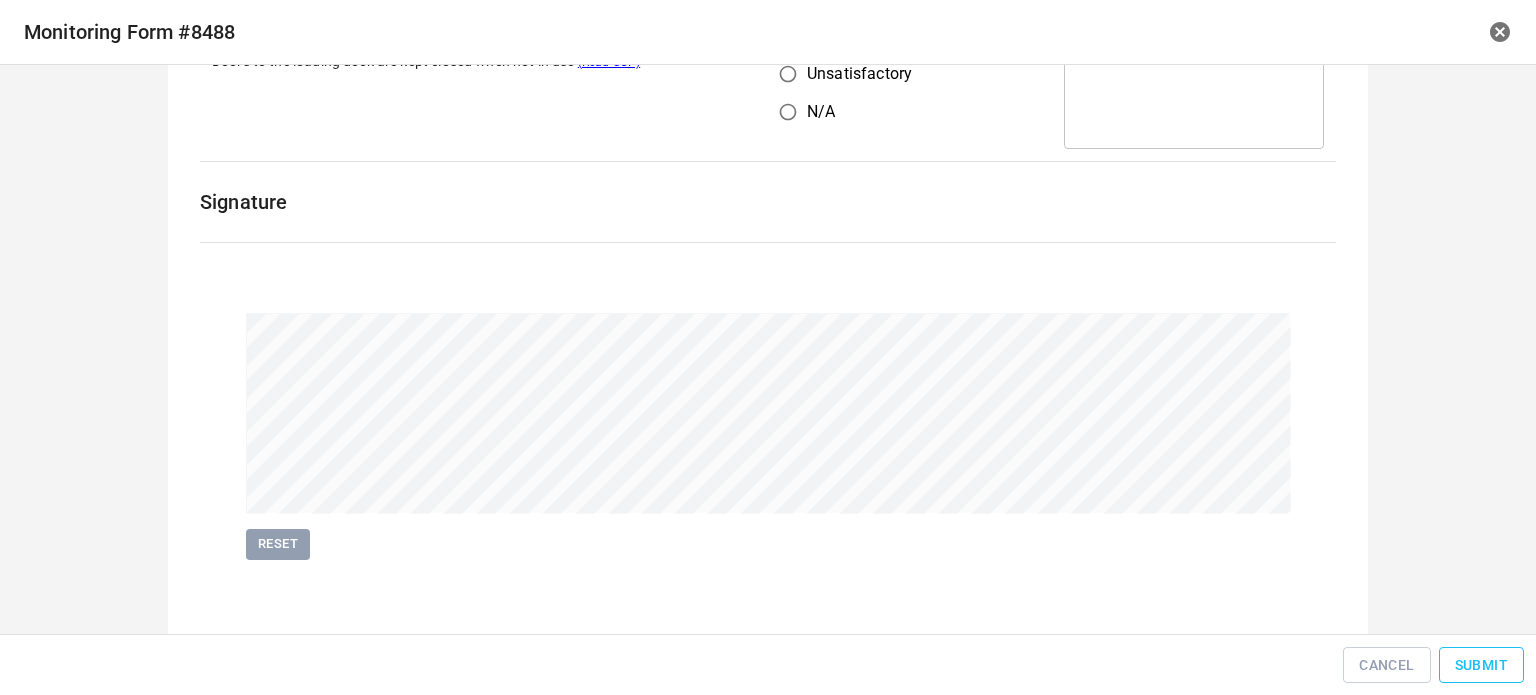 click on "Submit" at bounding box center [1481, 665] 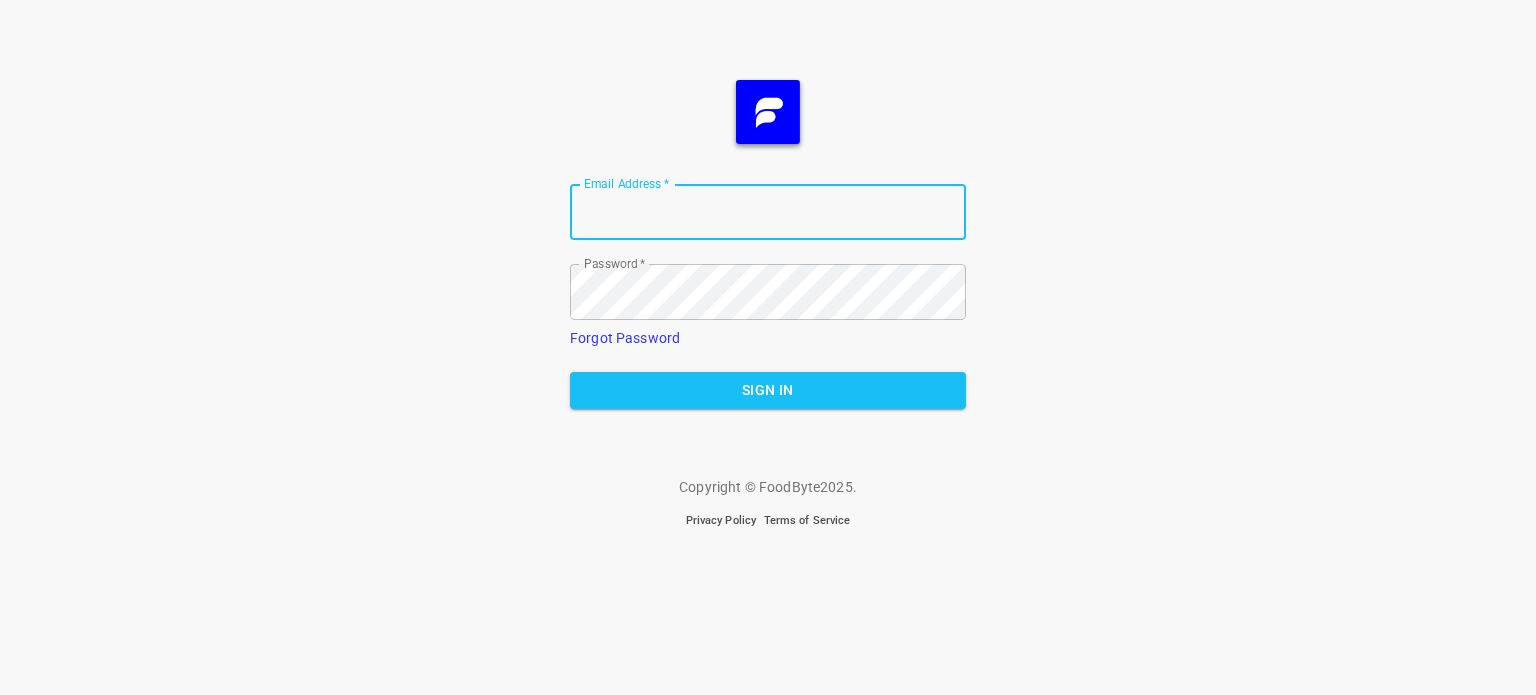 scroll, scrollTop: 0, scrollLeft: 0, axis: both 